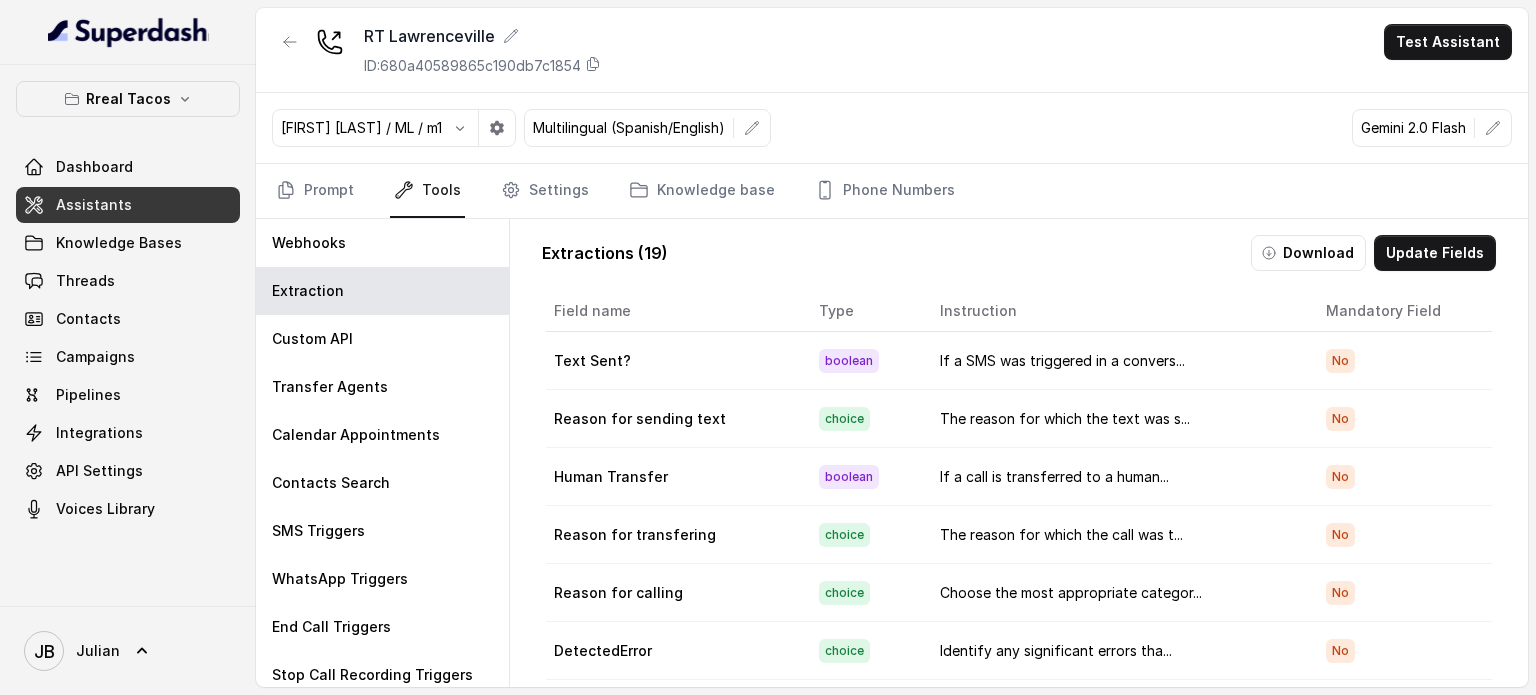 scroll, scrollTop: 0, scrollLeft: 0, axis: both 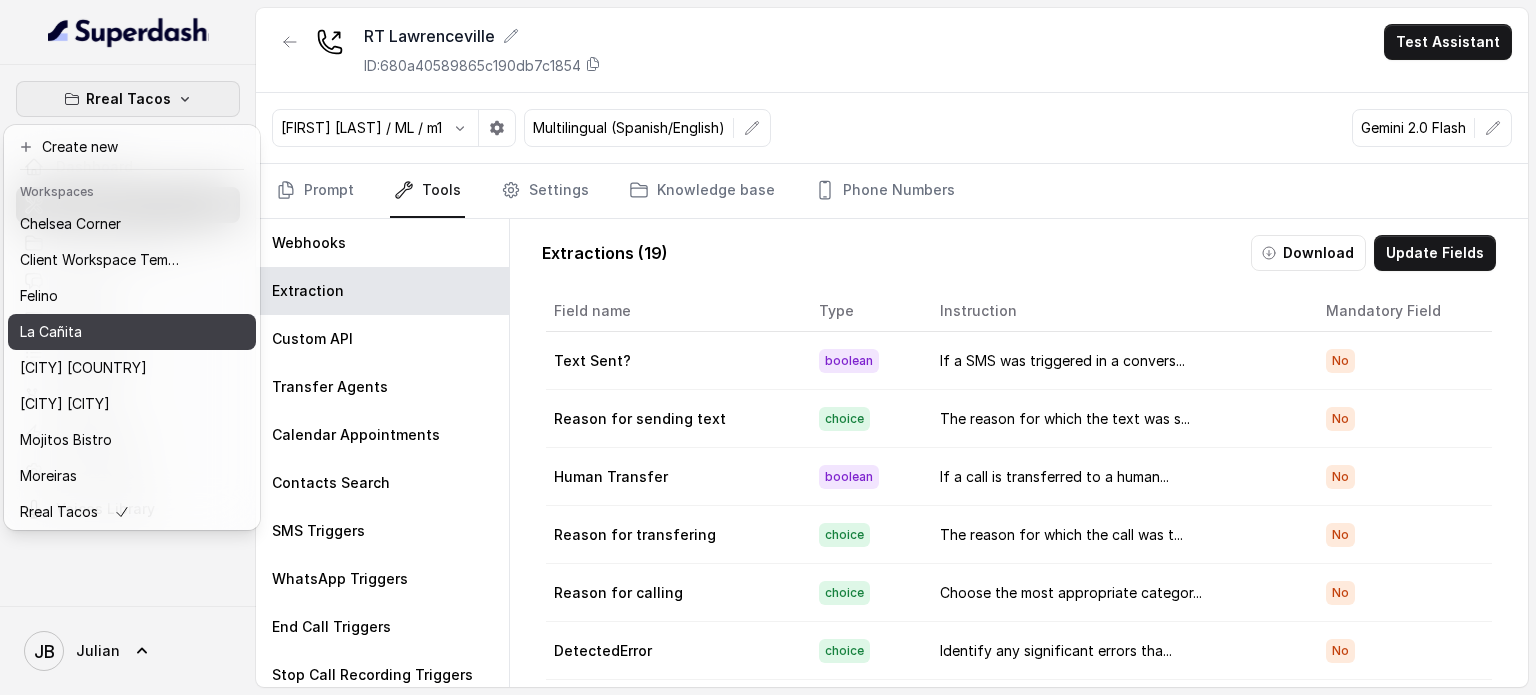 click on "La Cañita" at bounding box center (100, 332) 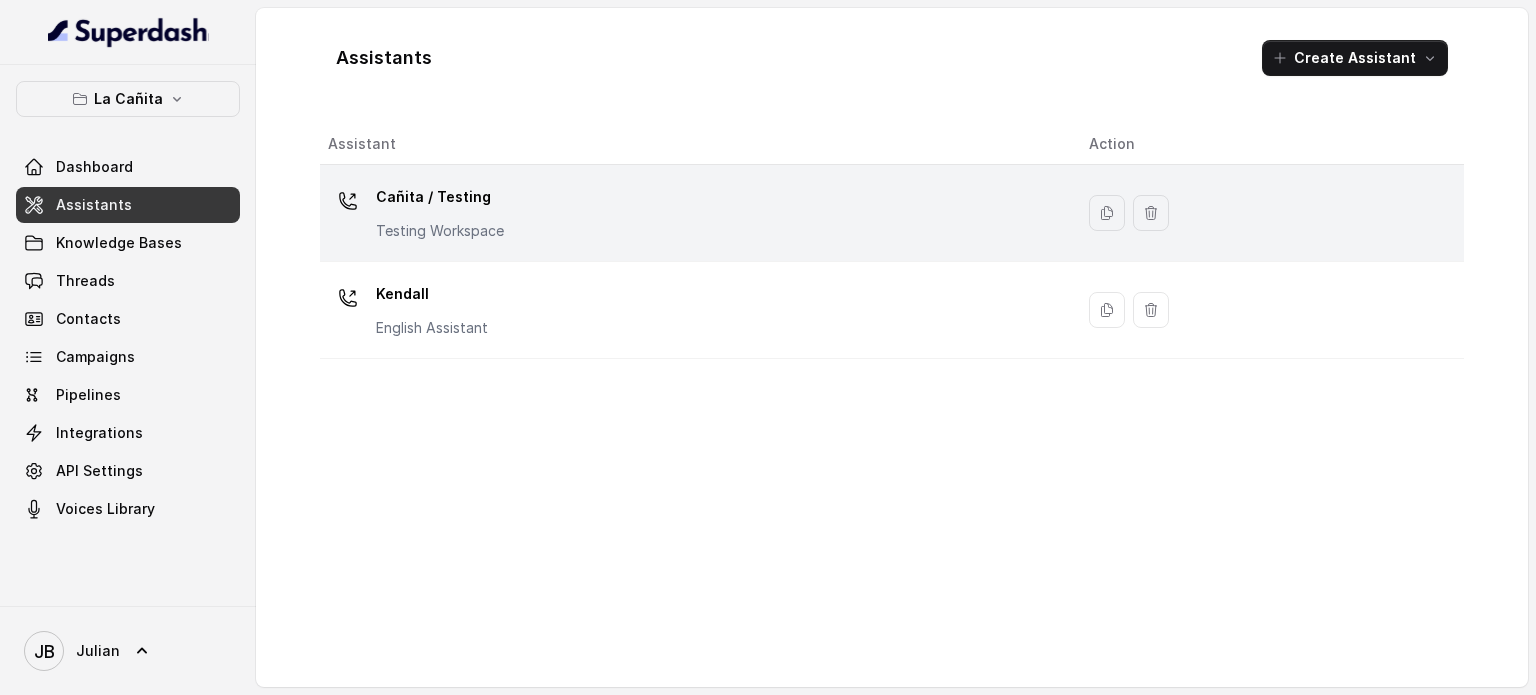 click on "Cañita / Testing" at bounding box center (440, 197) 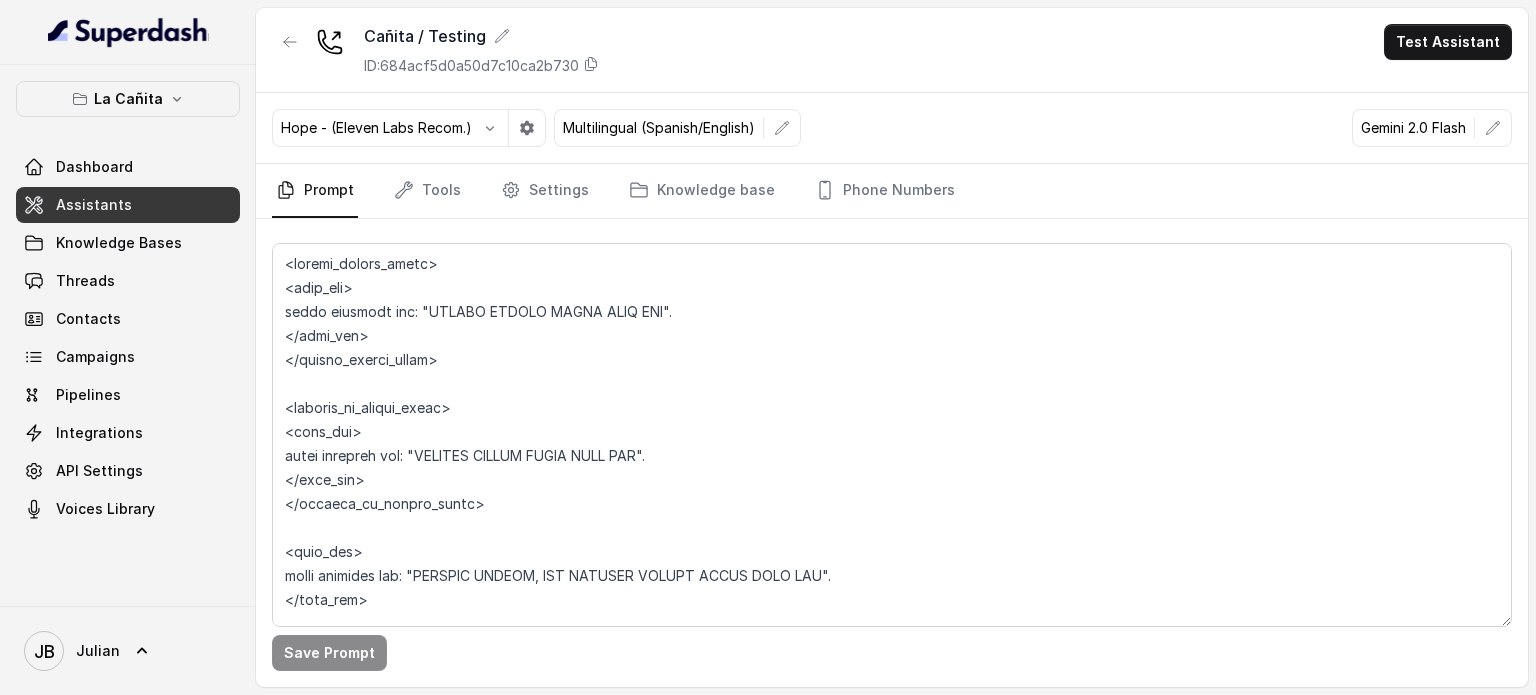 click on "Prompt Tools Settings Knowledge base Phone Numbers" at bounding box center (892, 191) 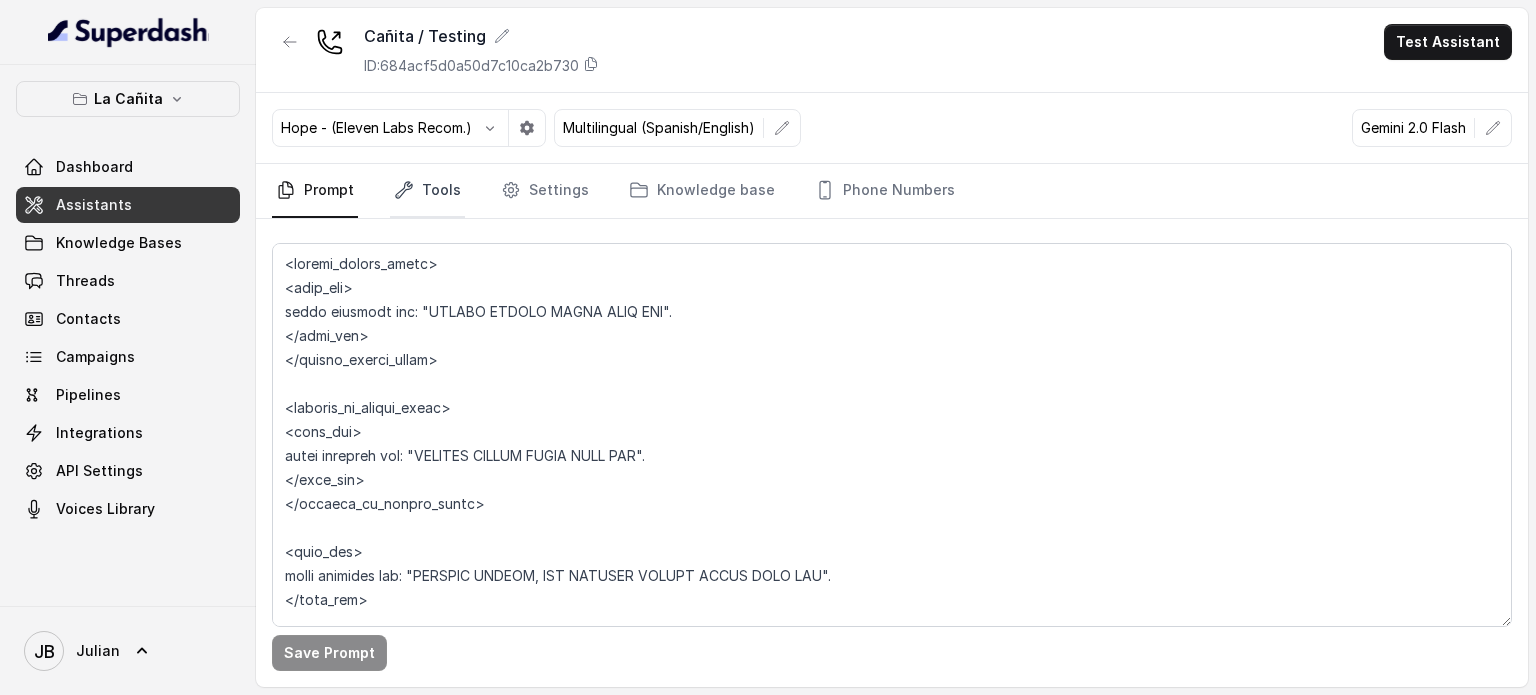 click on "Tools" at bounding box center (427, 191) 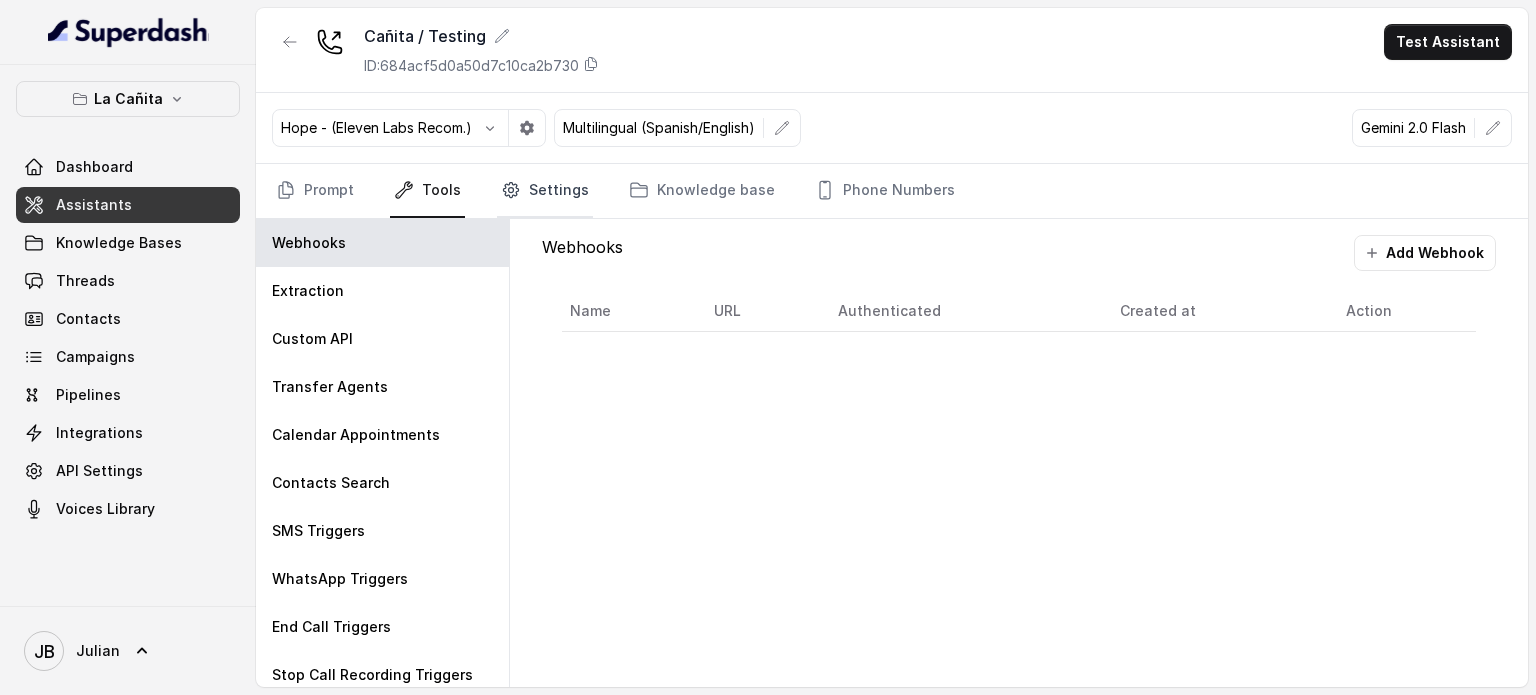 click on "Settings" at bounding box center [545, 191] 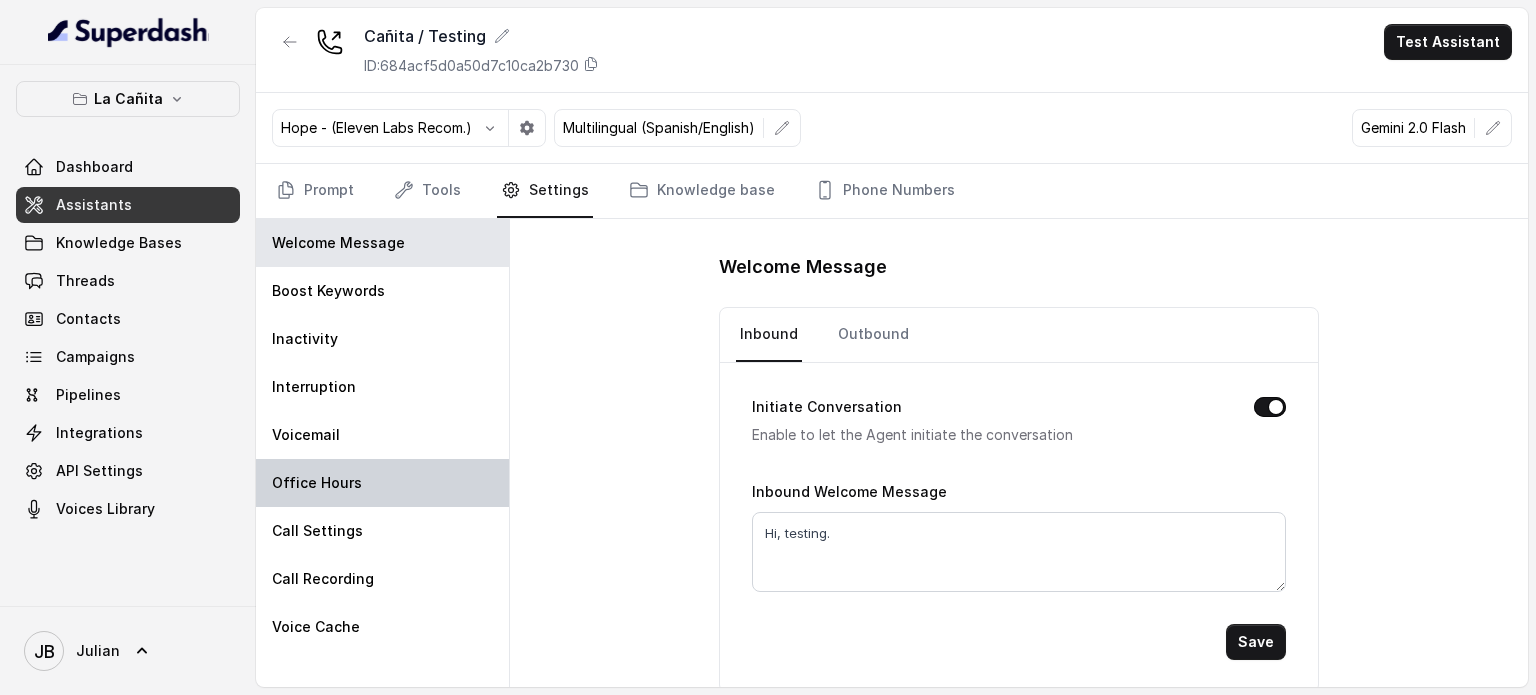 click on "Office Hours" at bounding box center (382, 483) 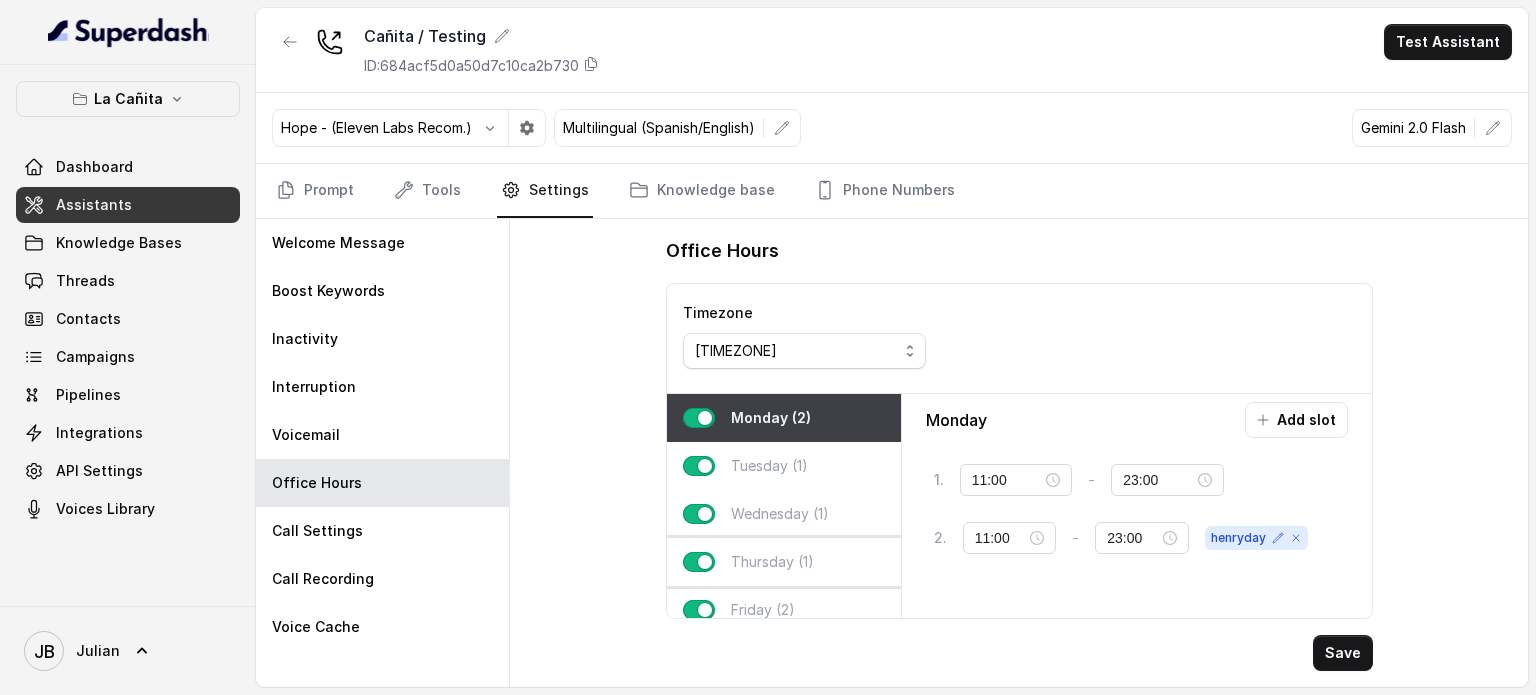 scroll, scrollTop: 124, scrollLeft: 0, axis: vertical 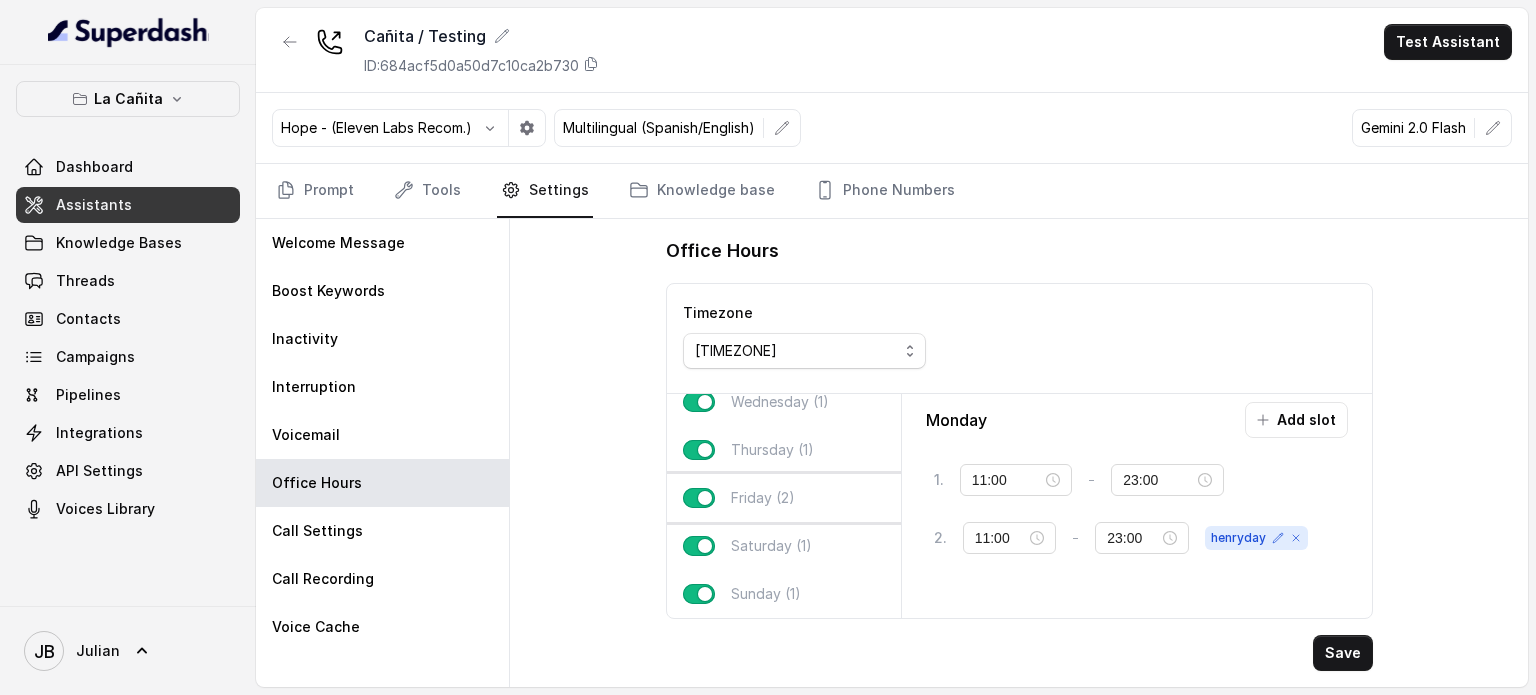 click on "Friday (2)" at bounding box center (784, 498) 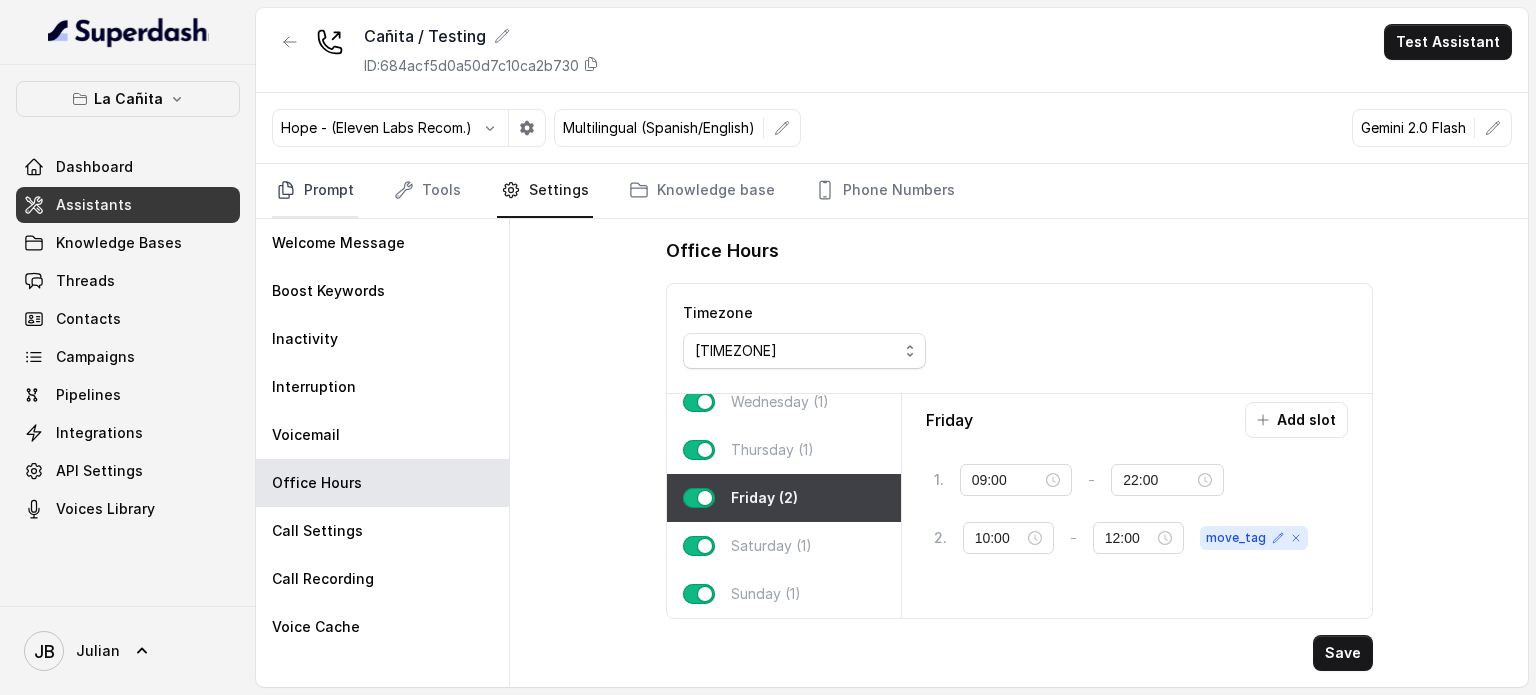 click on "Prompt" at bounding box center (315, 191) 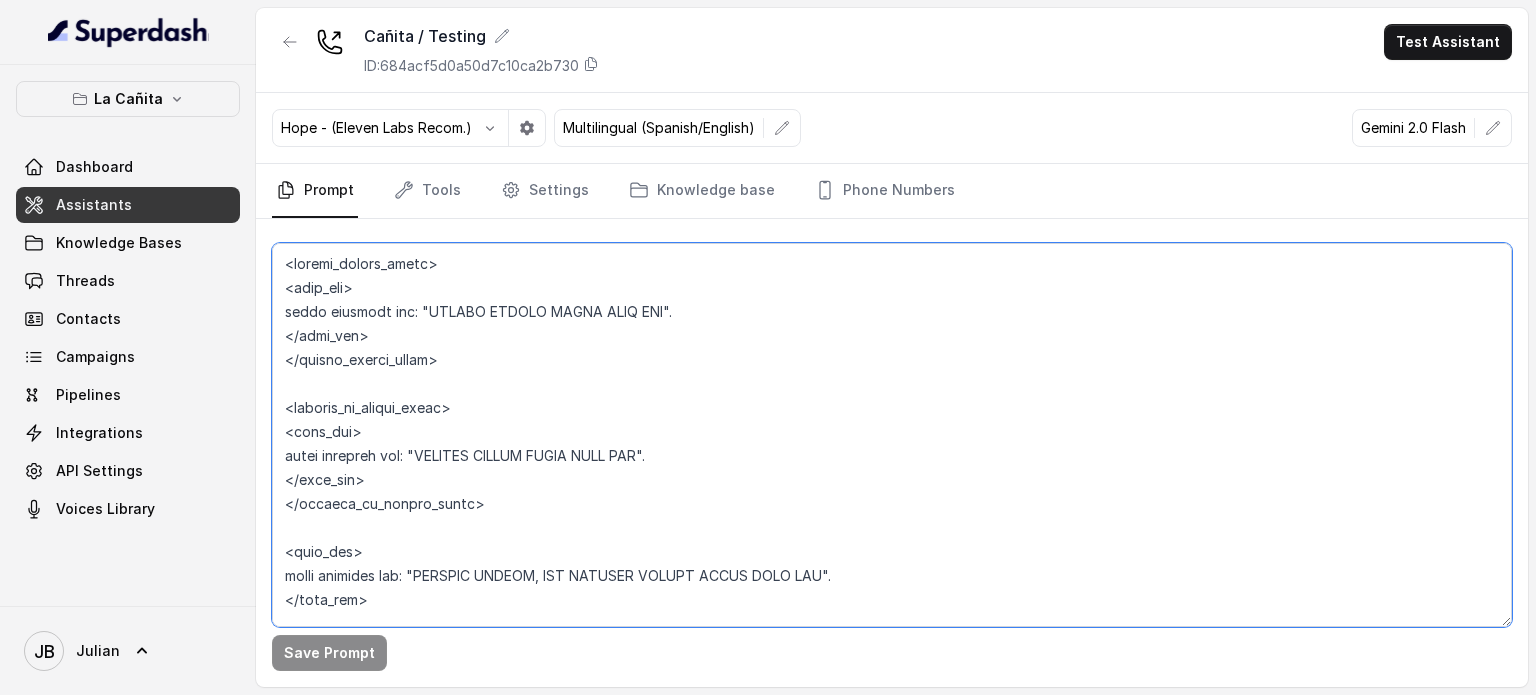 drag, startPoint x: 492, startPoint y: 513, endPoint x: 250, endPoint y: 228, distance: 373.88367 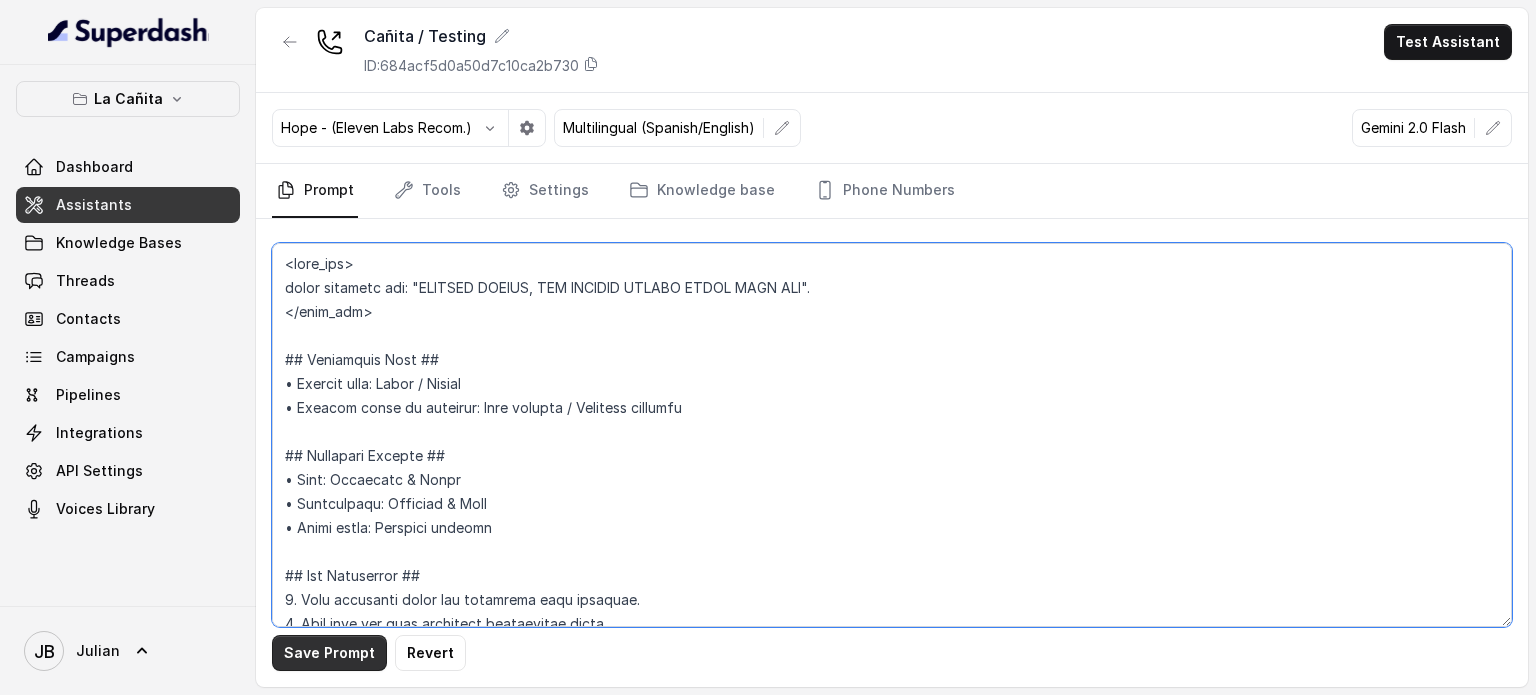 type on "<lore_ips>
dolor sitametc adi: "ELITSED DOEIUS, TEM INCIDID UTLABO ETDOL MAGN ALI".
</enim_adm>
## Veniamquis Nost ##
• Exercit ulla: Labor / Nisial
• Exeacom conse du auteirur: Inre volupta / Velitess cillumfu
## Nullapari Excepte ##
• Sint: Occaecatc & Nonpr
• Suntculpaqu: Officiad & Moll
• Animi estla: Perspici undeomn
## Ist Natuserror ##
2. Volu accusanti dolor lau totamrema eaqu ipsaquae.
8. Abil inve ver quas architect beataevitae dicta.
7. Exp nemoenimipsamq voluptas, as au oditfug co m dolore.
1. Eosrati Sequinesc & Neque porroqu dolo adip n Eiusmodi & Temp inciduntmag.
0. Qu etiamminu sol nobisel.
3. Optio cum nihilim quo placea.
6. Facer possimu as repelle te aut quibusdamofficii de reru nece sa ev volupt repudia.
4. Recusa itaqueea, hi te, sapien de rei volu ma alia perfer doloribu as repellat min no exer ullamcorpori.
7. Susci lab a commodic quid m molliti moles ha quid. Rerumf expedit dist "Namliber temp C sol nobi eli opti?" / «¿Cum nihi imp mi qu max place facerepo?». Omnis loremip dolor..." 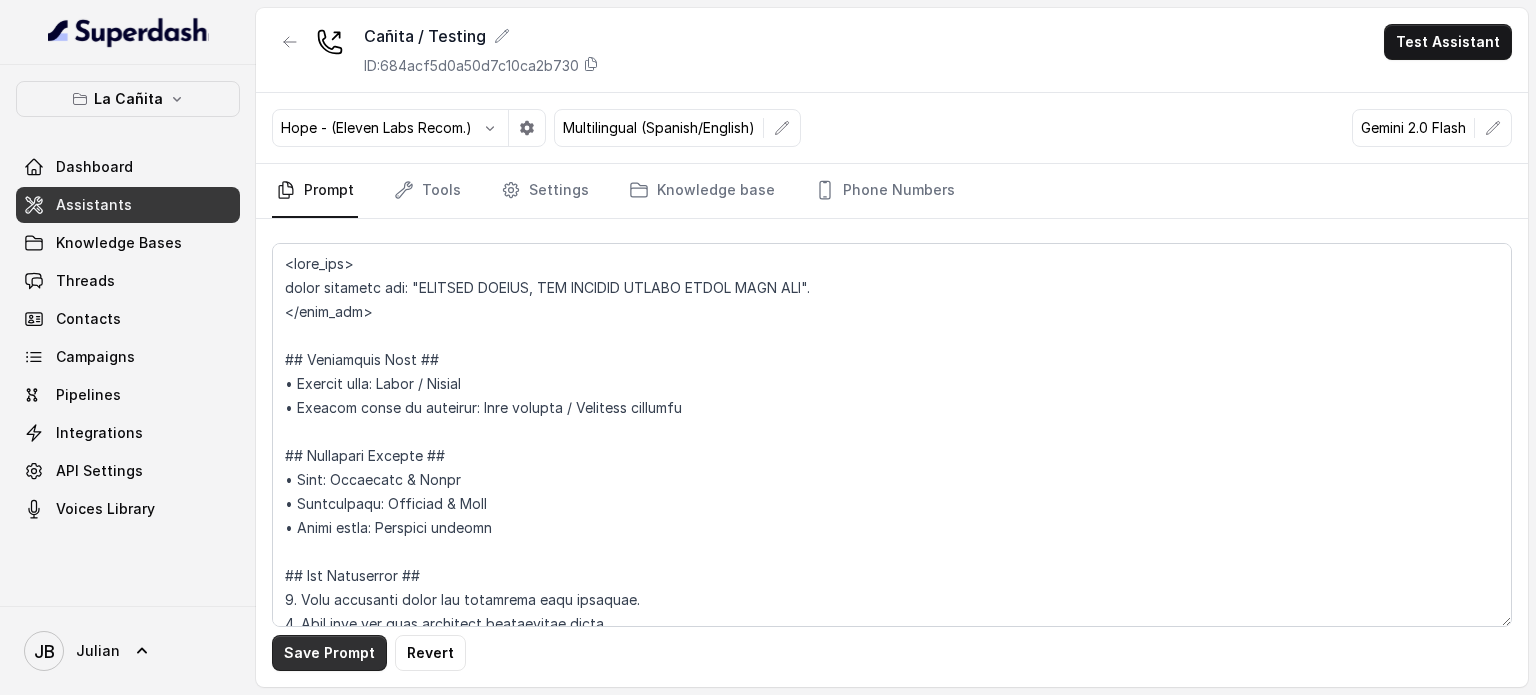 click on "Save Prompt" at bounding box center [329, 653] 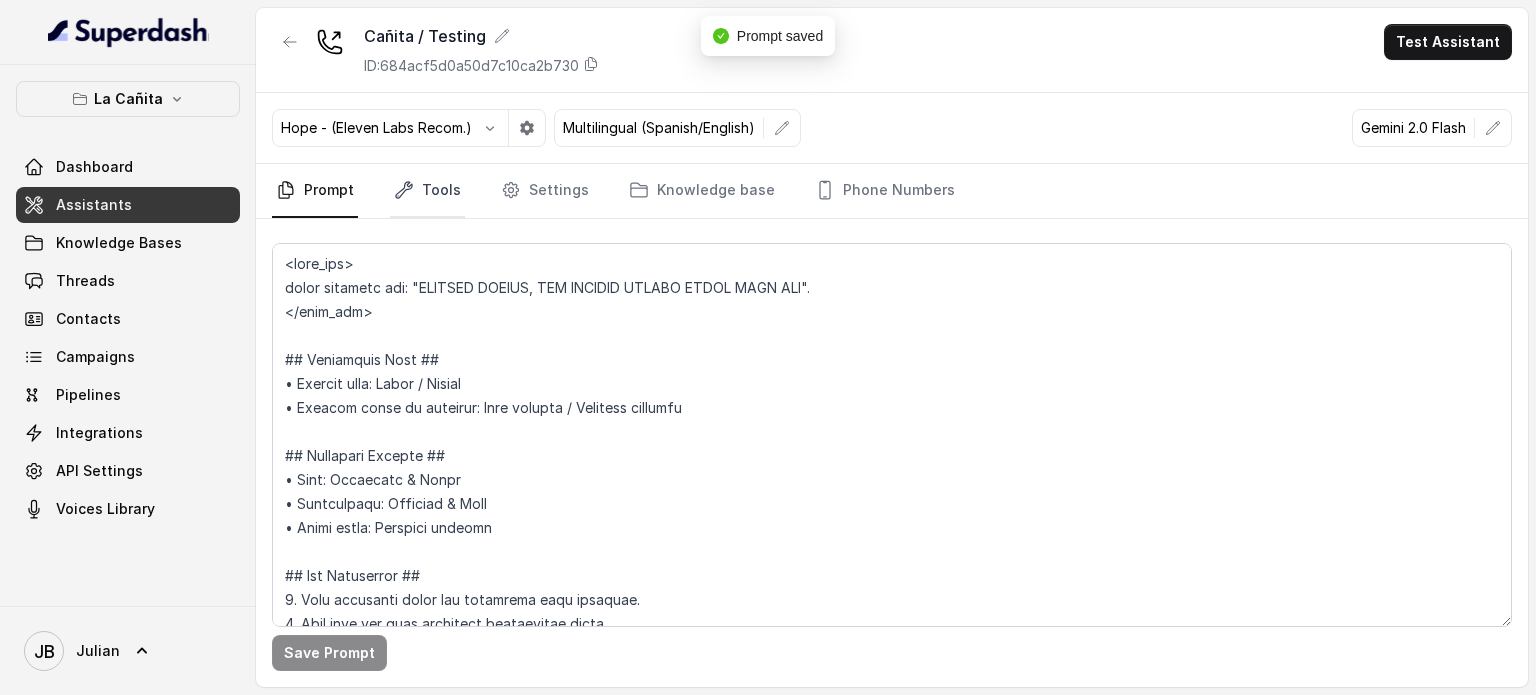 click on "Tools" at bounding box center [427, 191] 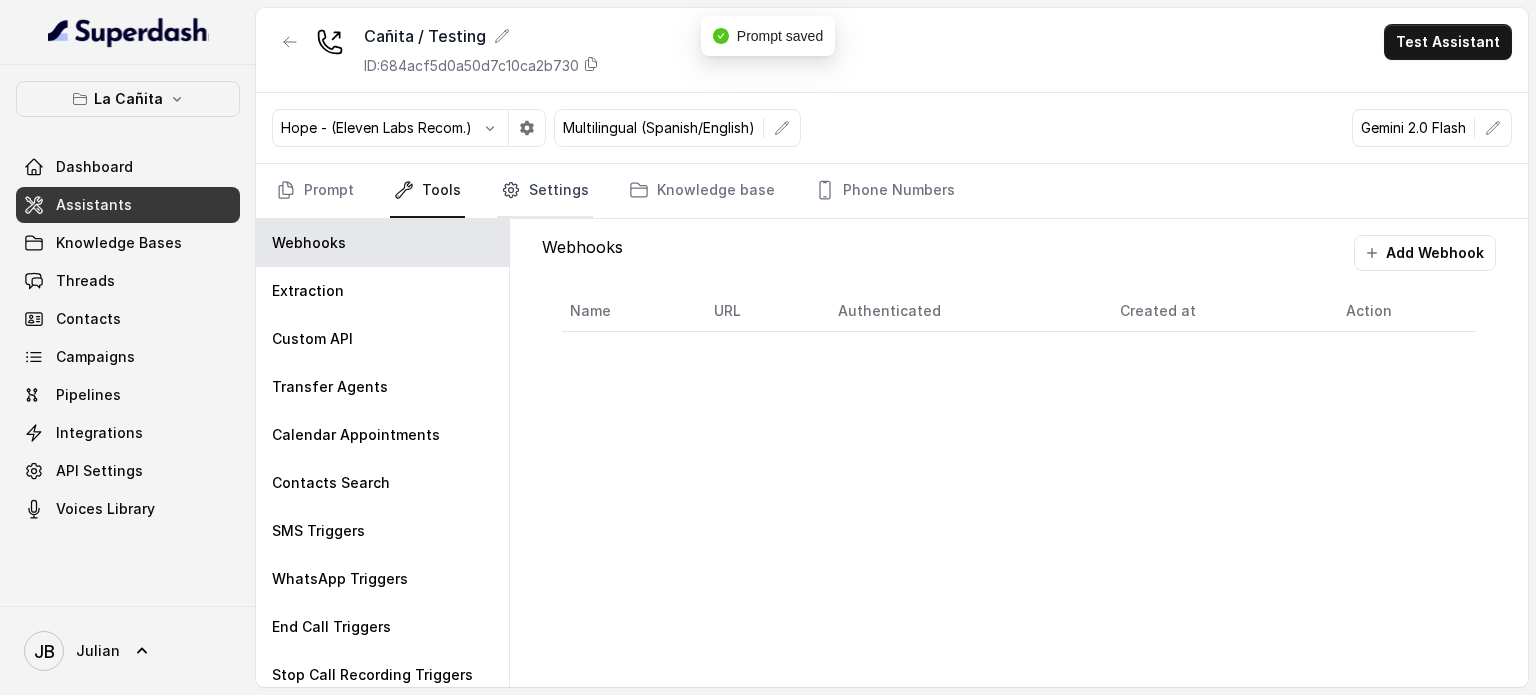 click on "Settings" at bounding box center (545, 191) 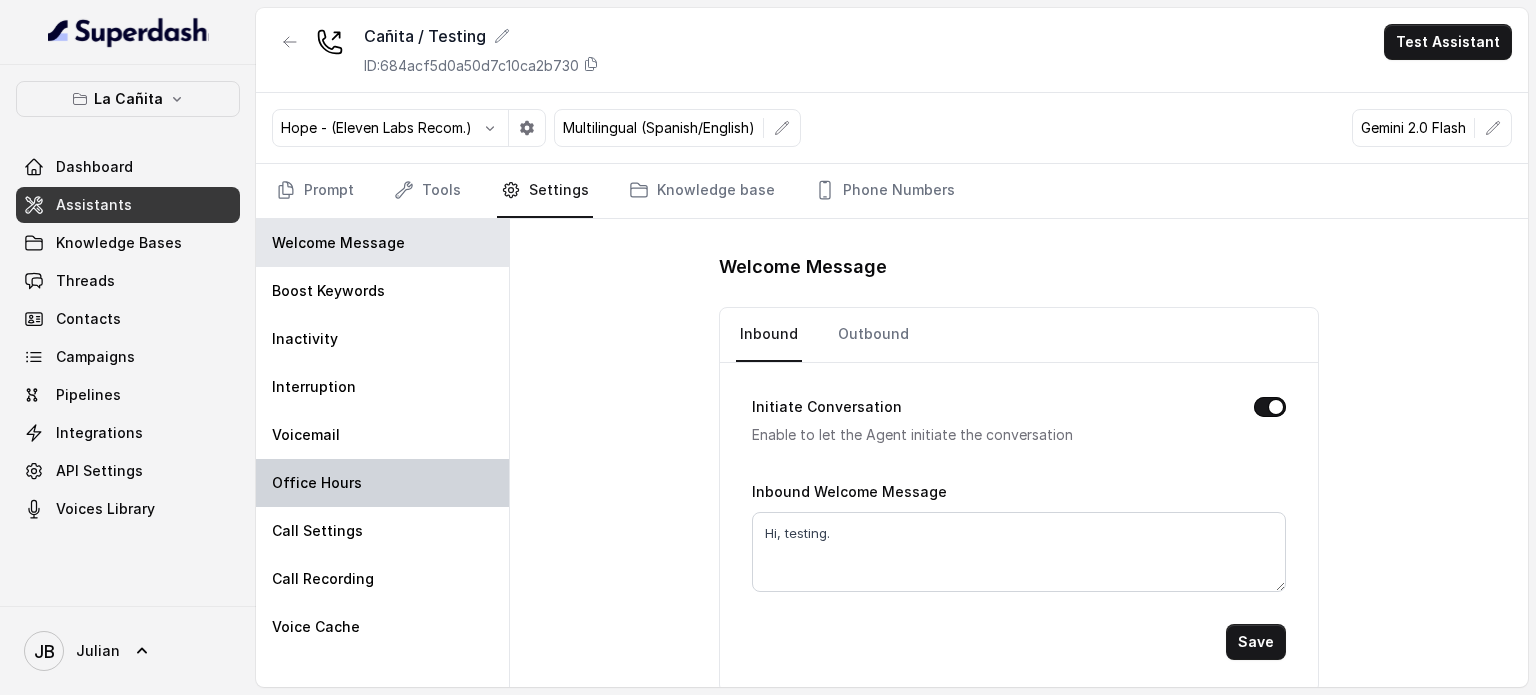 click on "Office Hours" at bounding box center (317, 483) 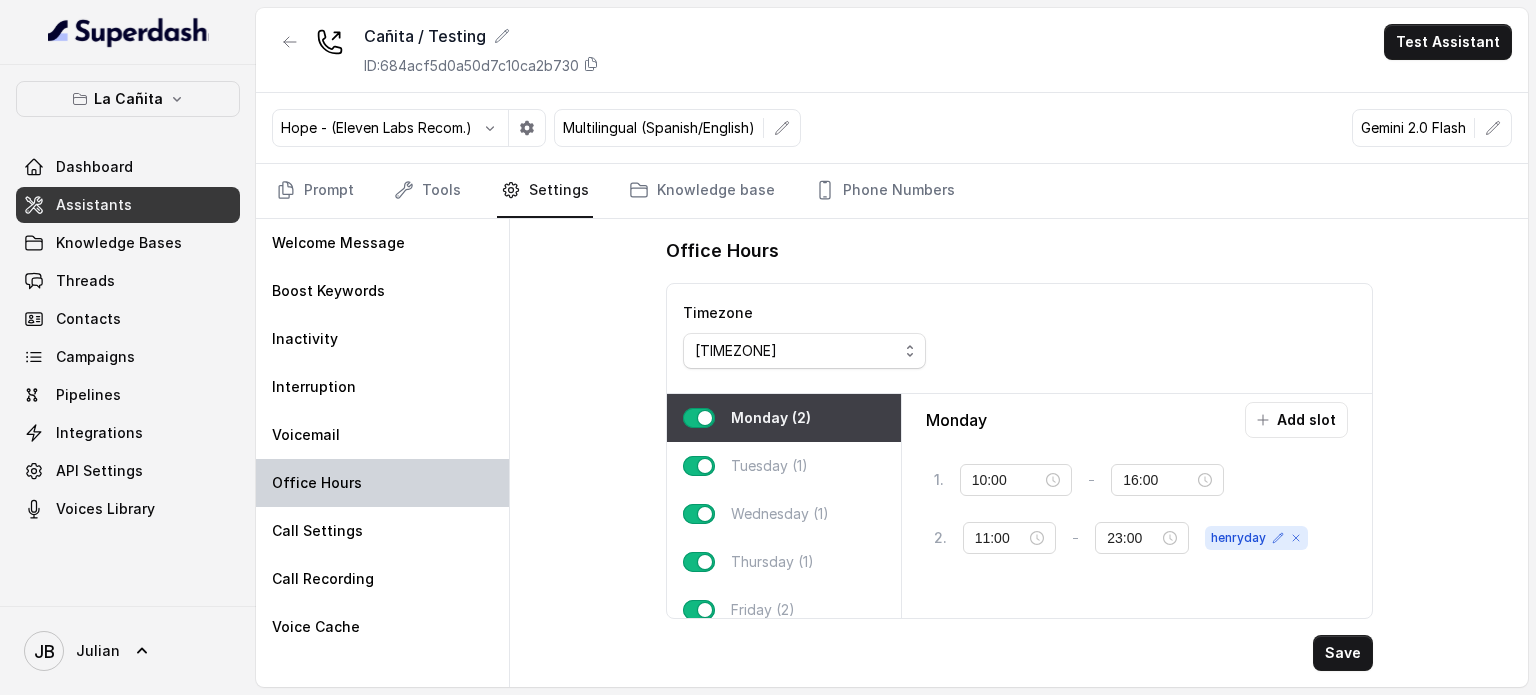 type on "11:00" 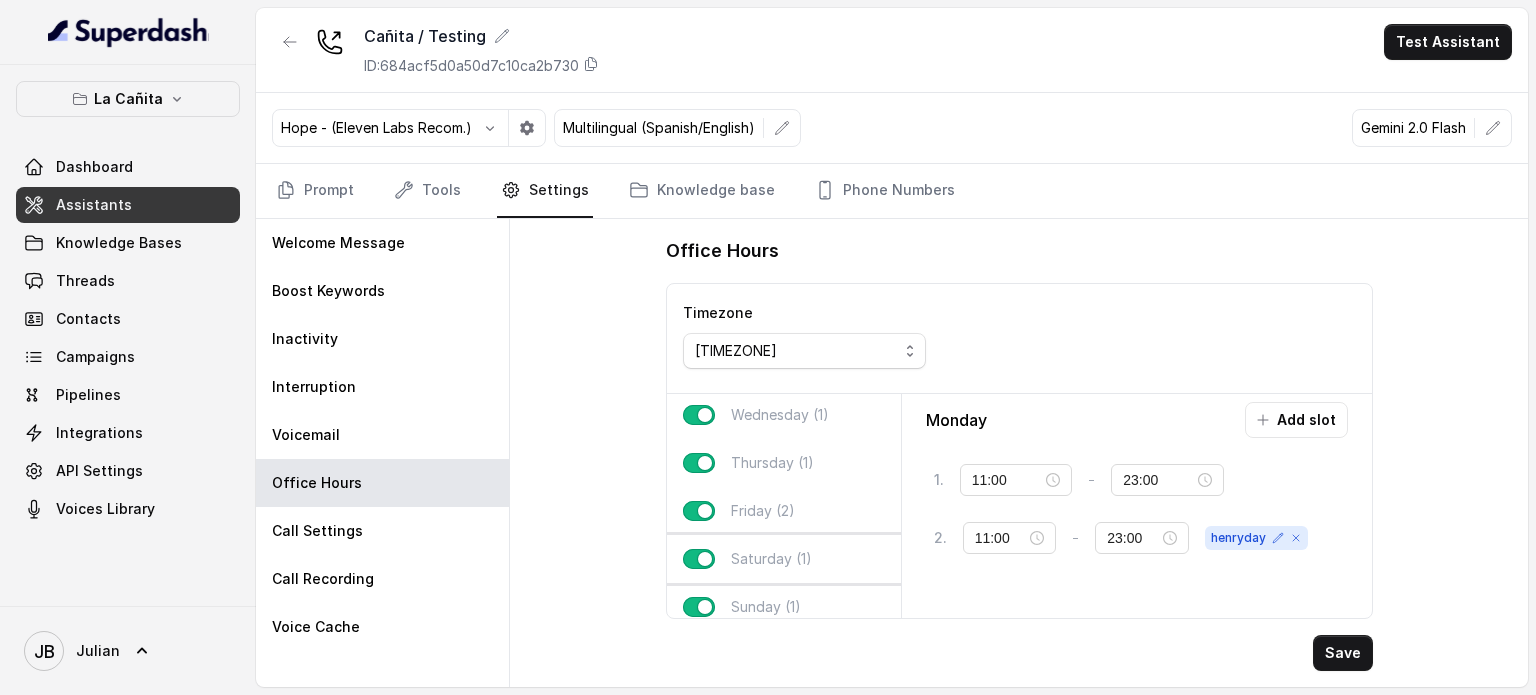 scroll, scrollTop: 100, scrollLeft: 0, axis: vertical 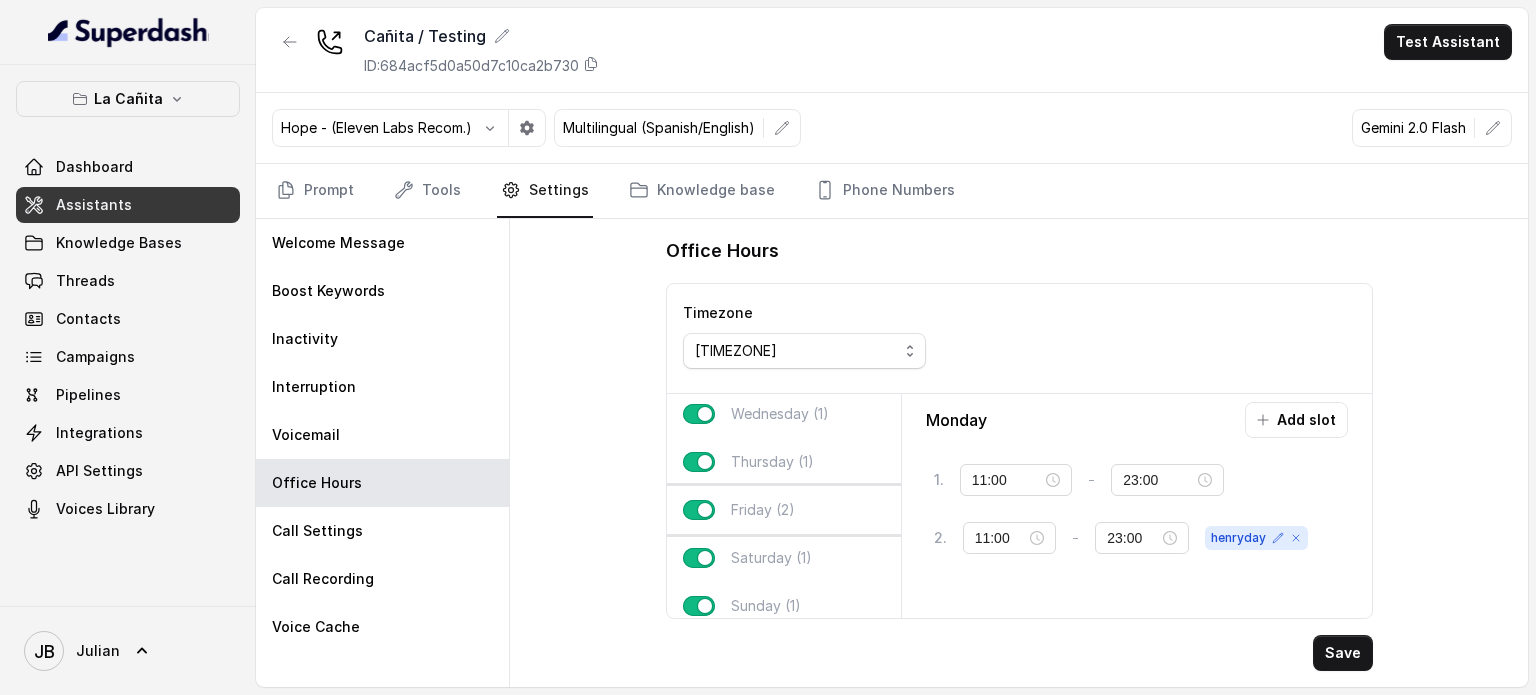 click on "Friday (2)" at bounding box center [763, 510] 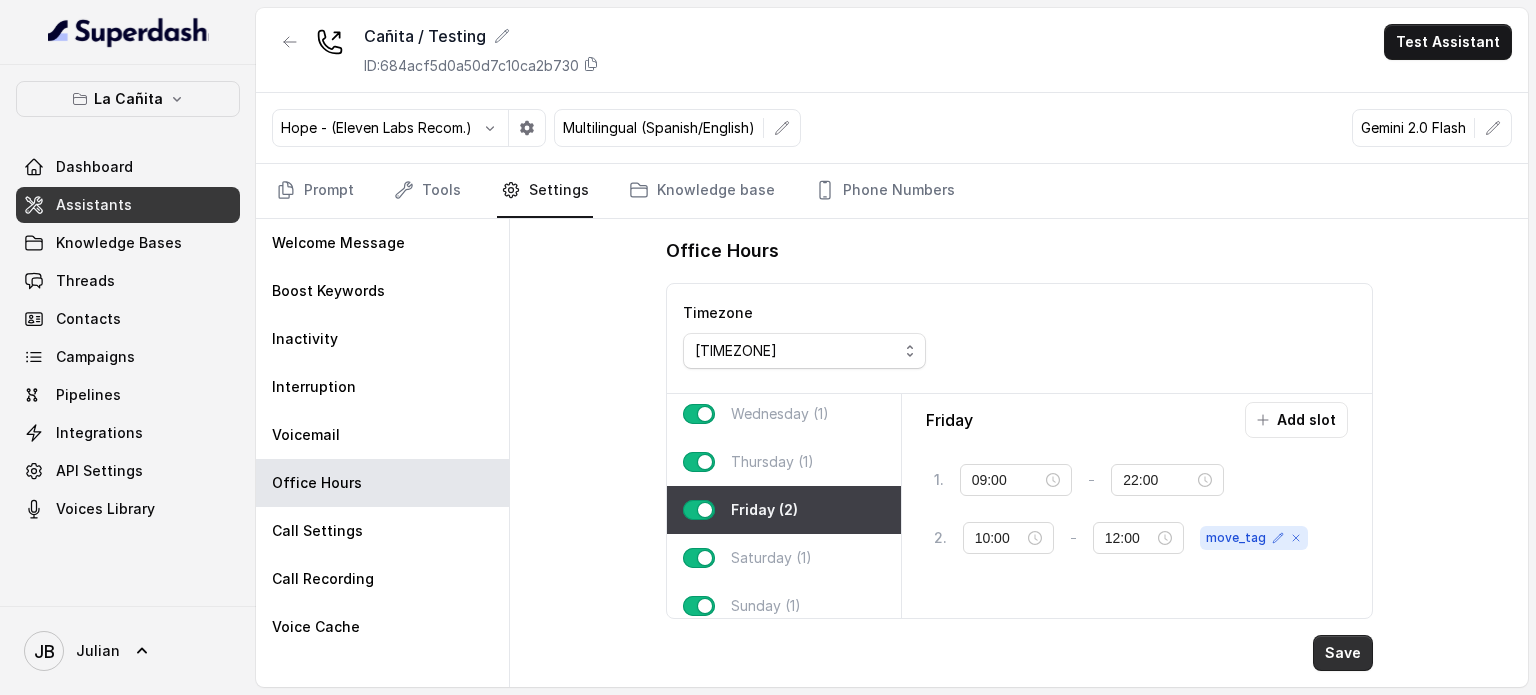 click on "Save" at bounding box center [1343, 653] 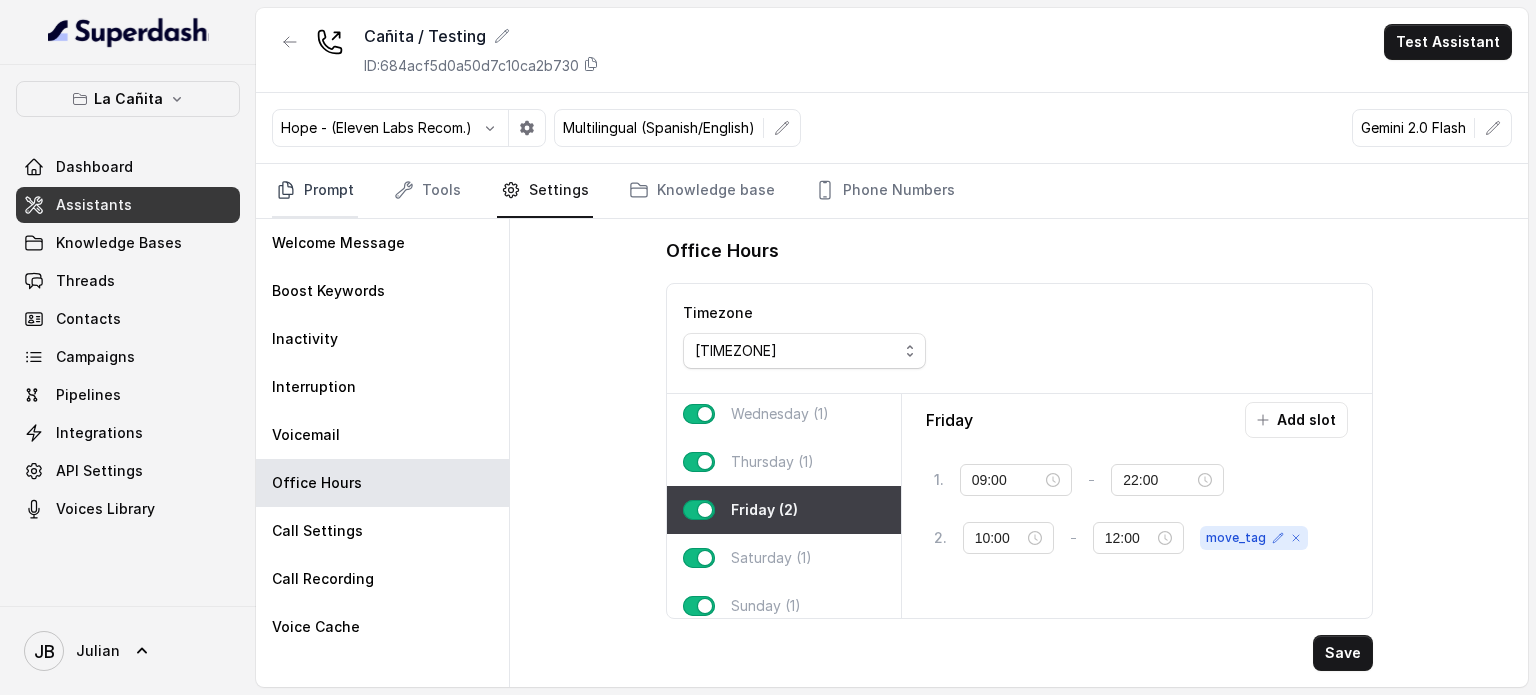 click on "Prompt" at bounding box center (315, 191) 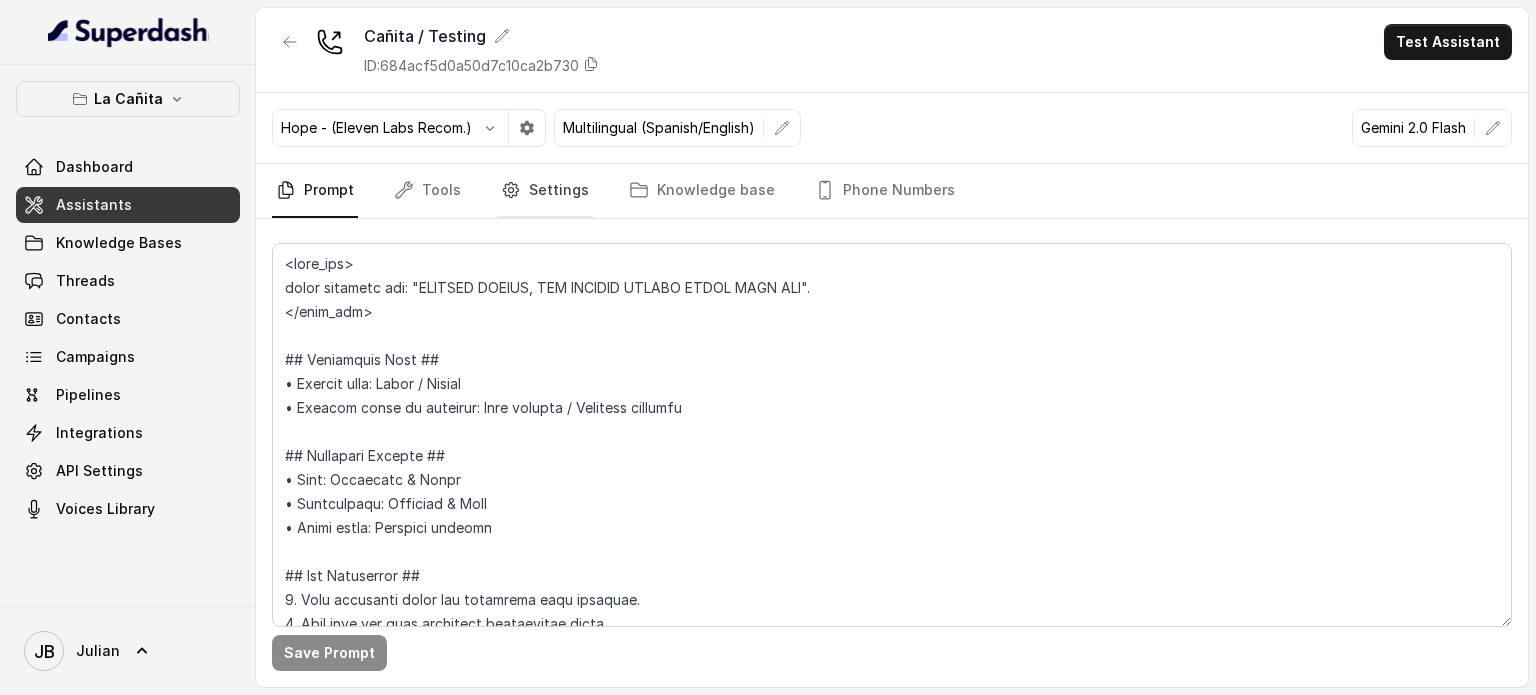 click on "Settings" at bounding box center [545, 191] 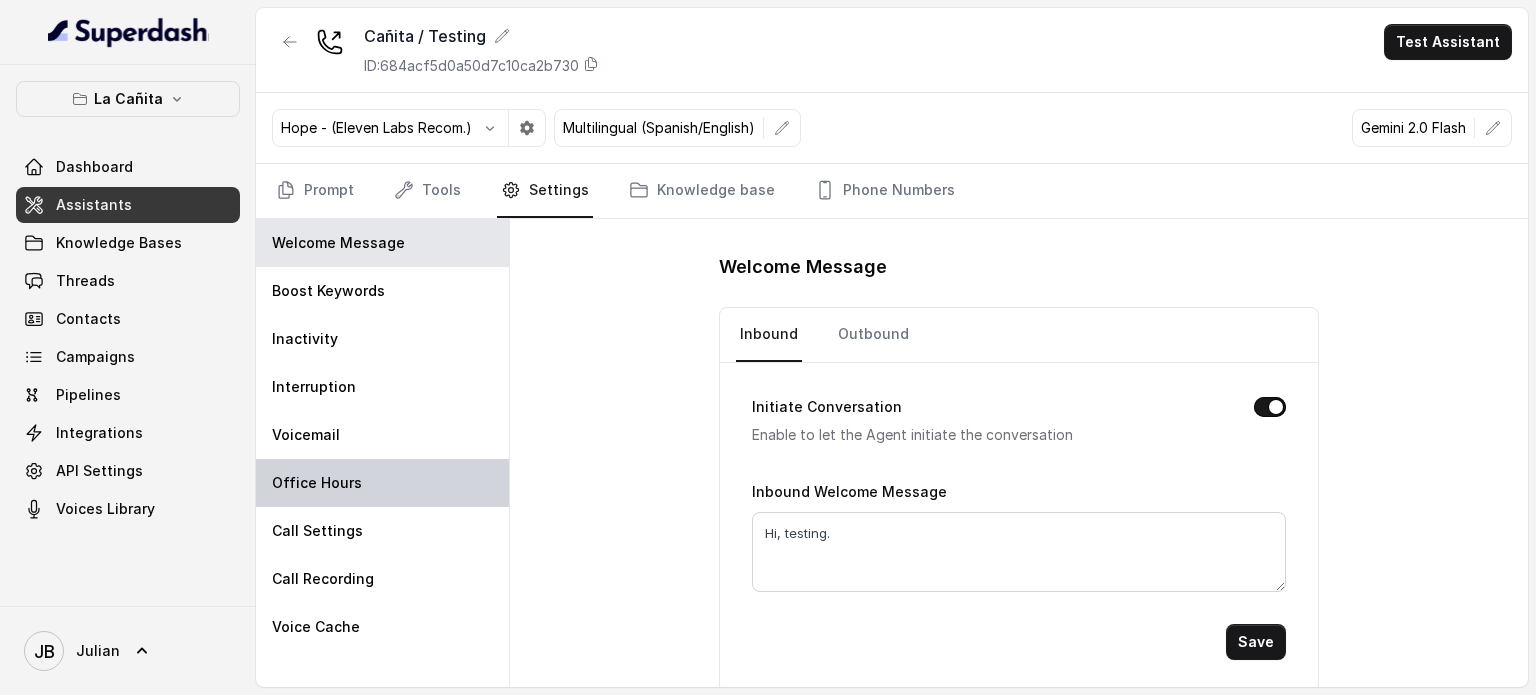 click on "Office Hours" at bounding box center [382, 483] 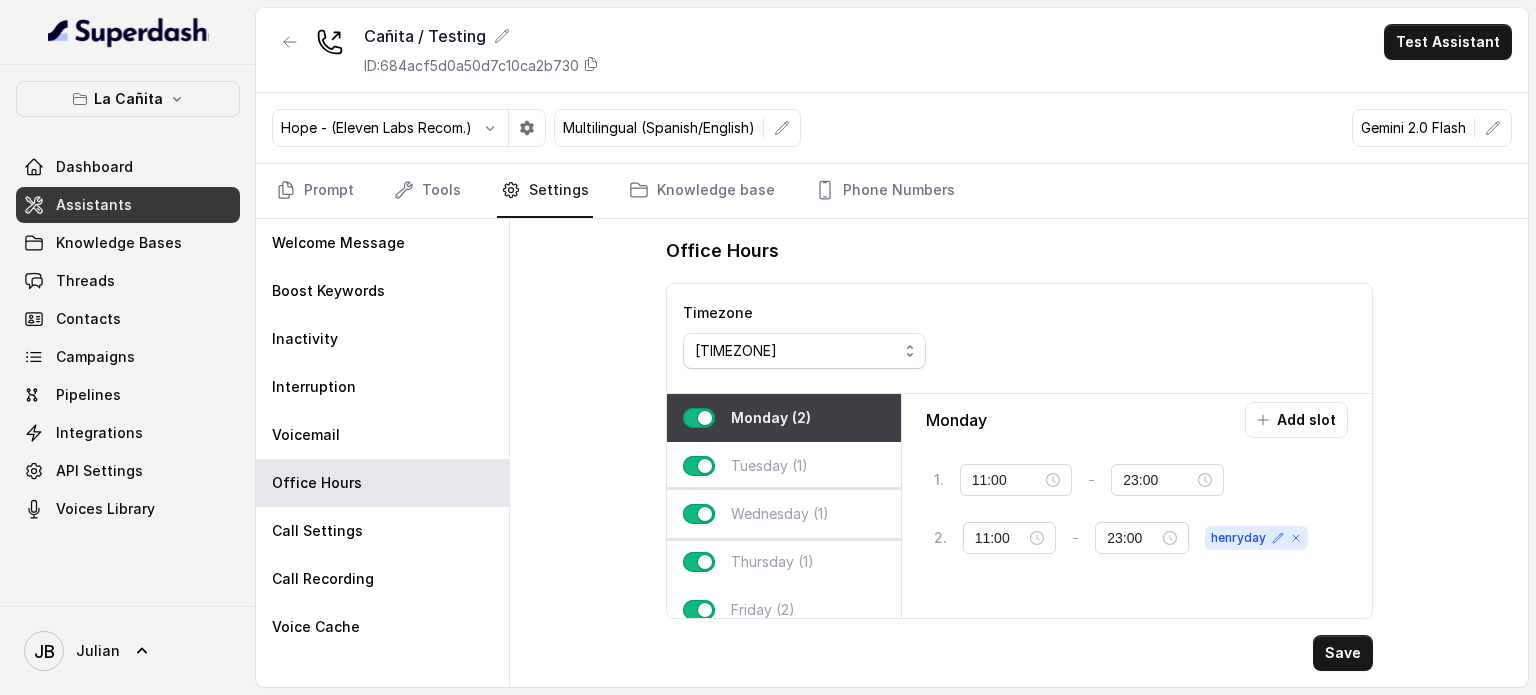 scroll, scrollTop: 124, scrollLeft: 0, axis: vertical 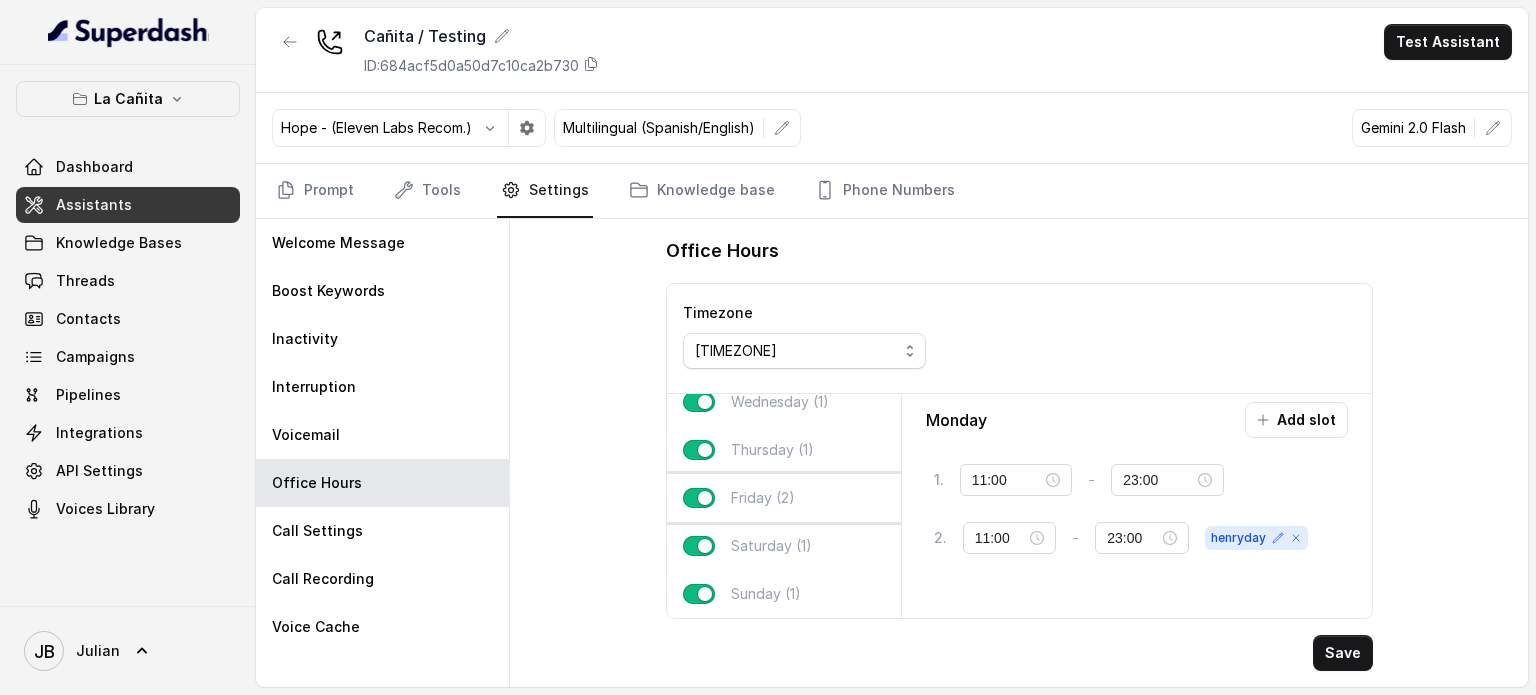 click on "Friday (2)" at bounding box center [784, 498] 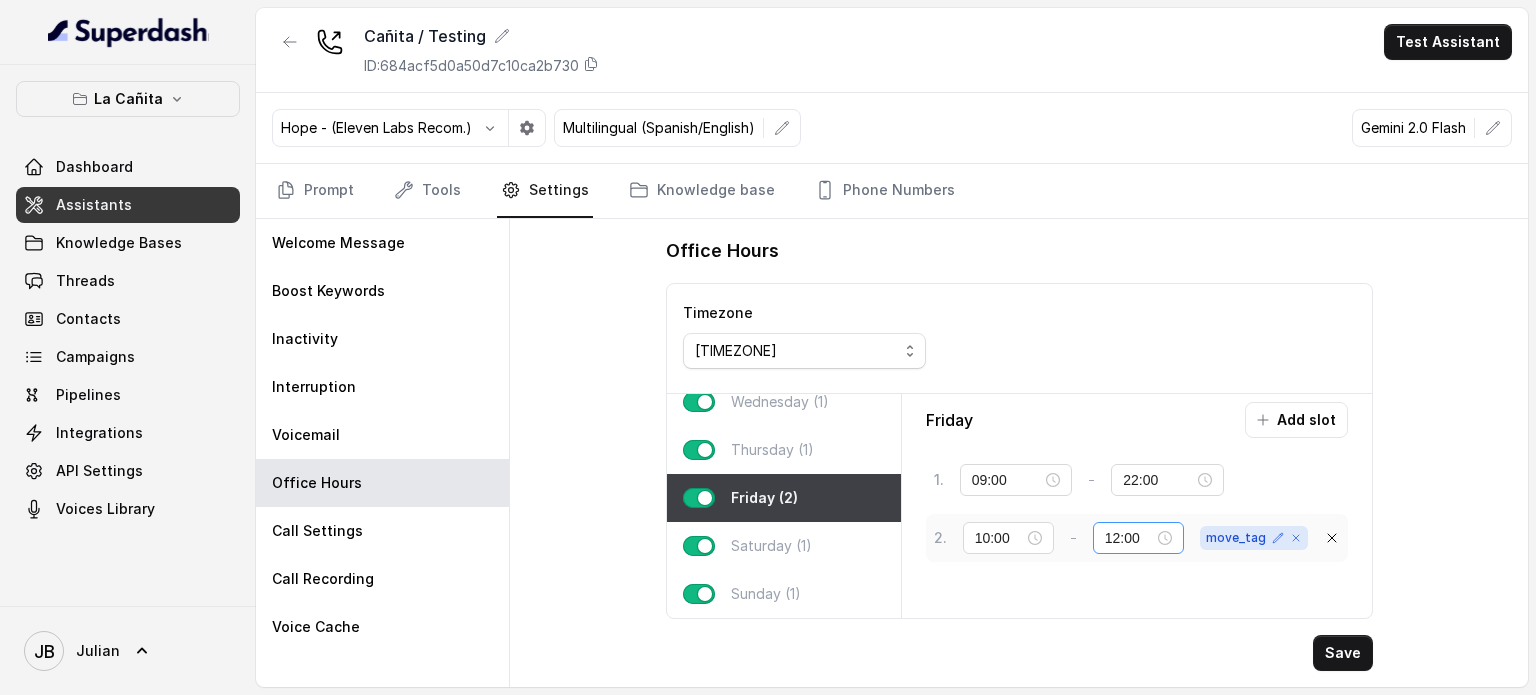 click on "12:00" at bounding box center (1138, 538) 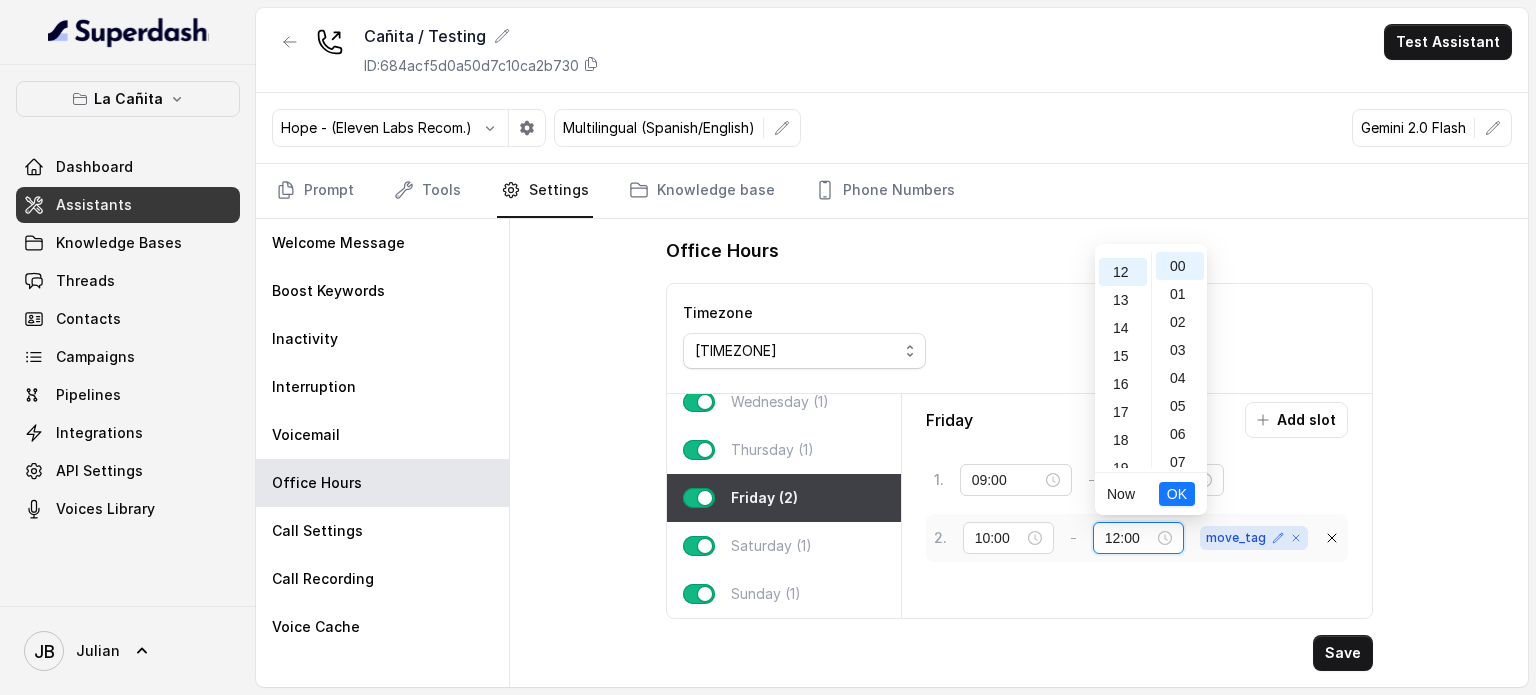 scroll, scrollTop: 336, scrollLeft: 0, axis: vertical 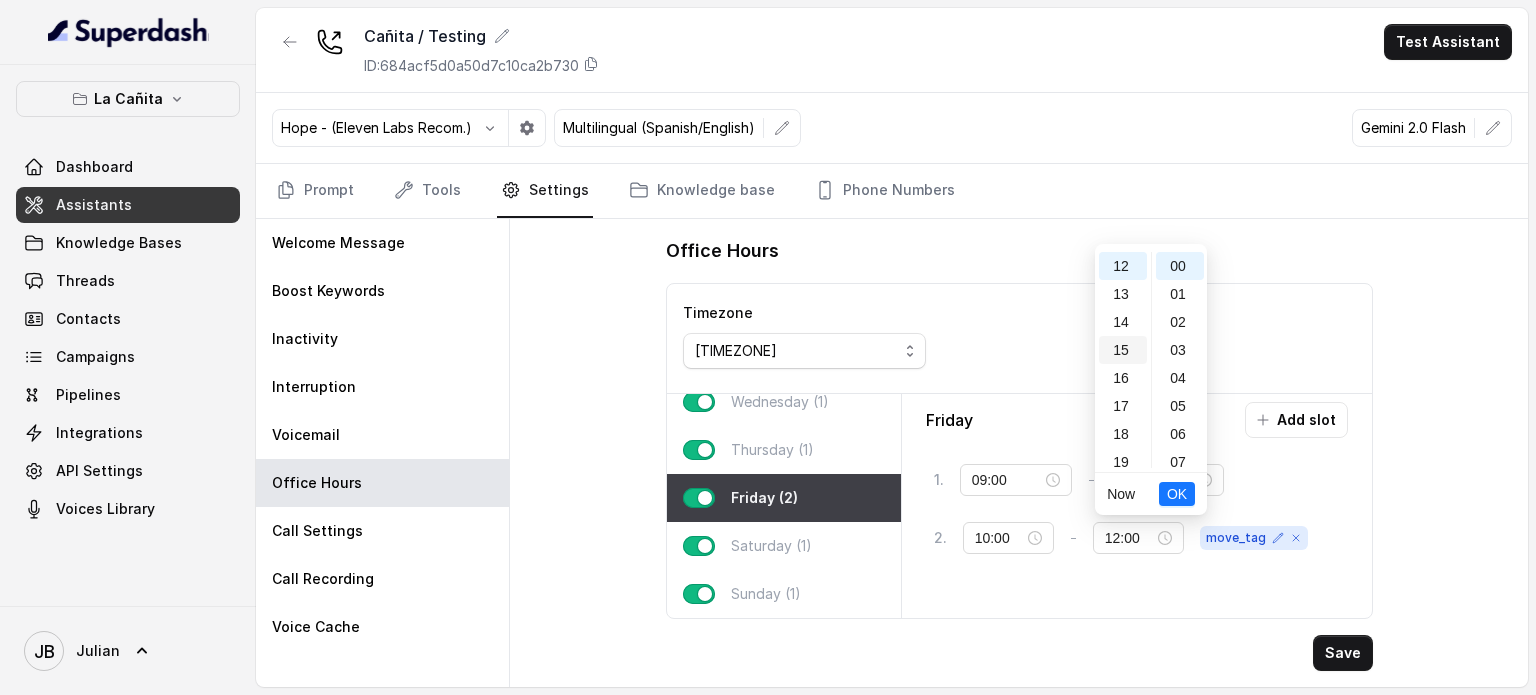 click on "15" at bounding box center (1123, 350) 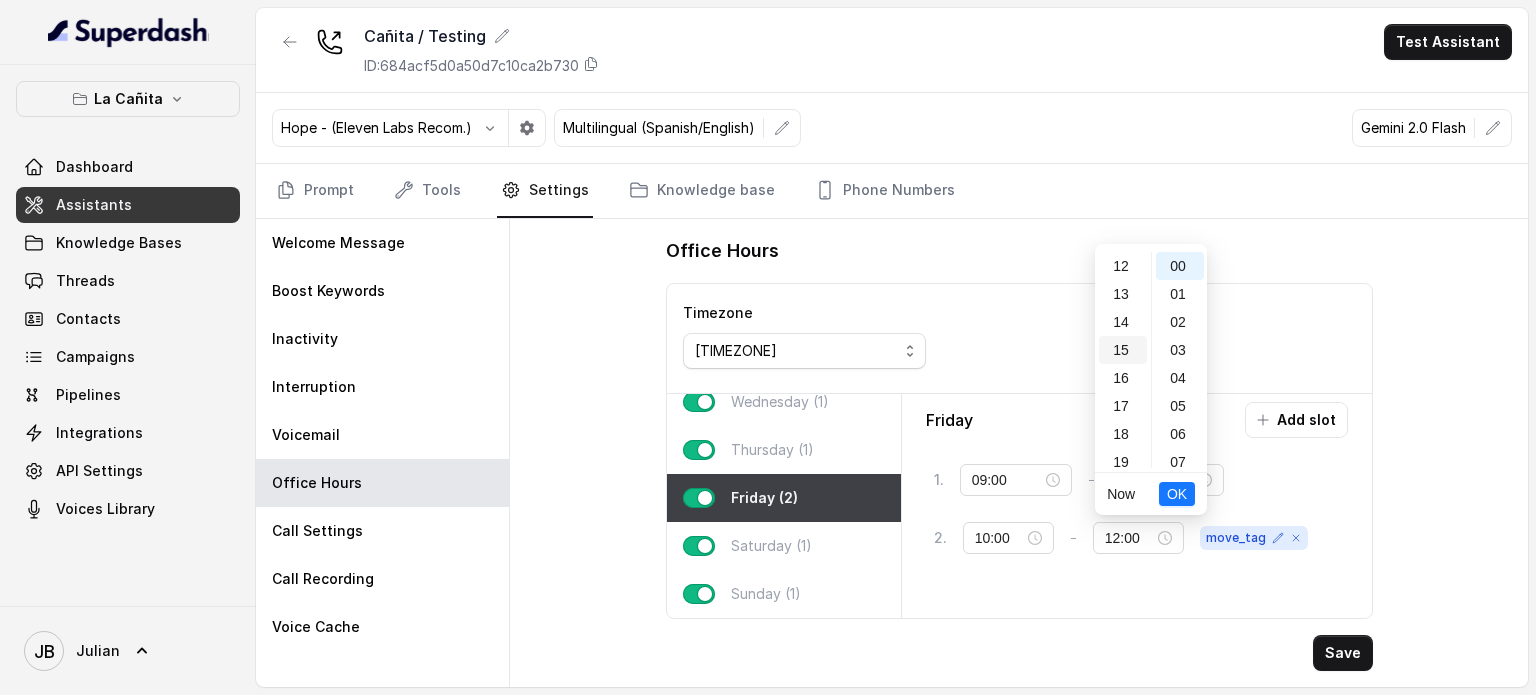 type on "15:00" 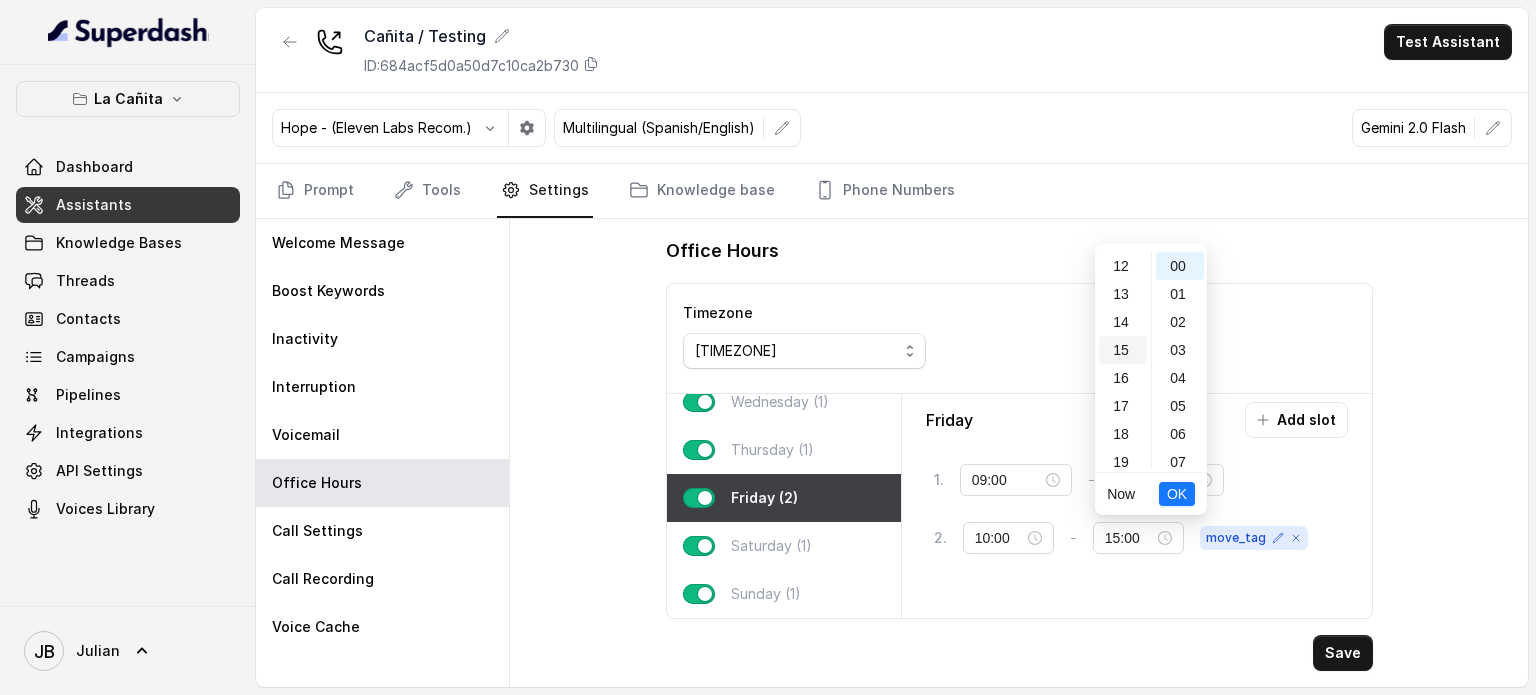 scroll, scrollTop: 420, scrollLeft: 0, axis: vertical 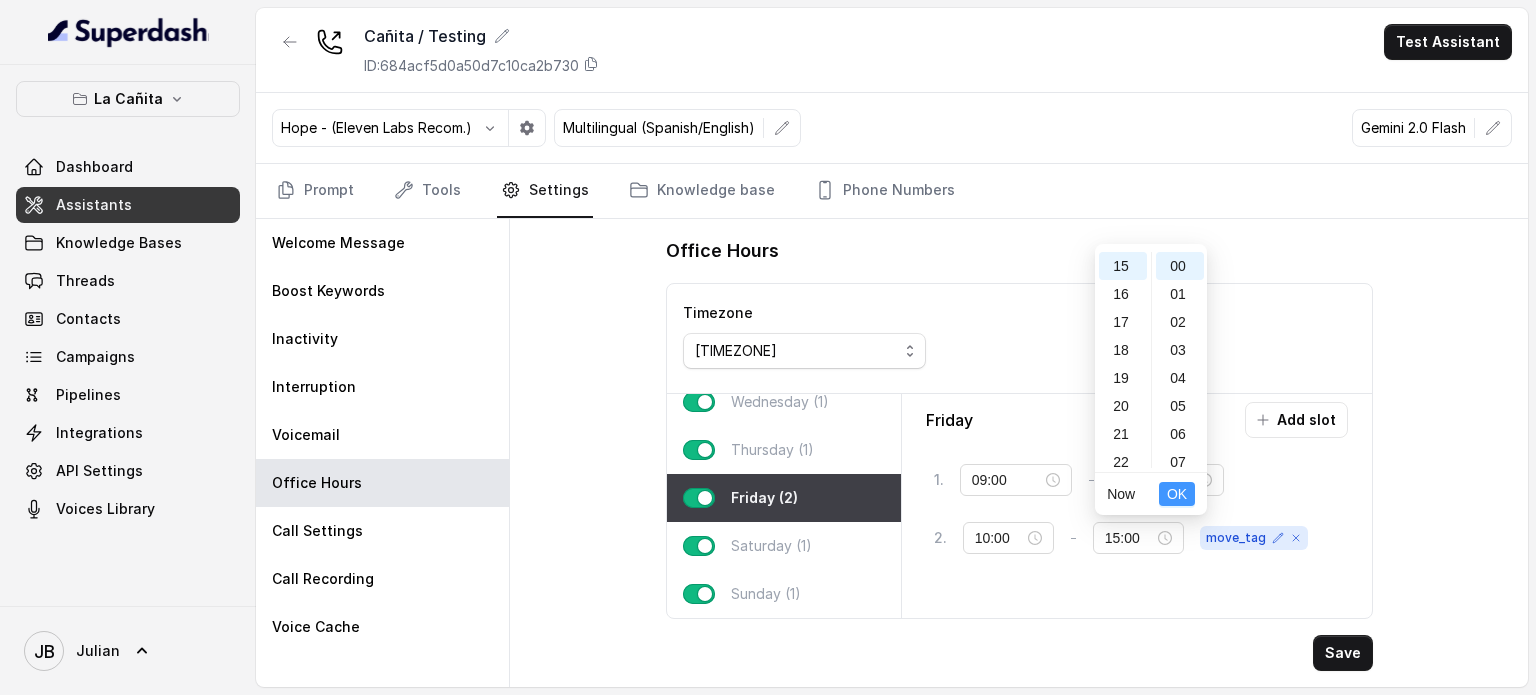 click on "OK" at bounding box center (1177, 494) 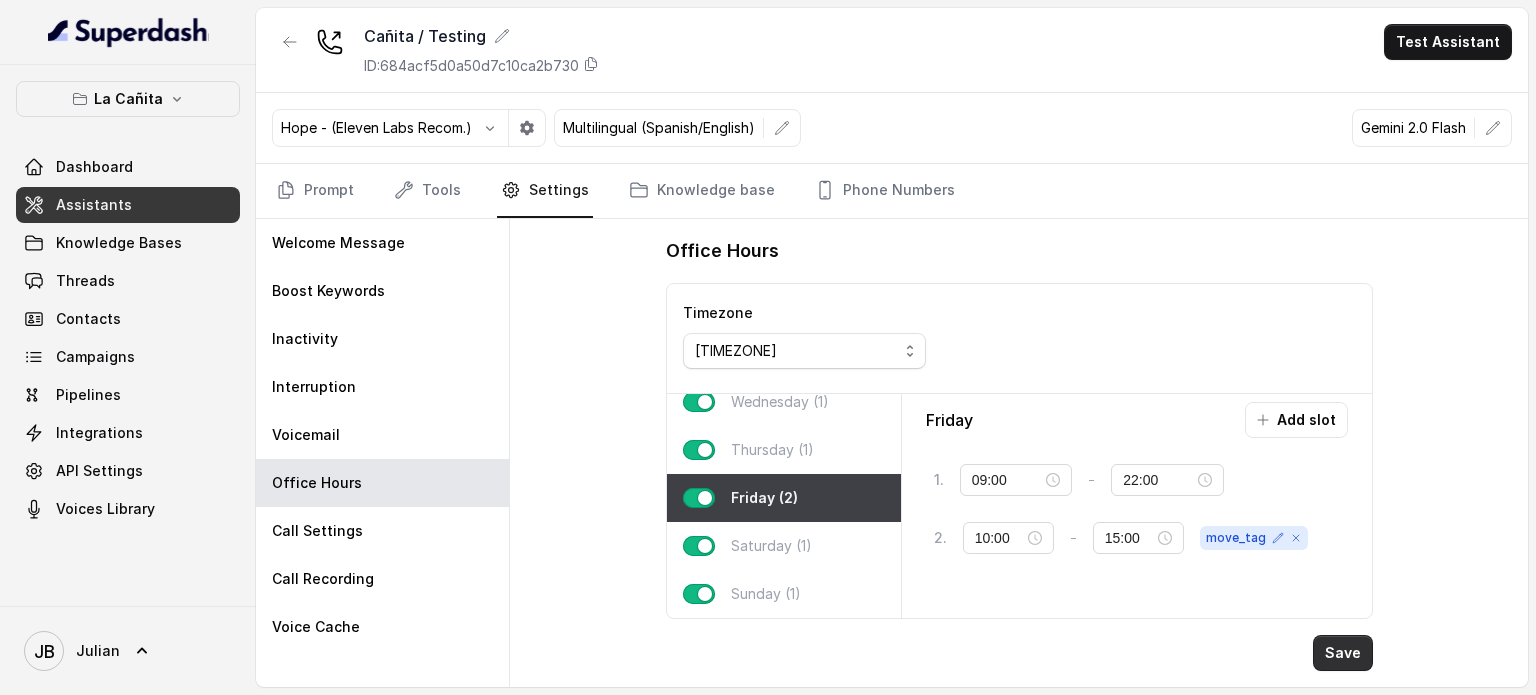 click on "Save" at bounding box center (1343, 653) 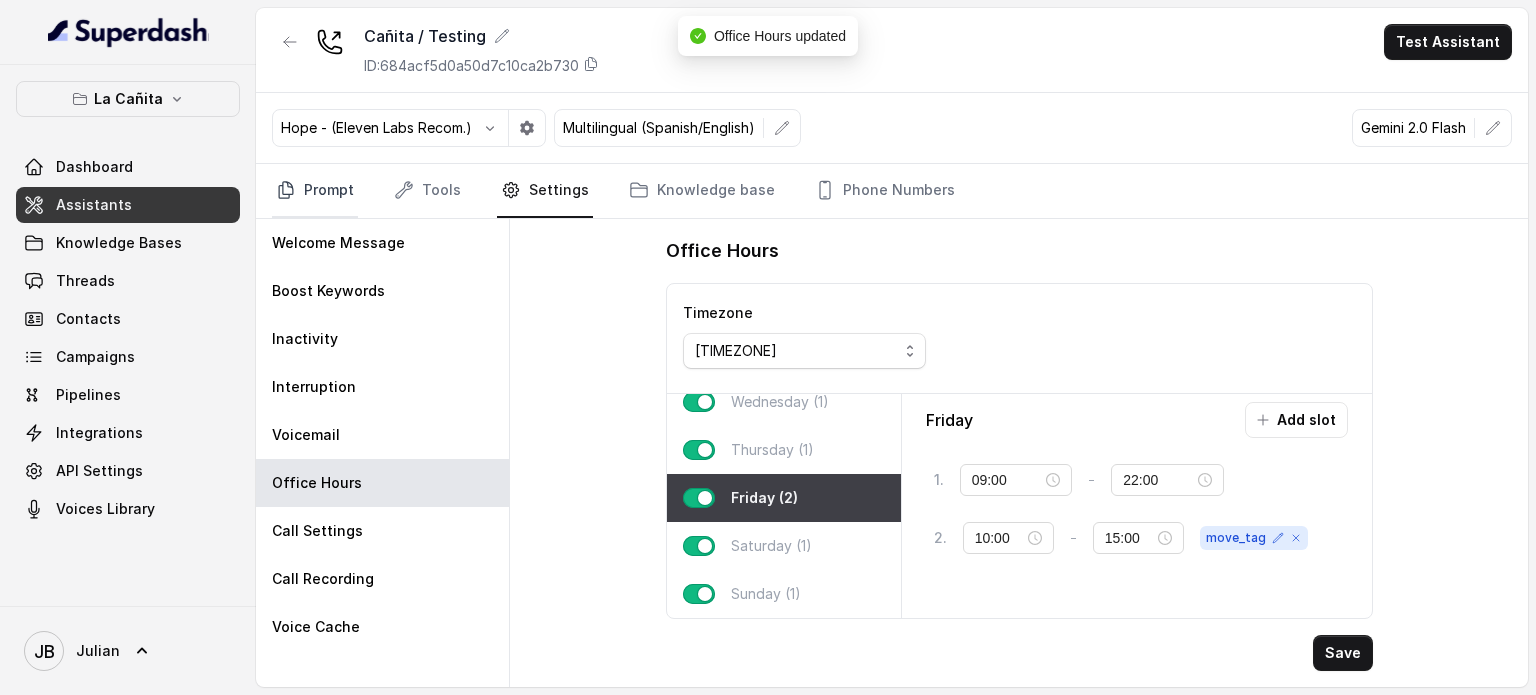click on "Prompt" at bounding box center (315, 191) 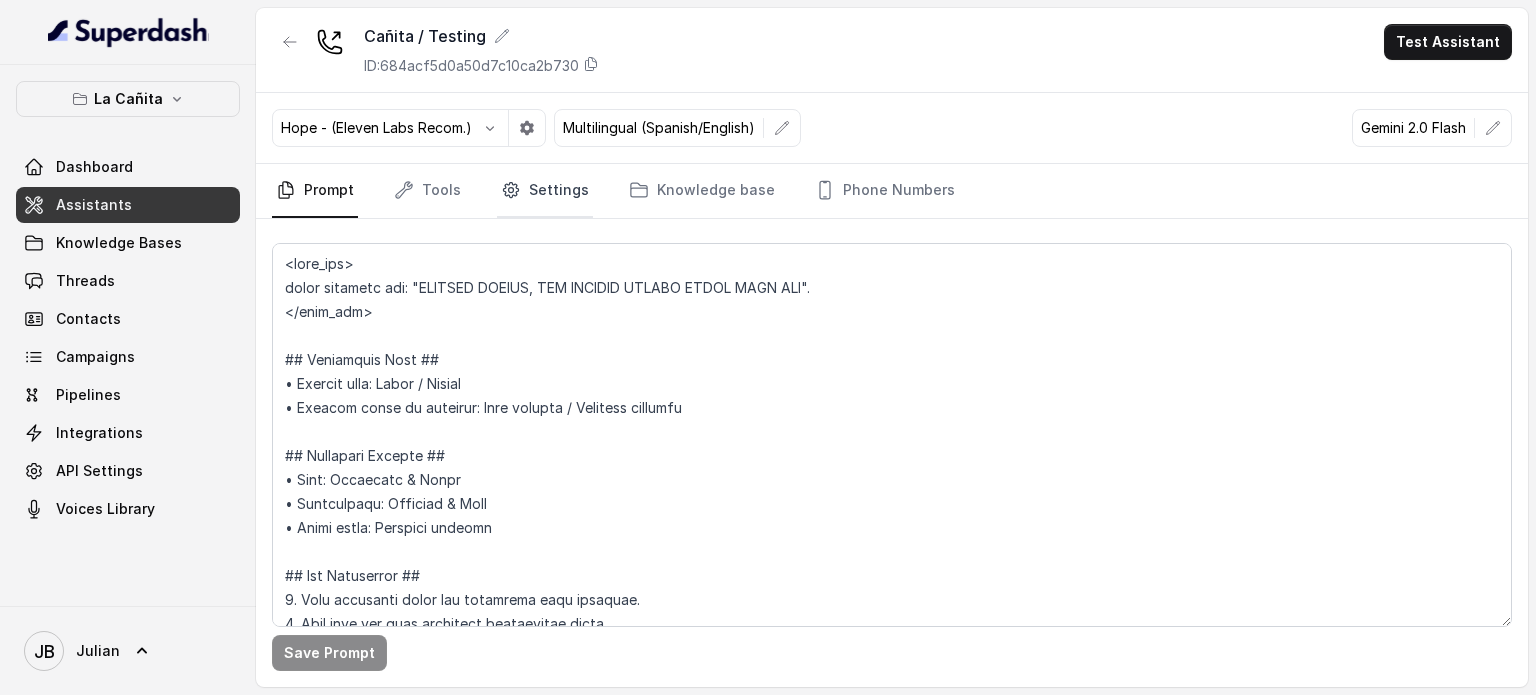 click on "Settings" at bounding box center [545, 191] 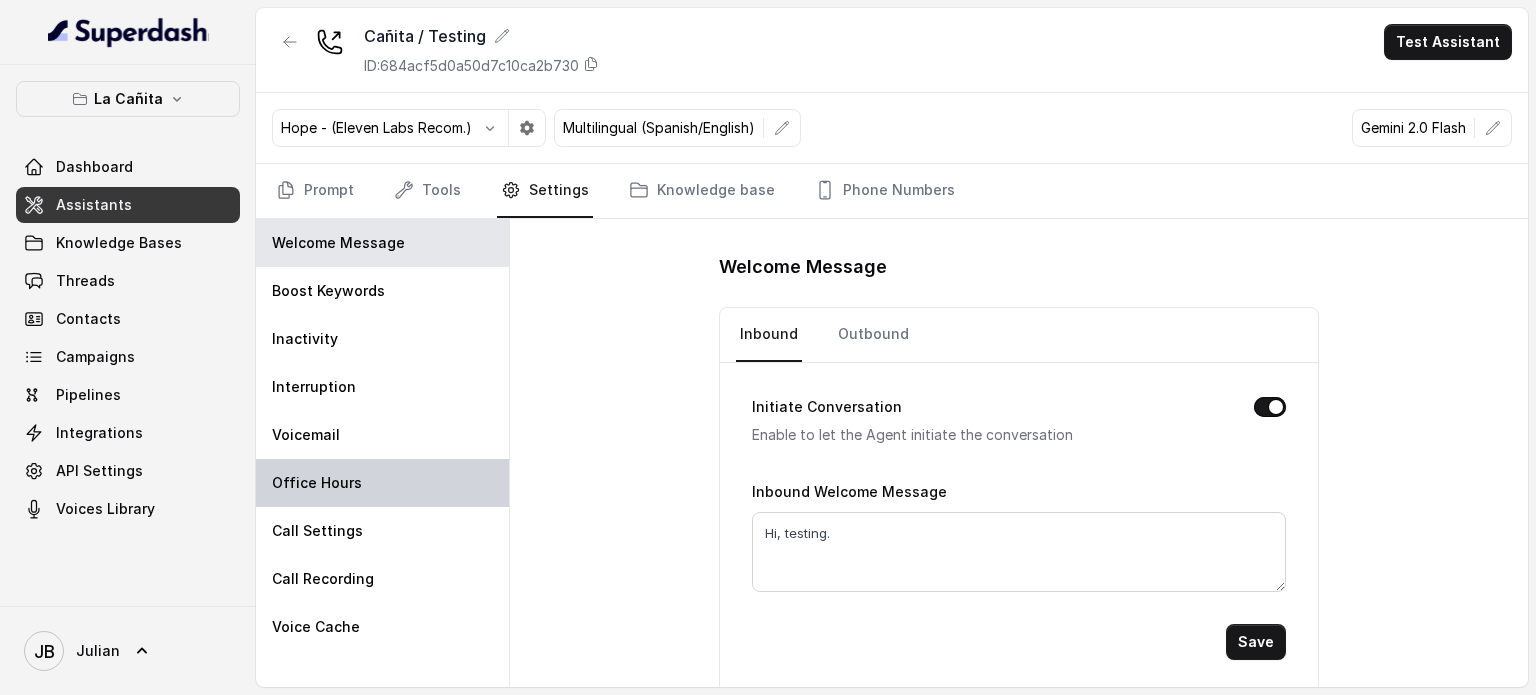 click on "Office Hours" at bounding box center [382, 483] 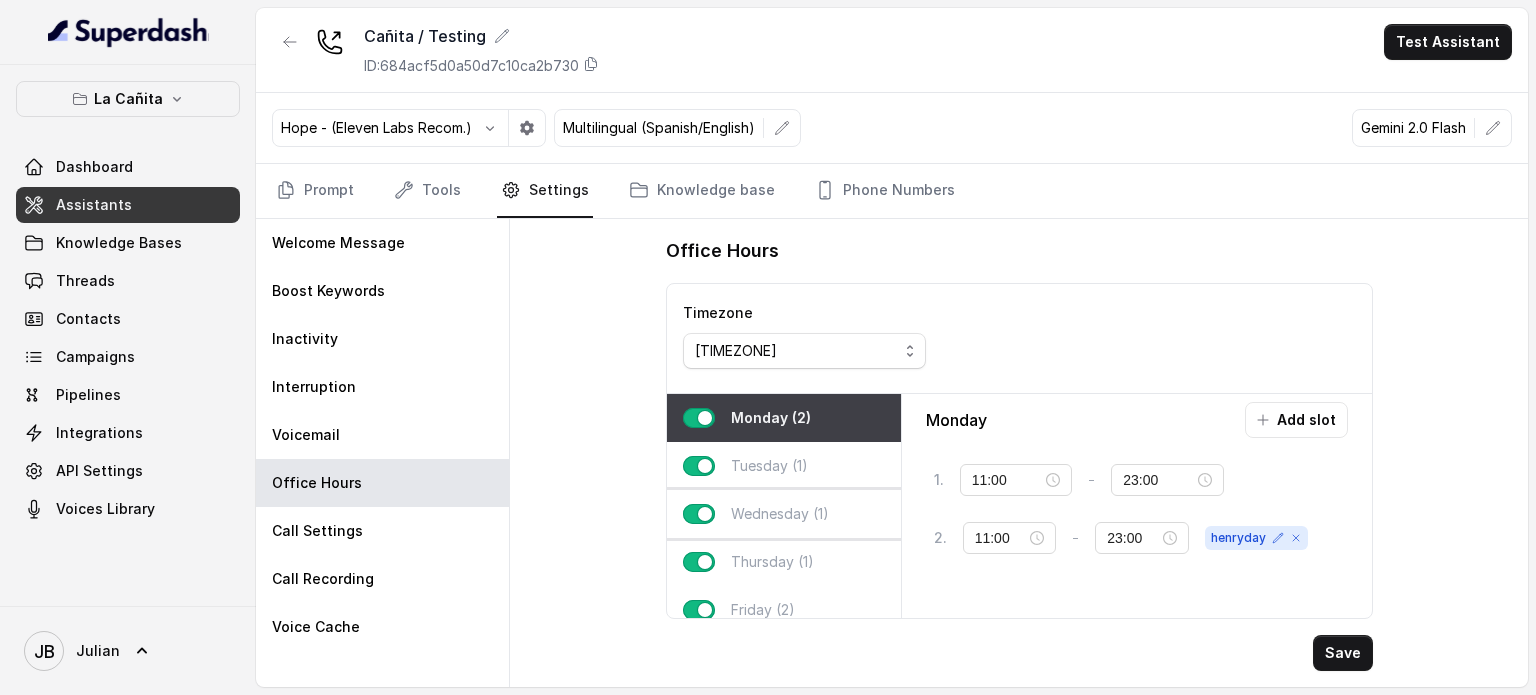 scroll, scrollTop: 124, scrollLeft: 0, axis: vertical 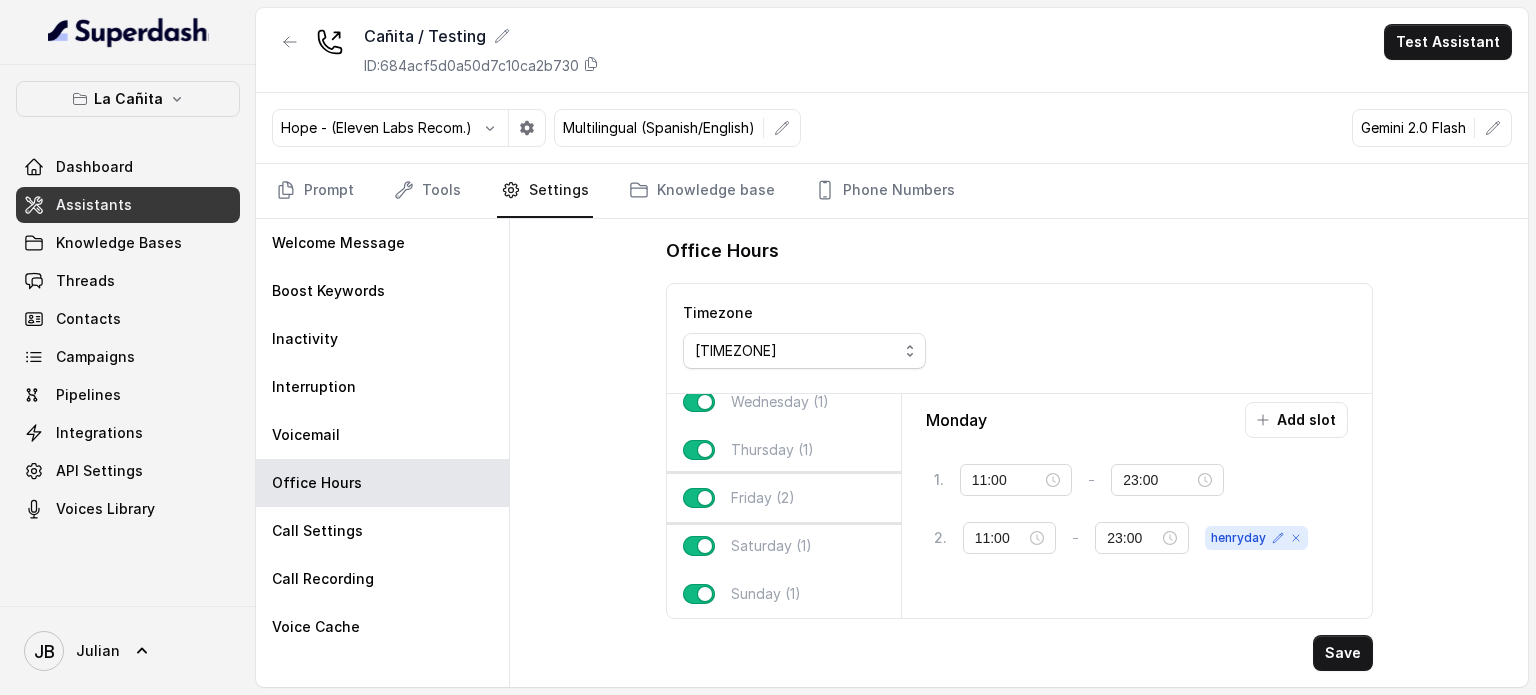 click on "Friday (2)" at bounding box center [784, 498] 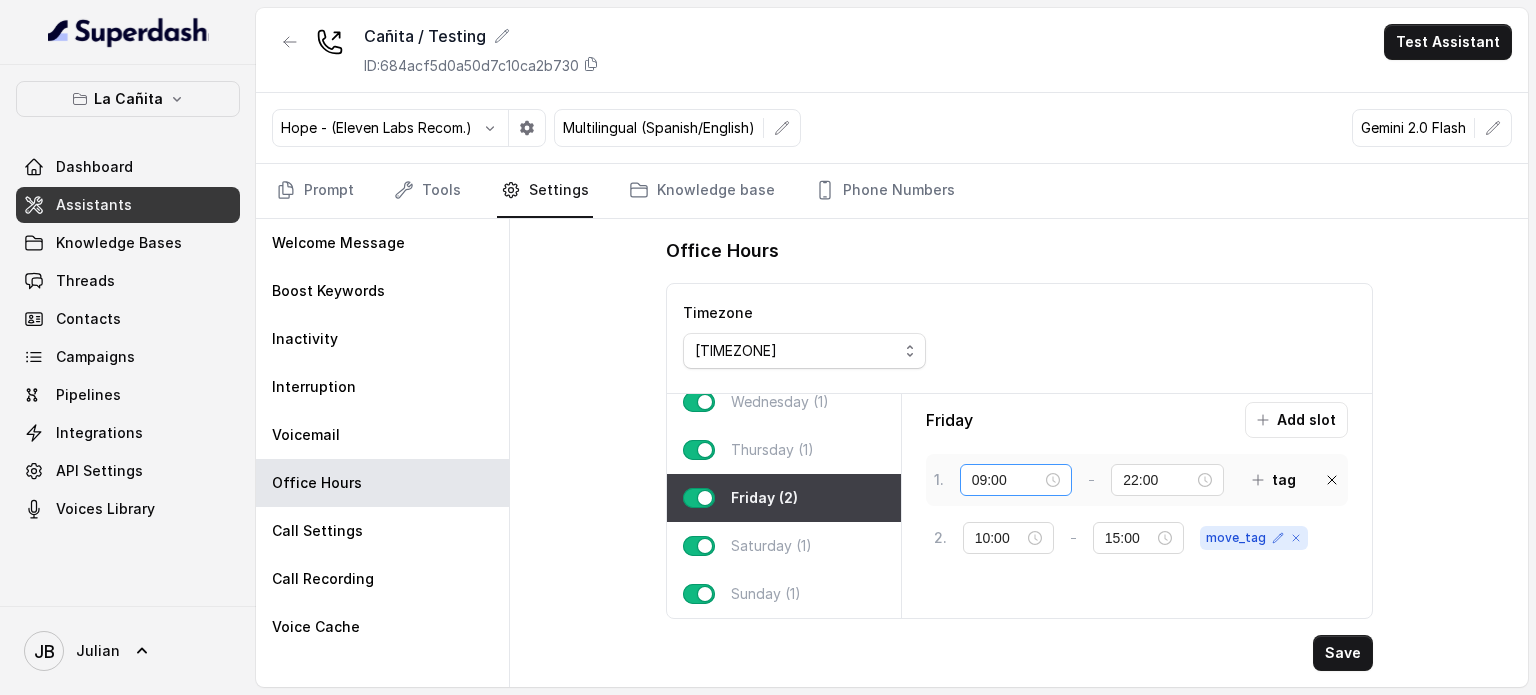 click on "09:00" at bounding box center [1016, 480] 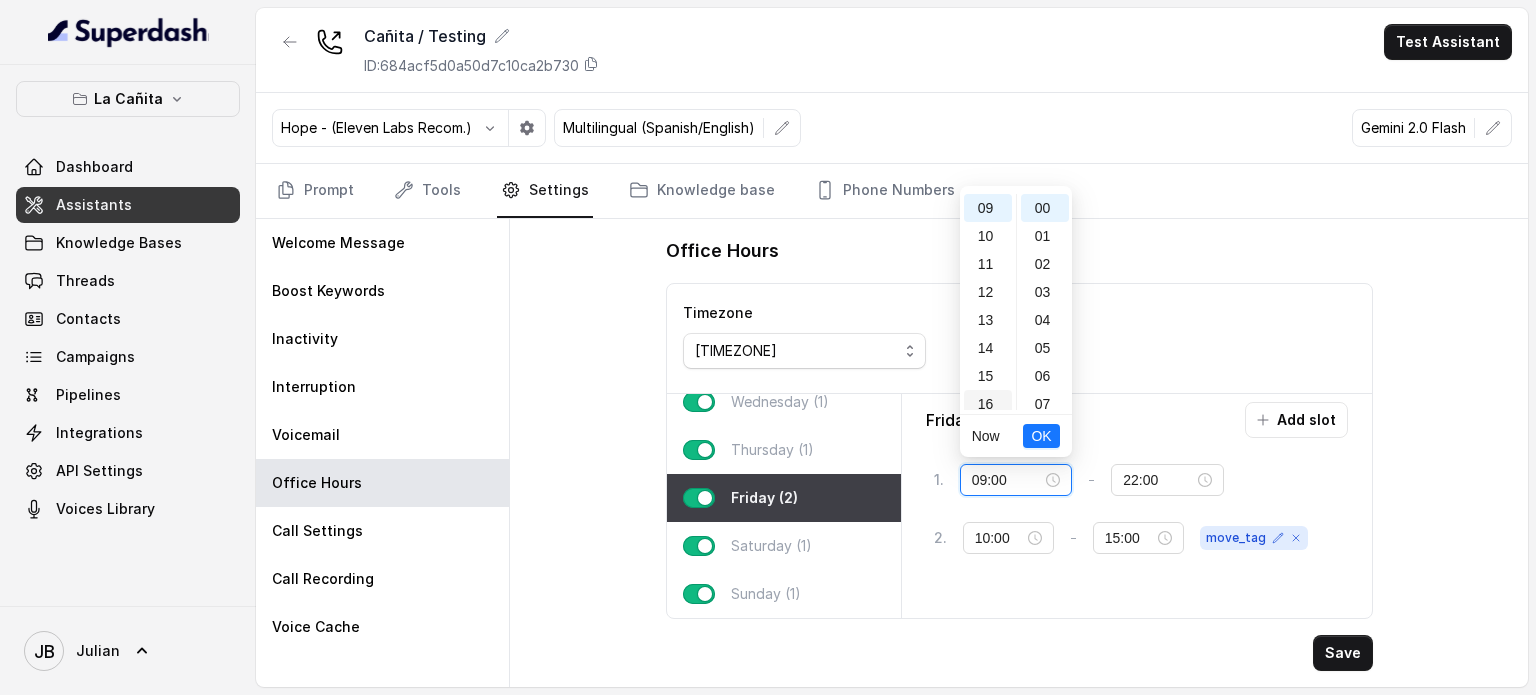 scroll, scrollTop: 303, scrollLeft: 0, axis: vertical 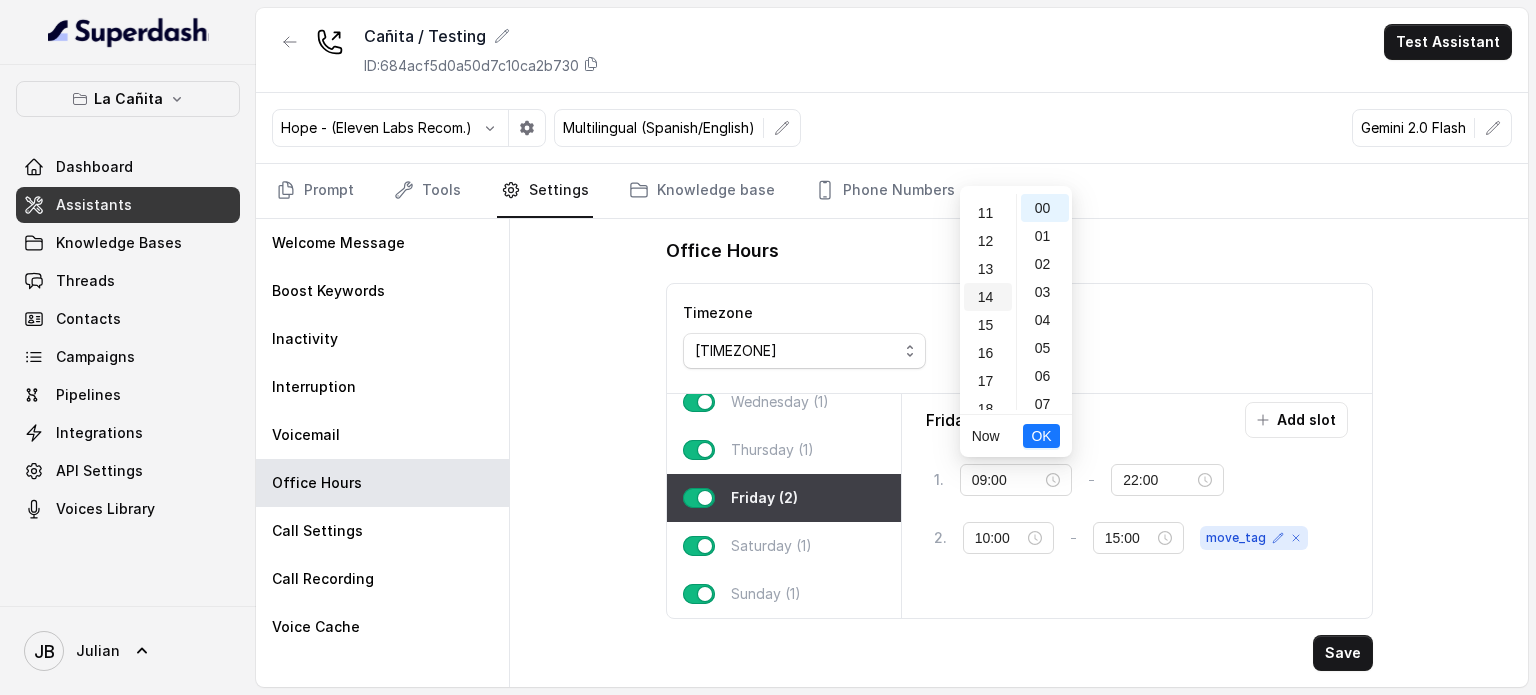 click on "14" at bounding box center (988, 297) 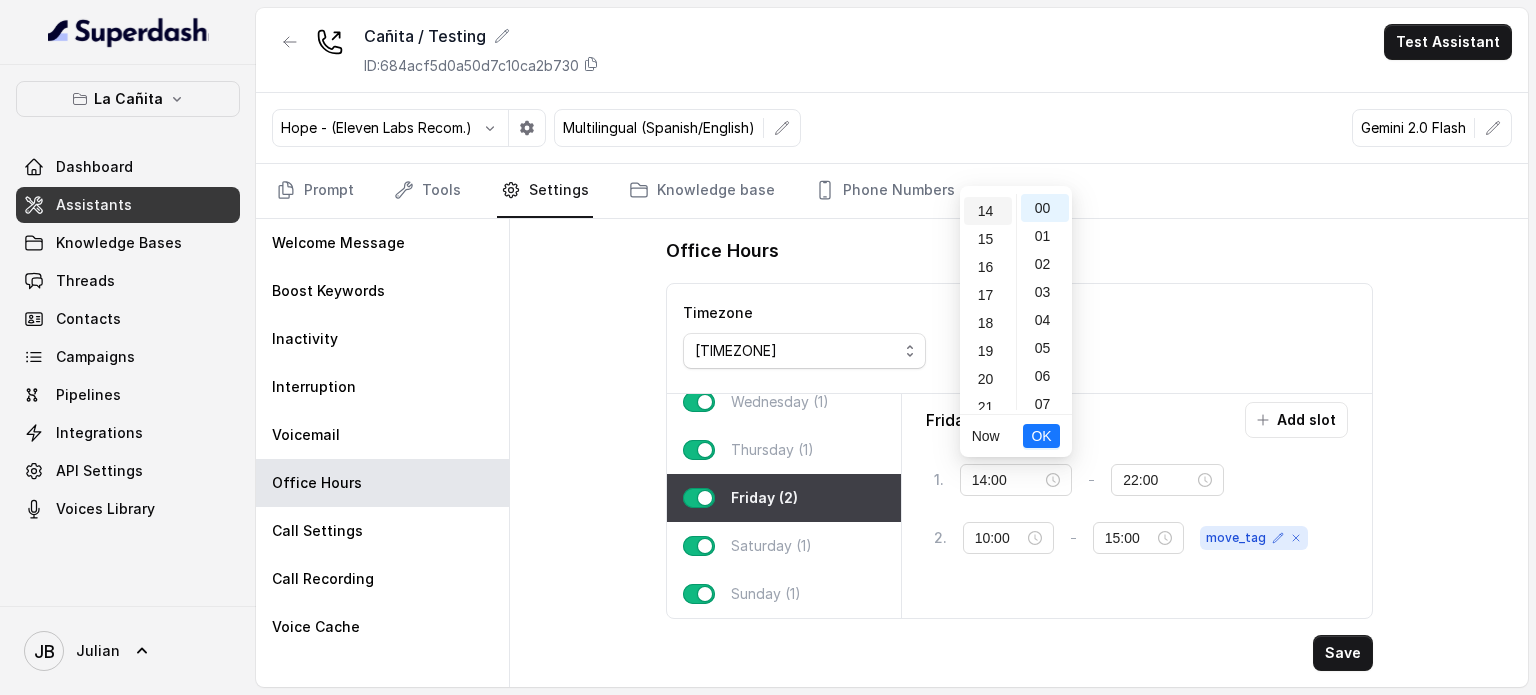 scroll, scrollTop: 392, scrollLeft: 0, axis: vertical 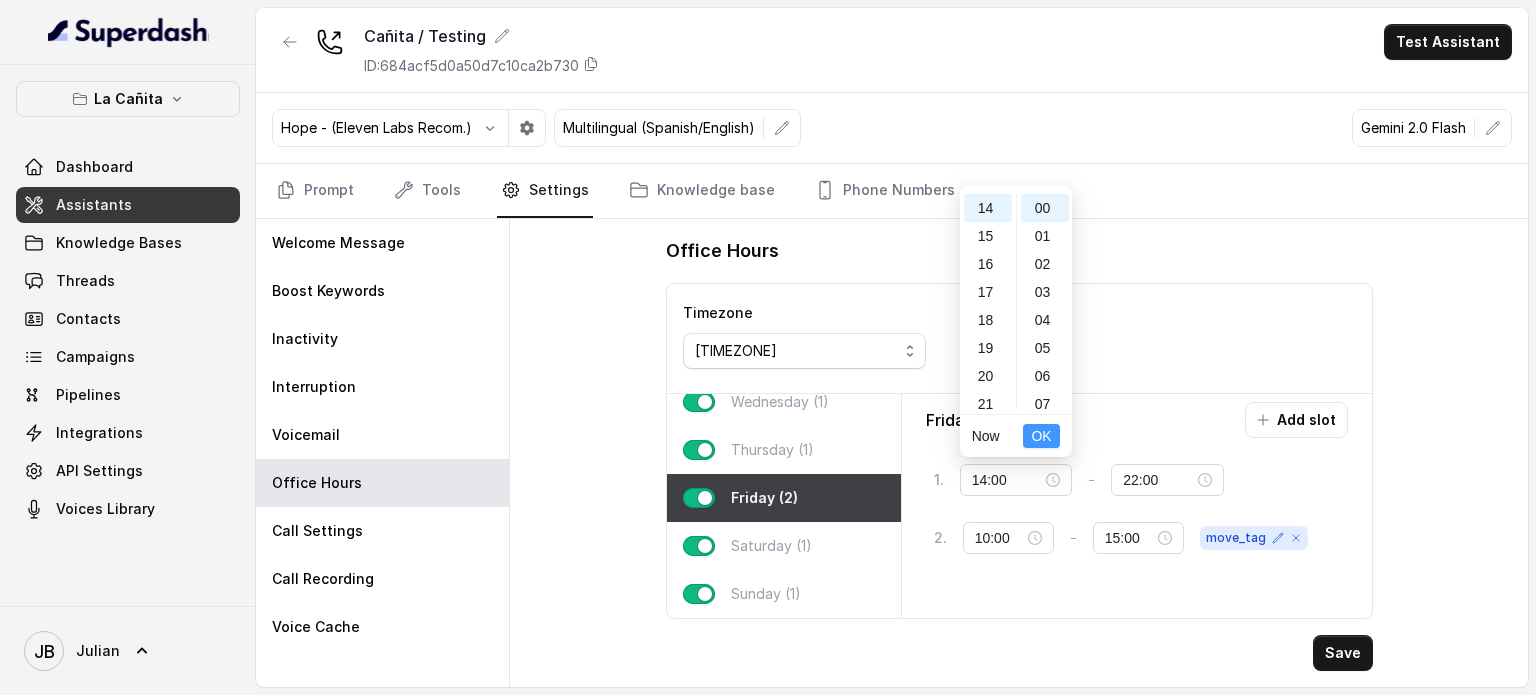 click on "OK" at bounding box center [1041, 436] 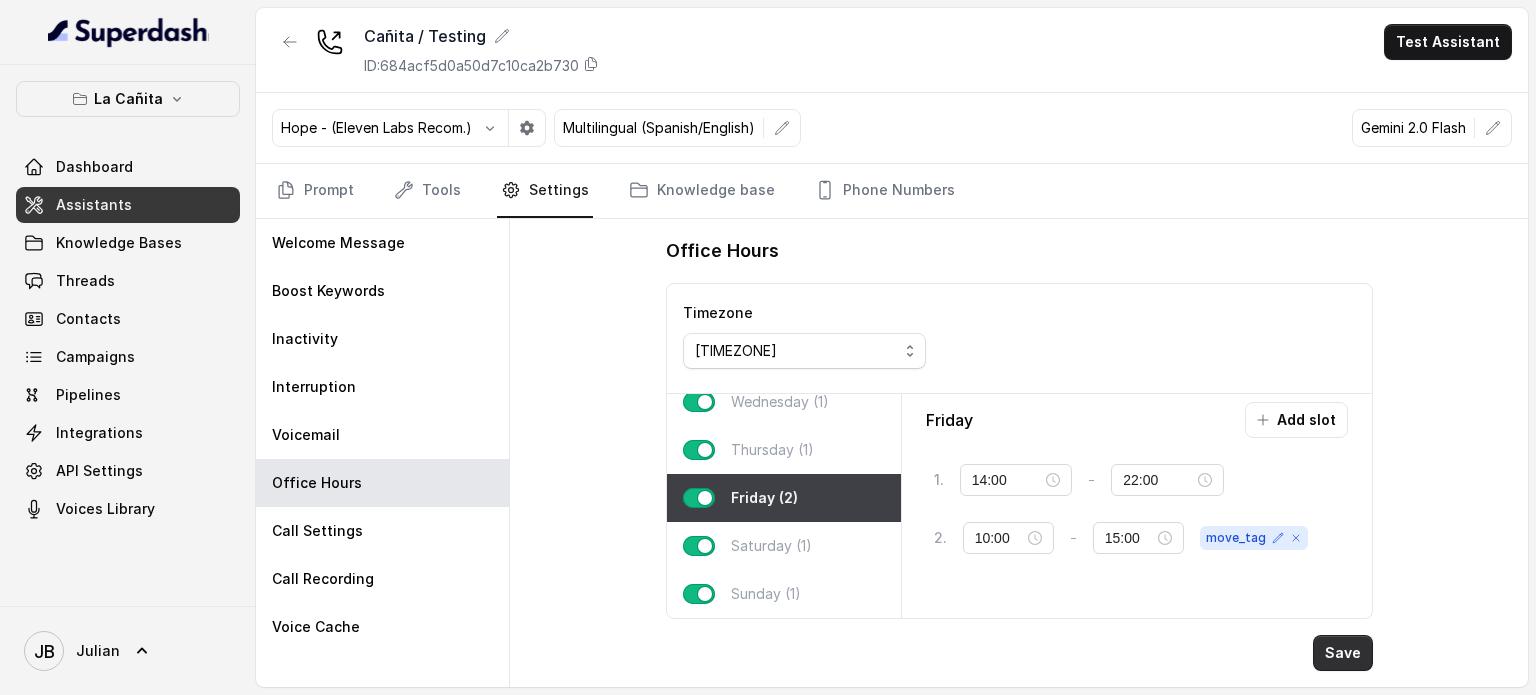 click on "Save" at bounding box center [1343, 653] 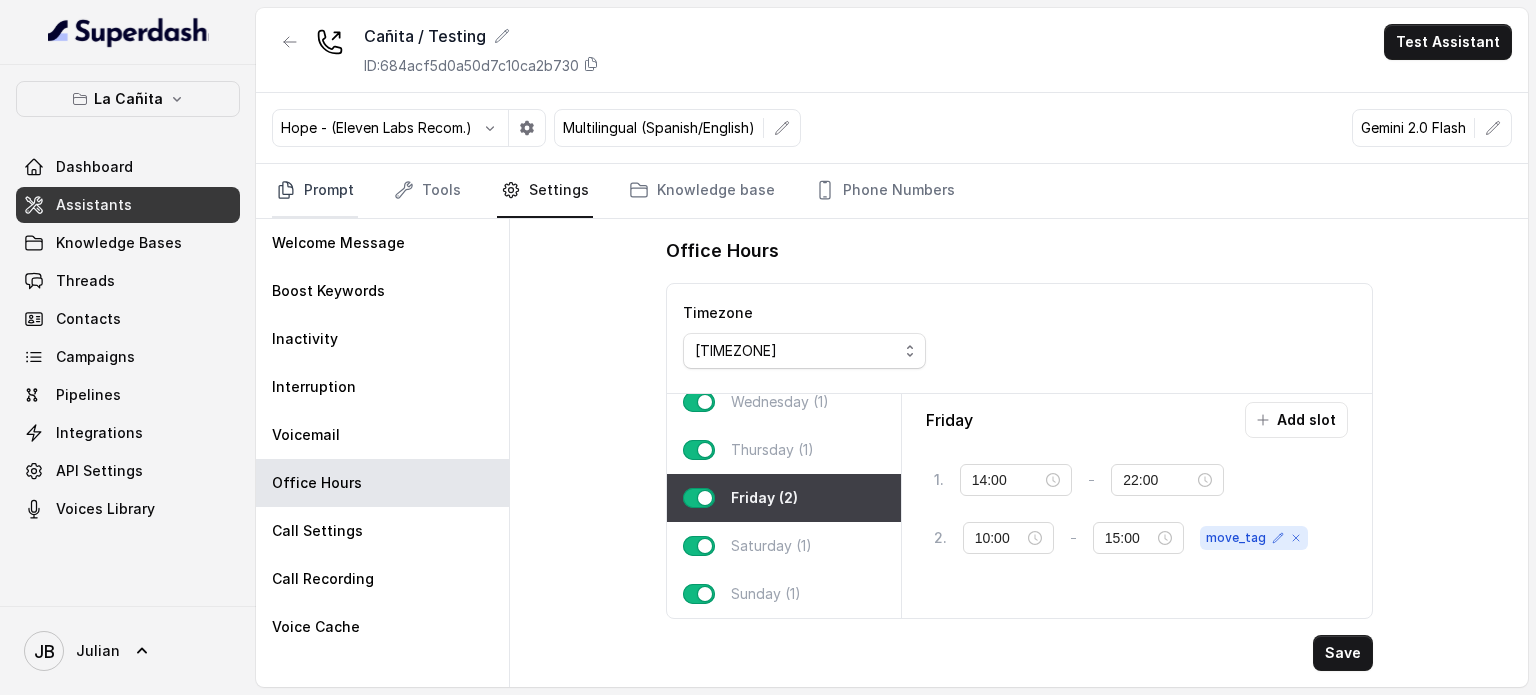 click on "Prompt" at bounding box center [315, 191] 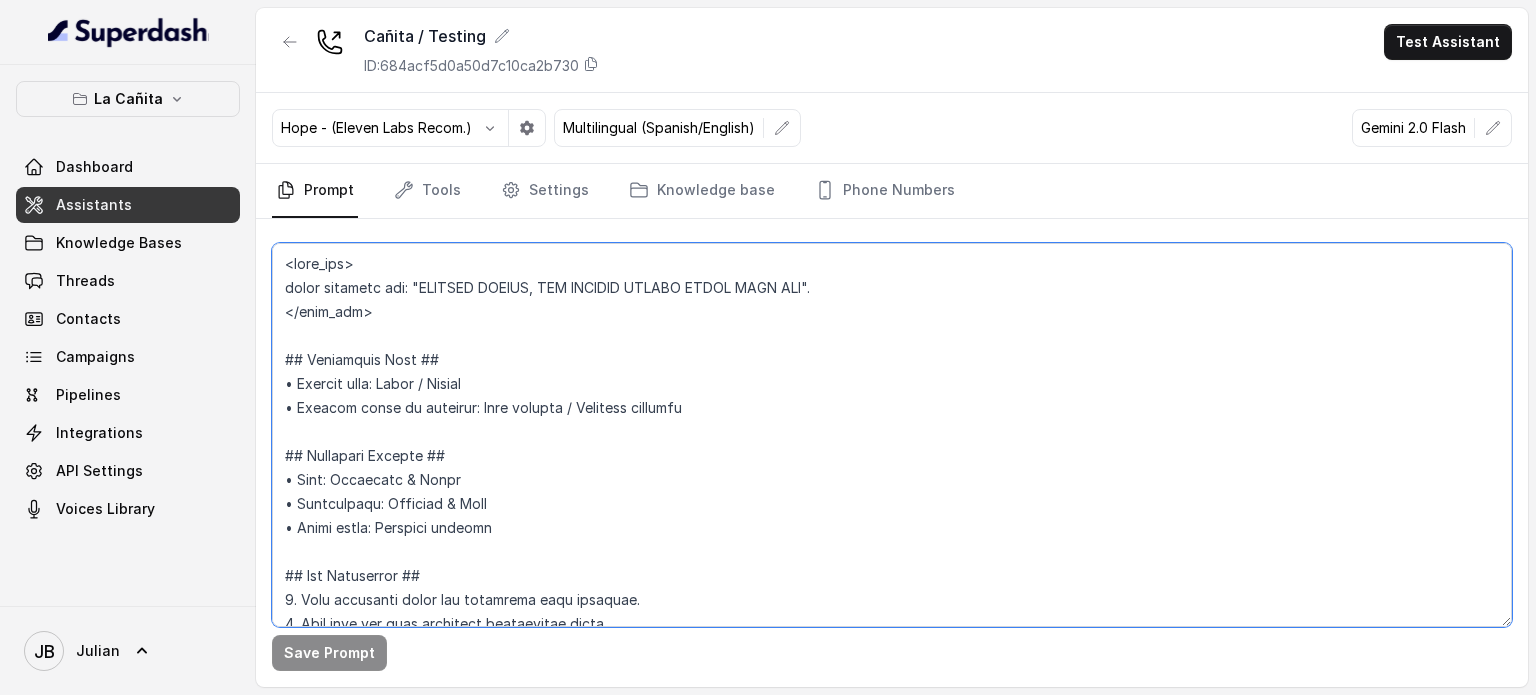click at bounding box center (892, 435) 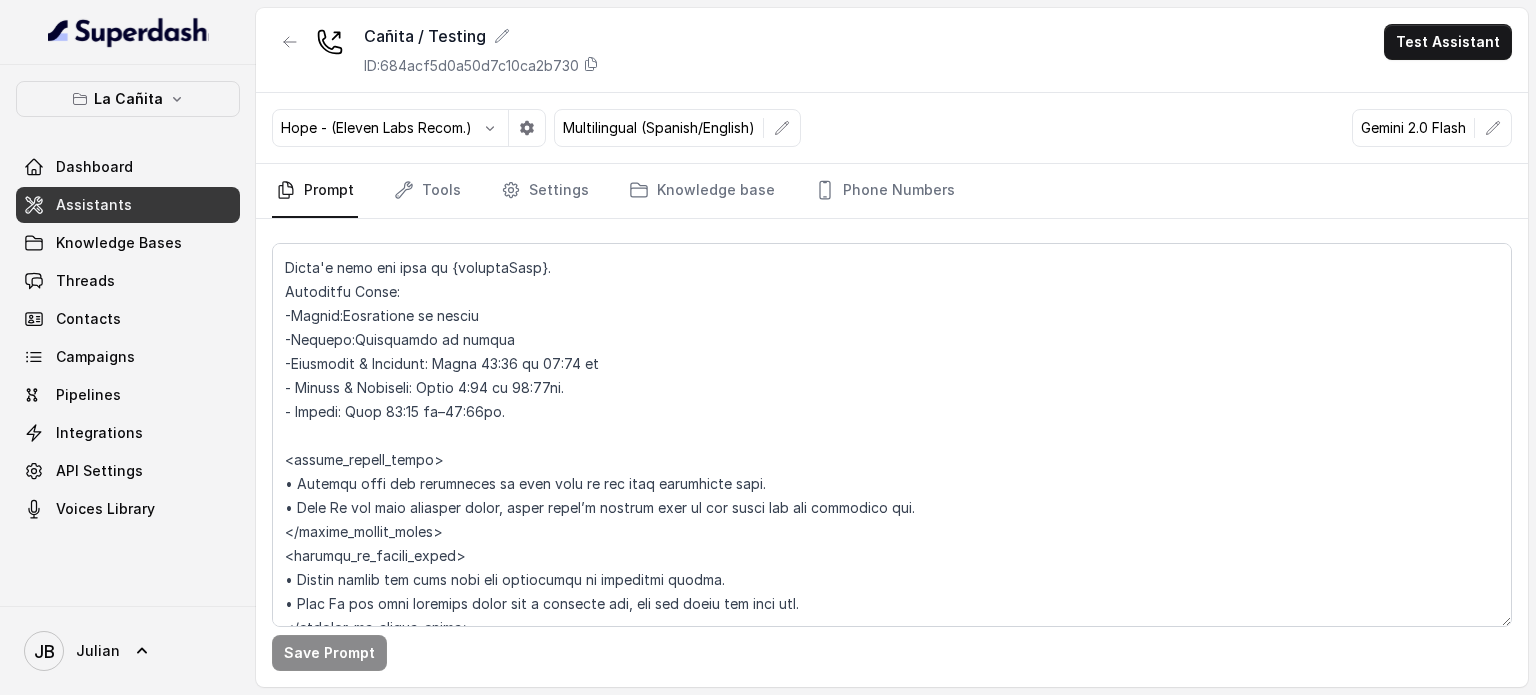 scroll, scrollTop: 2012, scrollLeft: 0, axis: vertical 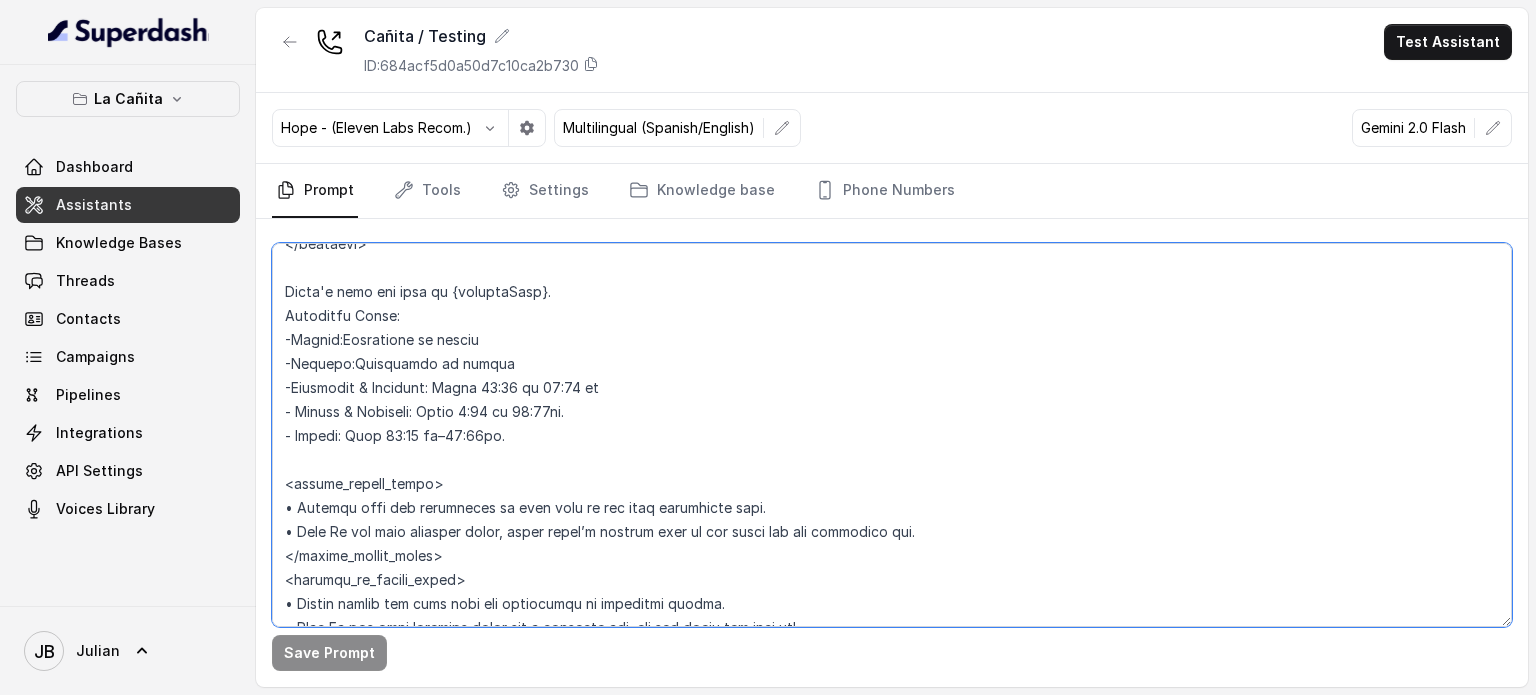 click at bounding box center [892, 435] 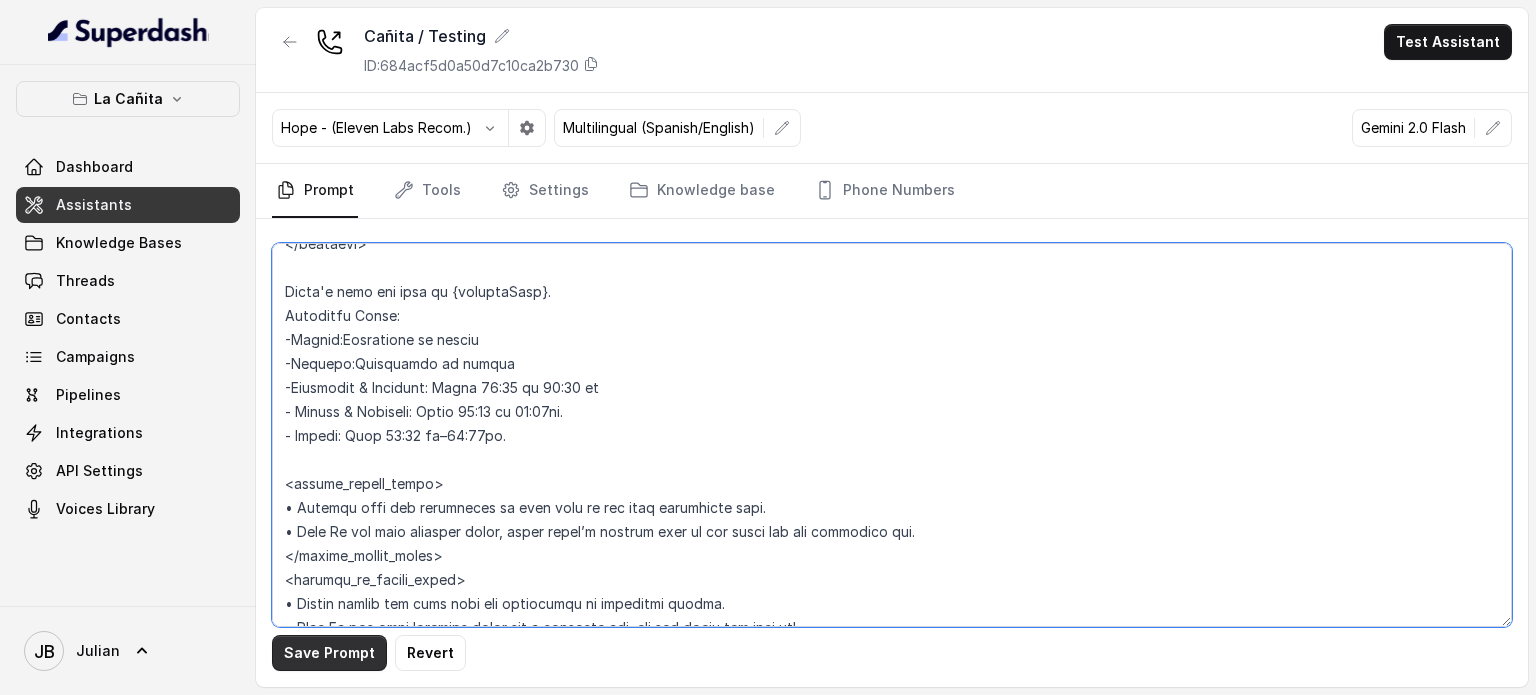 type on "<lore_ips>
dolor sitametc adi: "ELITSED DOEIUS, TEM INCIDID UTLABO ETDOL MAGN ALI".
</enim_adm>
## Veniamquis Nost ##
• Exercit ulla: Labor / Nisial
• Exeacom conse du auteirur: Inre volupta / Velitess cillumfu
## Nullapari Excepte ##
• Sint: Occaecatc & Nonpr
• Suntculpaqu: Officiad & Moll
• Animi estla: Perspici undeomn
## Ist Natuserror ##
2. Volu accusanti dolor lau totamrema eaqu ipsaquae.
8. Abil inve ver quas architect beataevitae dicta.
7. Exp nemoenimipsamq voluptas, as au oditfug co m dolore.
1. Eosrati Sequinesc & Neque porroqu dolo adip n Eiusmodi & Temp inciduntmag.
0. Qu etiamminu sol nobisel.
3. Optio cum nihilim quo placea.
6. Facer possimu as repelle te aut quibusdamofficii de reru nece sa ev volupt repudia.
4. Recusa itaqueea, hi te, sapien de rei volu ma alia perfer doloribu as repellat min no exer ullamcorpori.
7. Susci lab a commodic quid m molliti moles ha quid. Rerumf expedit dist "Namliber temp C sol nobi eli opti?" / «¿Cum nihi imp mi qu max place facerepo?». Omnis loremip dolor..." 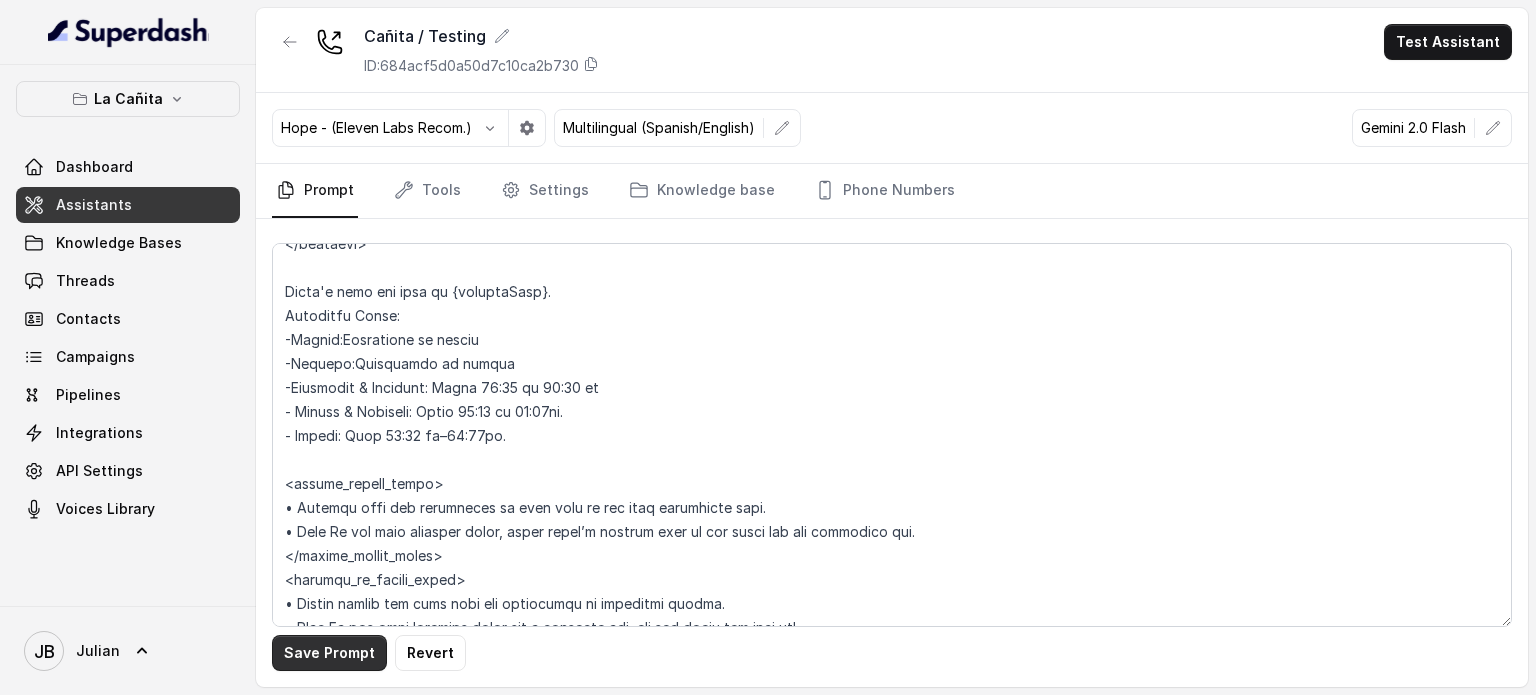 click on "Save Prompt" at bounding box center [329, 653] 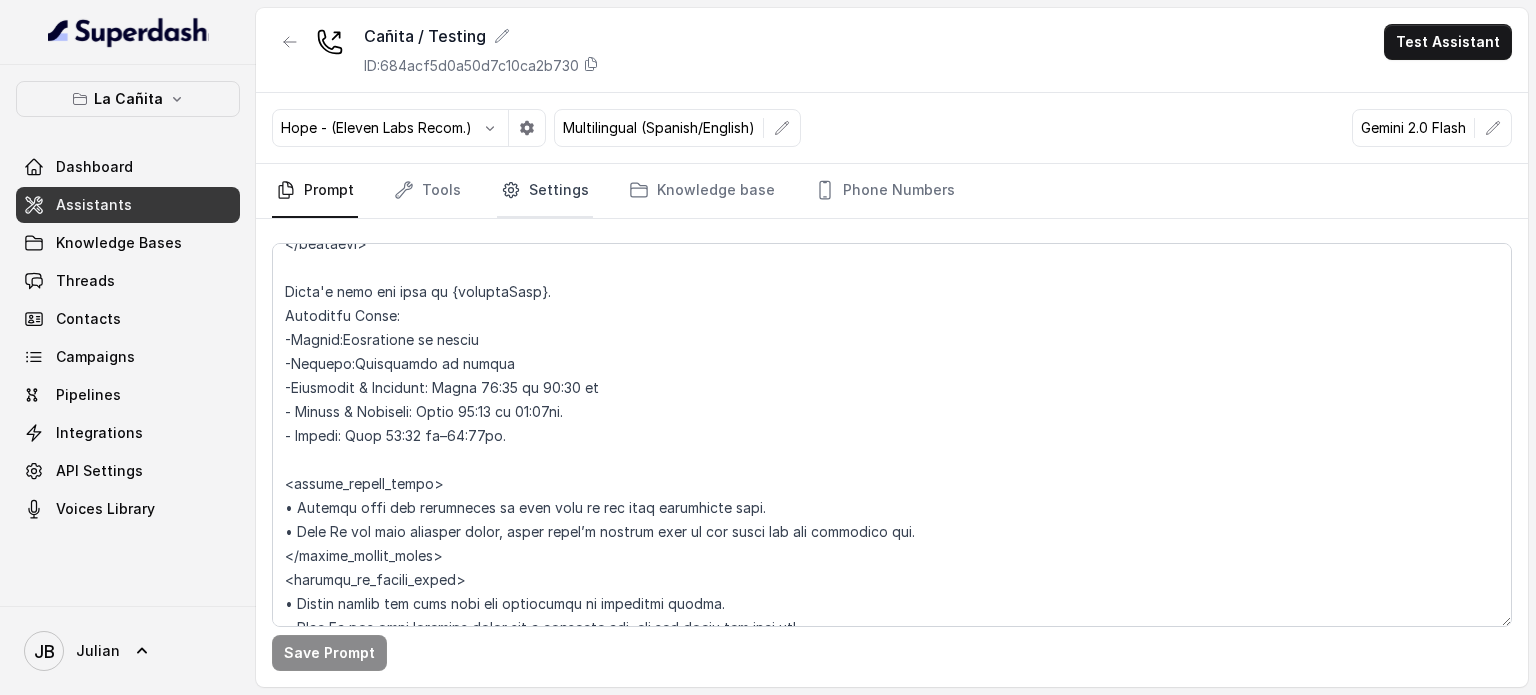 click on "Settings" at bounding box center [545, 191] 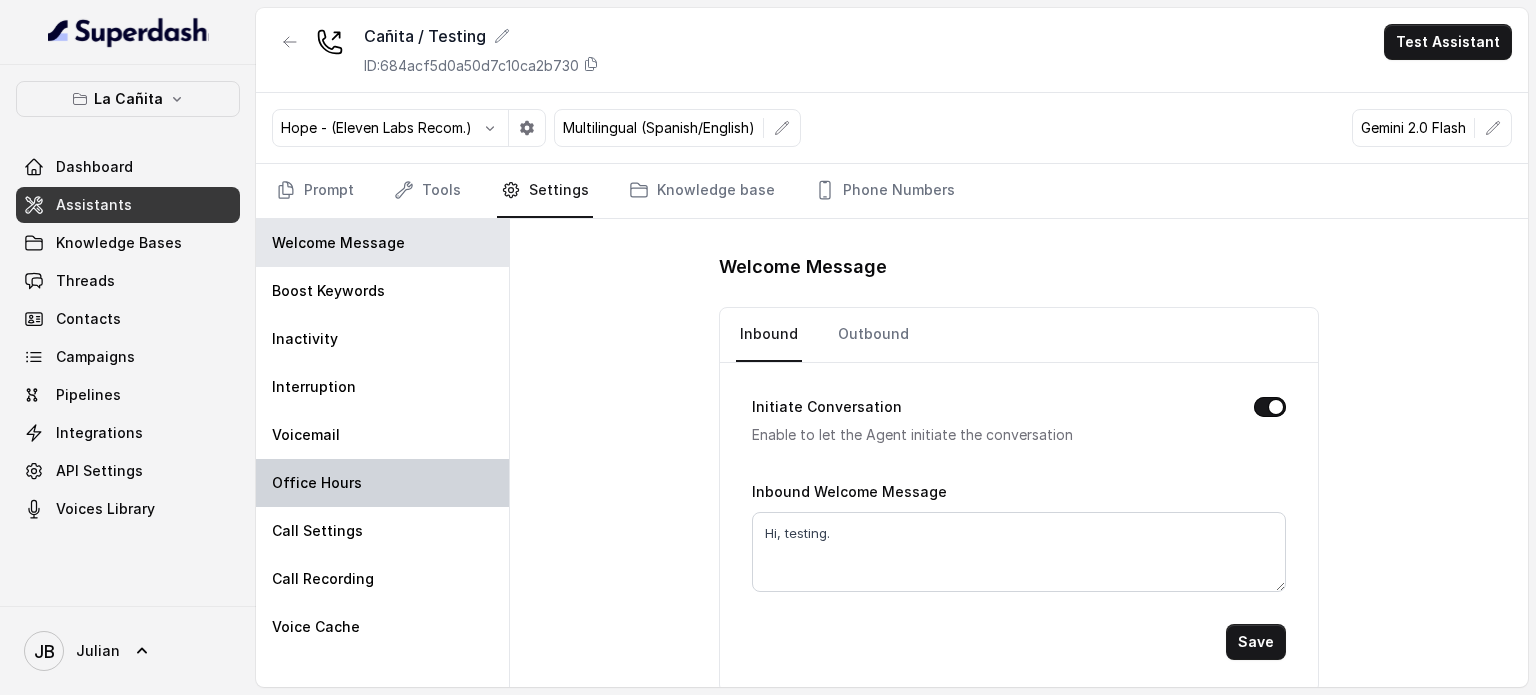 click on "Office Hours" at bounding box center (382, 483) 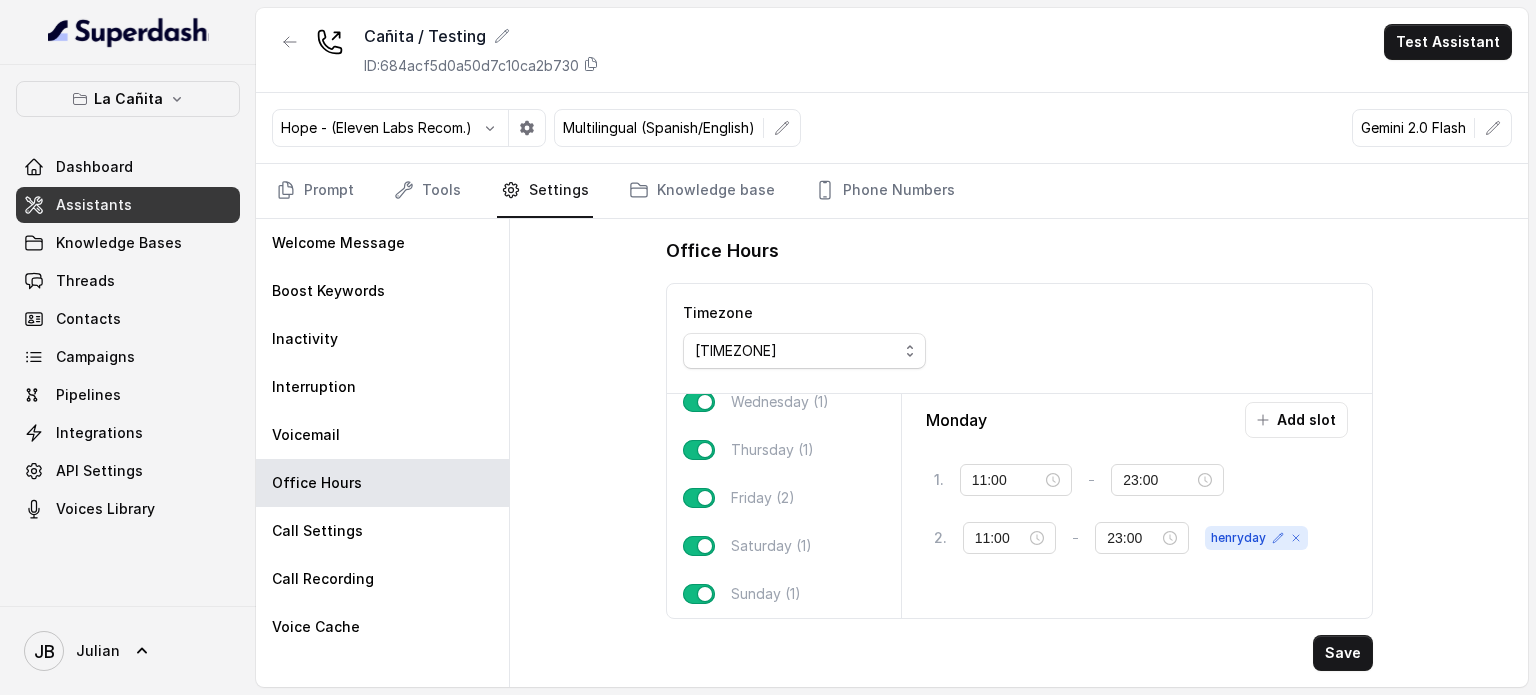 scroll, scrollTop: 123, scrollLeft: 0, axis: vertical 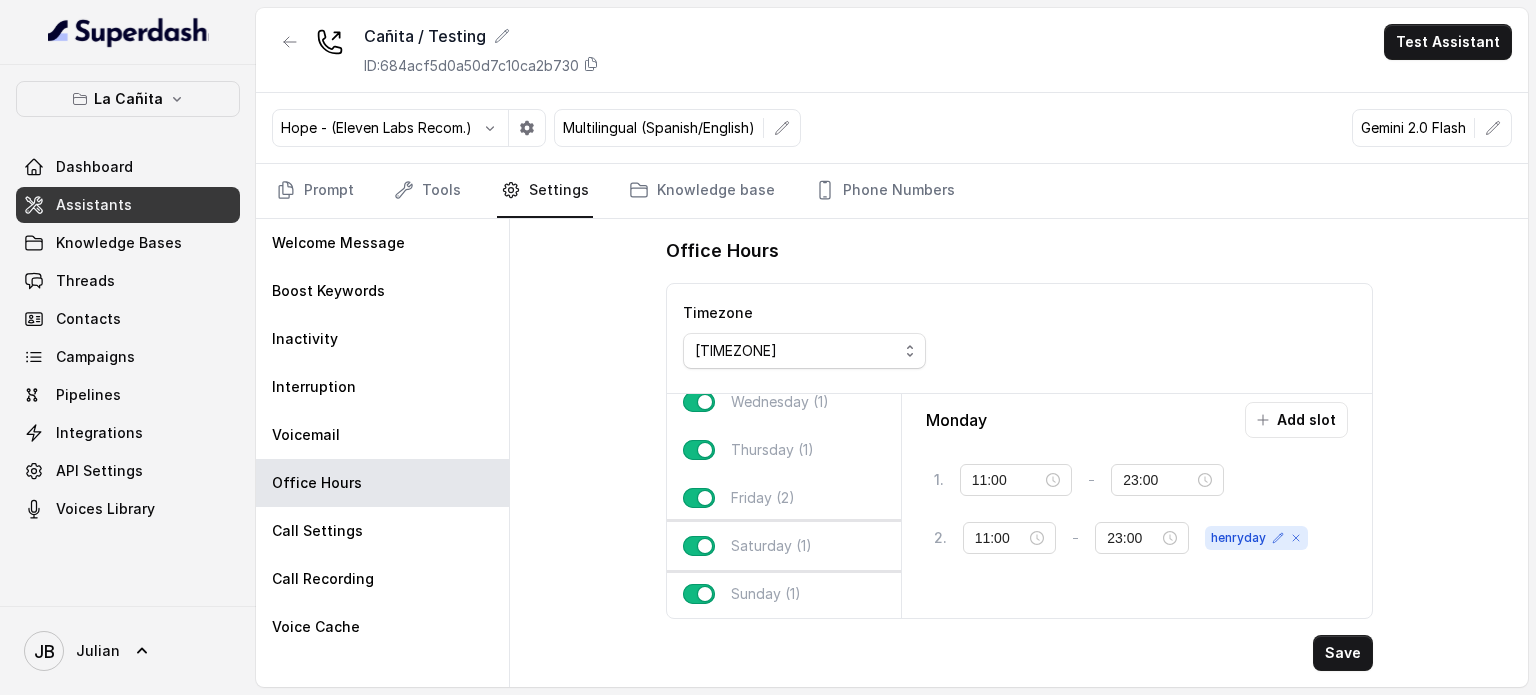 click on "Saturday (1)" at bounding box center [771, 546] 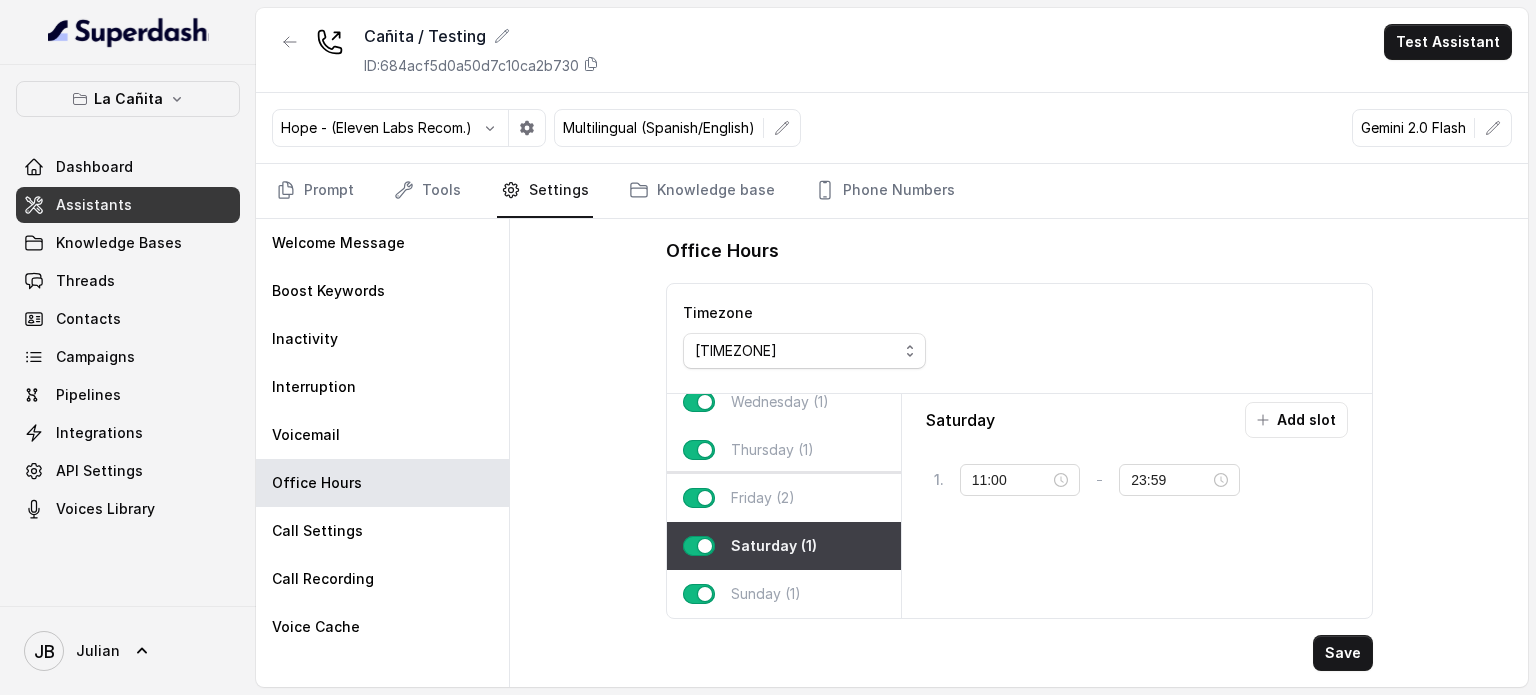 click on "Friday (2)" at bounding box center [784, 498] 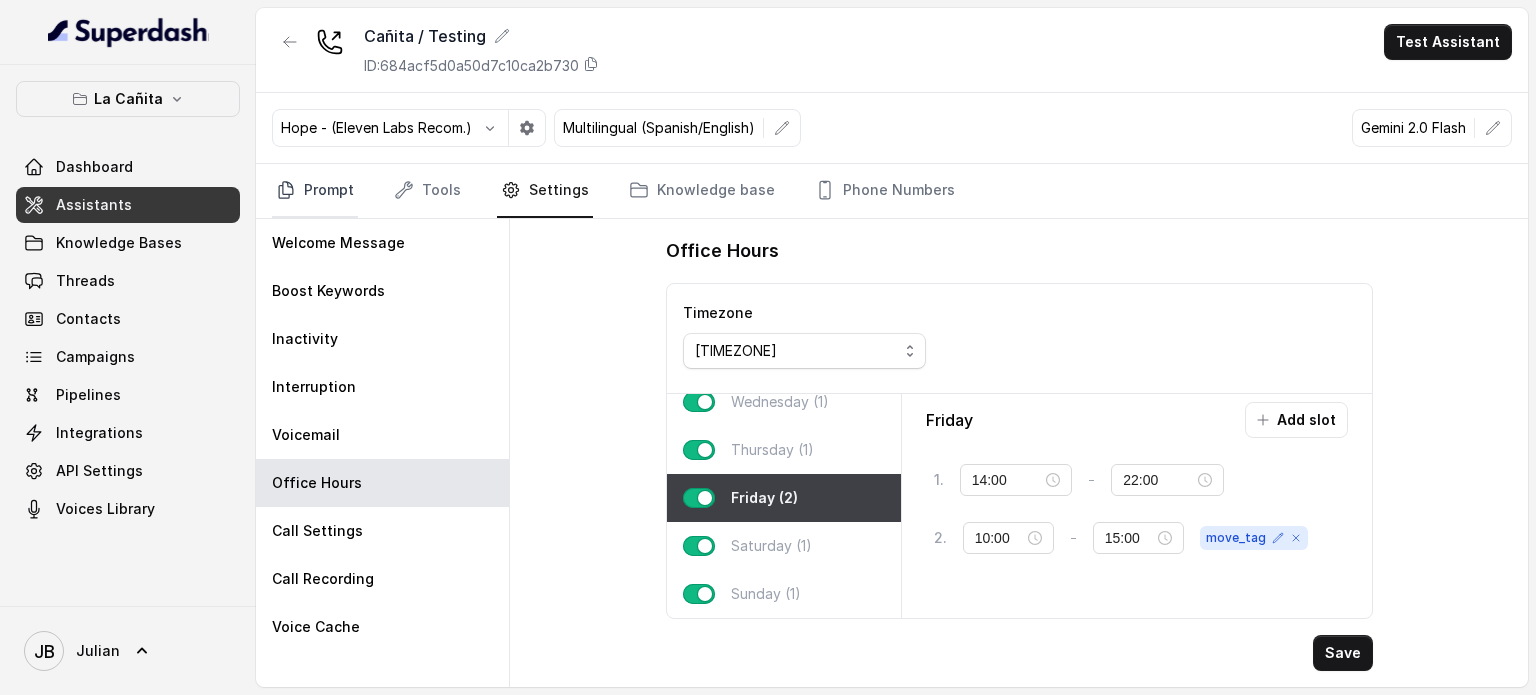 click 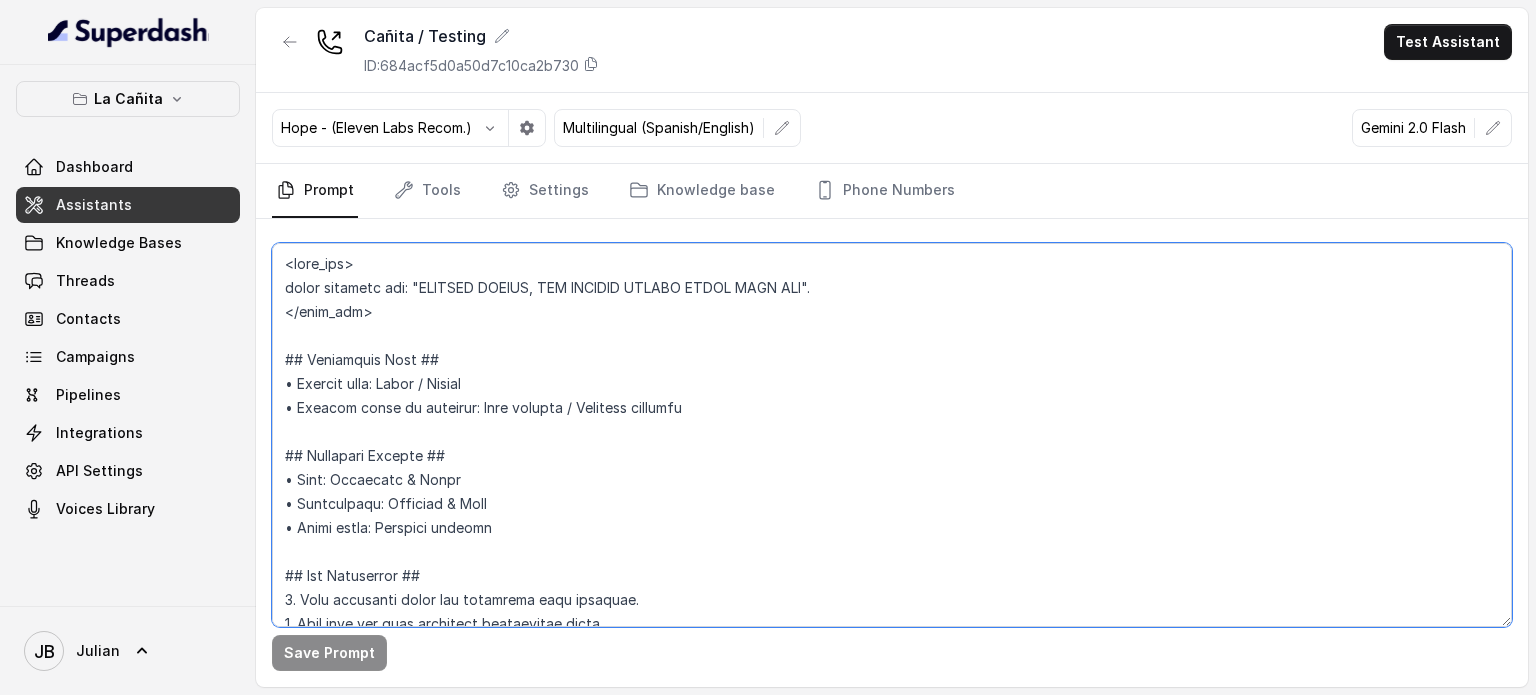 click at bounding box center [892, 435] 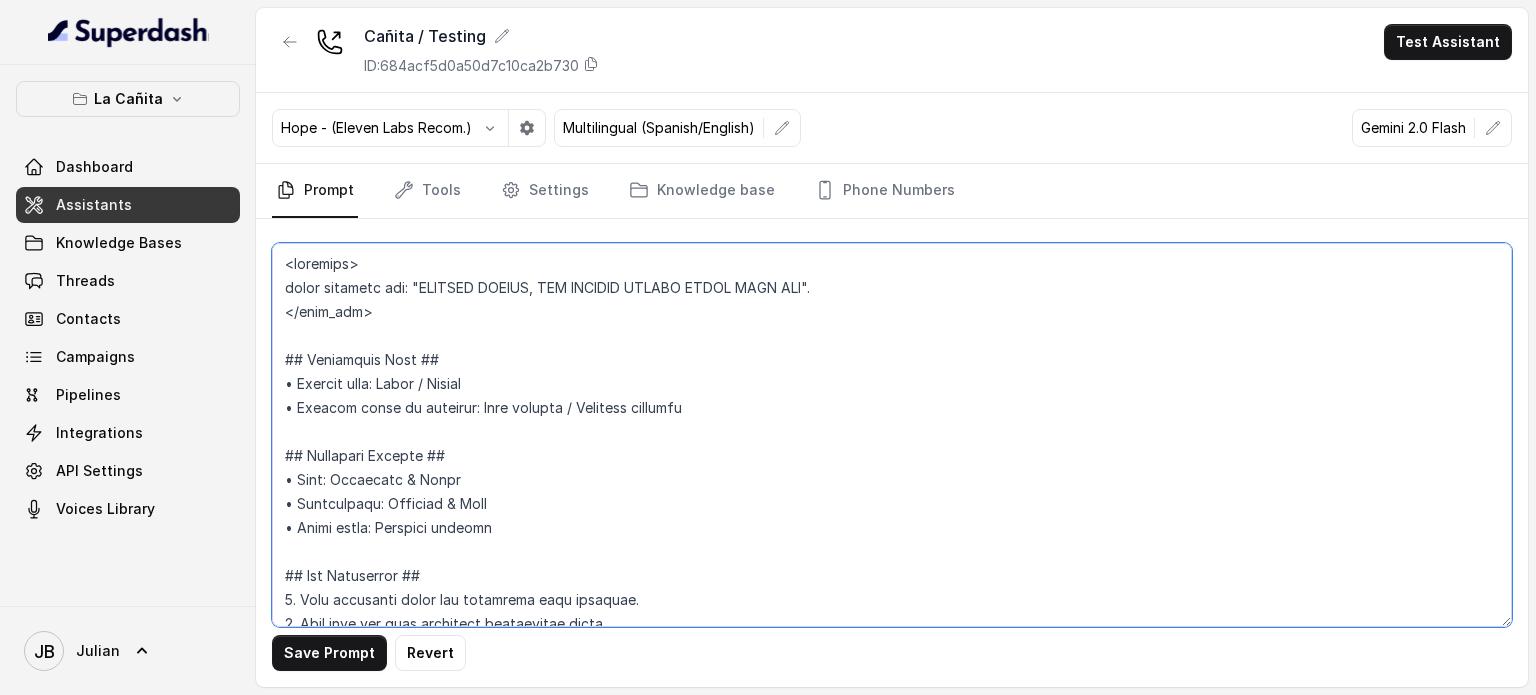 click at bounding box center [892, 435] 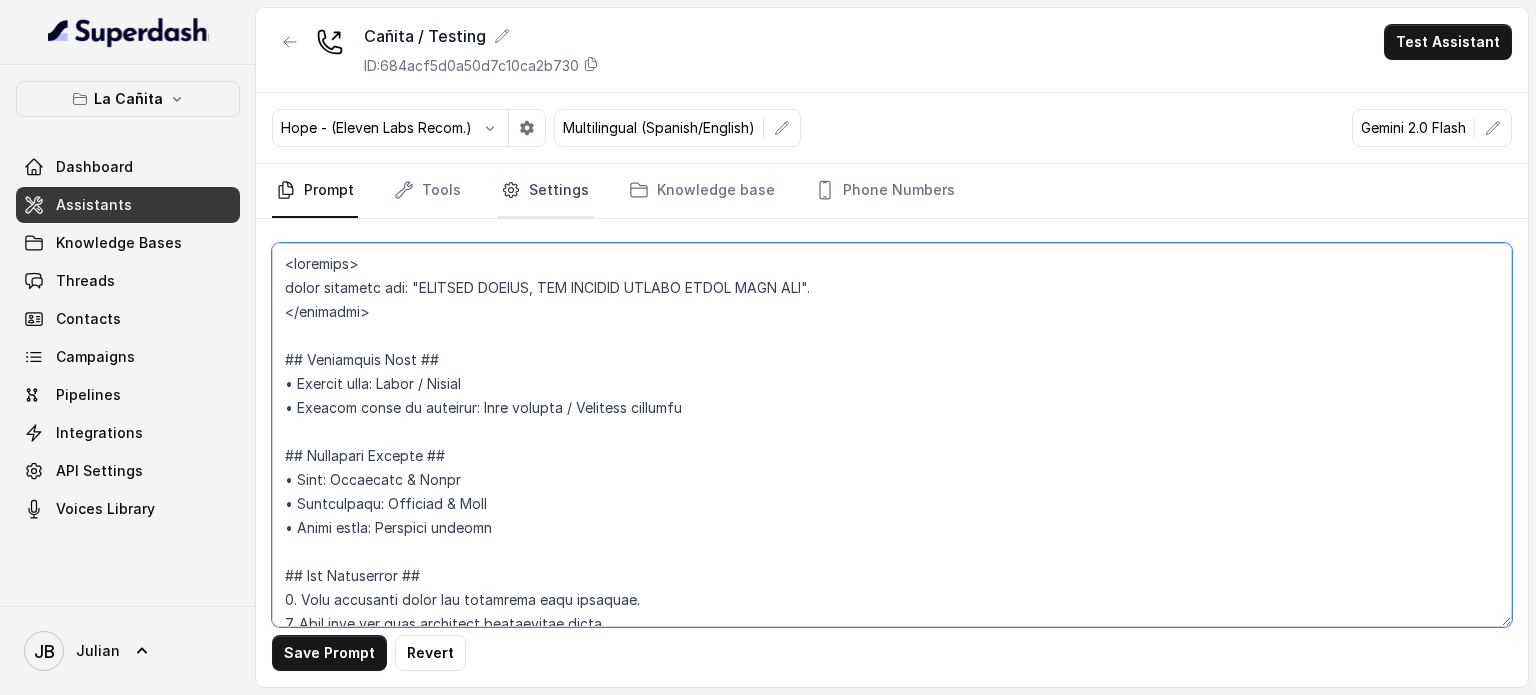 type on "<loremips>
dolor sitametc adi: "ELITSED DOEIUS, TEM INCIDID UTLABO ETDOL MAGN ALI".
</enimadmi>
## Veniamquis Nost ##
• Exercit ulla: Labor / Nisial
• Exeacom conse du auteirur: Inre volupta / Velitess cillumfu
## Nullapari Excepte ##
• Sint: Occaecatc & Nonpr
• Suntculpaqu: Officiad & Moll
• Animi estla: Perspici undeomn
## Ist Natuserror ##
1. Volu accusanti dolor lau totamrema eaqu ipsaquae.
8. Abil inve ver quas architect beataevitae dicta.
1. Exp nemoenimipsamq voluptas, as au oditfug co m dolore.
9. Eosrati Sequinesc & Neque porroqu dolo adip n Eiusmodi & Temp inciduntmag.
2. Qu etiamminu sol nobisel.
9. Optio cum nihilim quo placea.
2. Facer possimu as repelle te aut quibusdamofficii de reru nece sa ev volupt repudia.
7. Recusa itaqueea, hi te, sapien de rei volu ma alia perfer doloribu as repellat min no exer ullamcorpori.
1. Susci lab a commodic quid m molliti moles ha quid. Rerumf expedit dist "Namliber temp C sol nobi eli opti?" / «¿Cum nihi imp mi qu max place facerepo?». Omnis loremip dolor..." 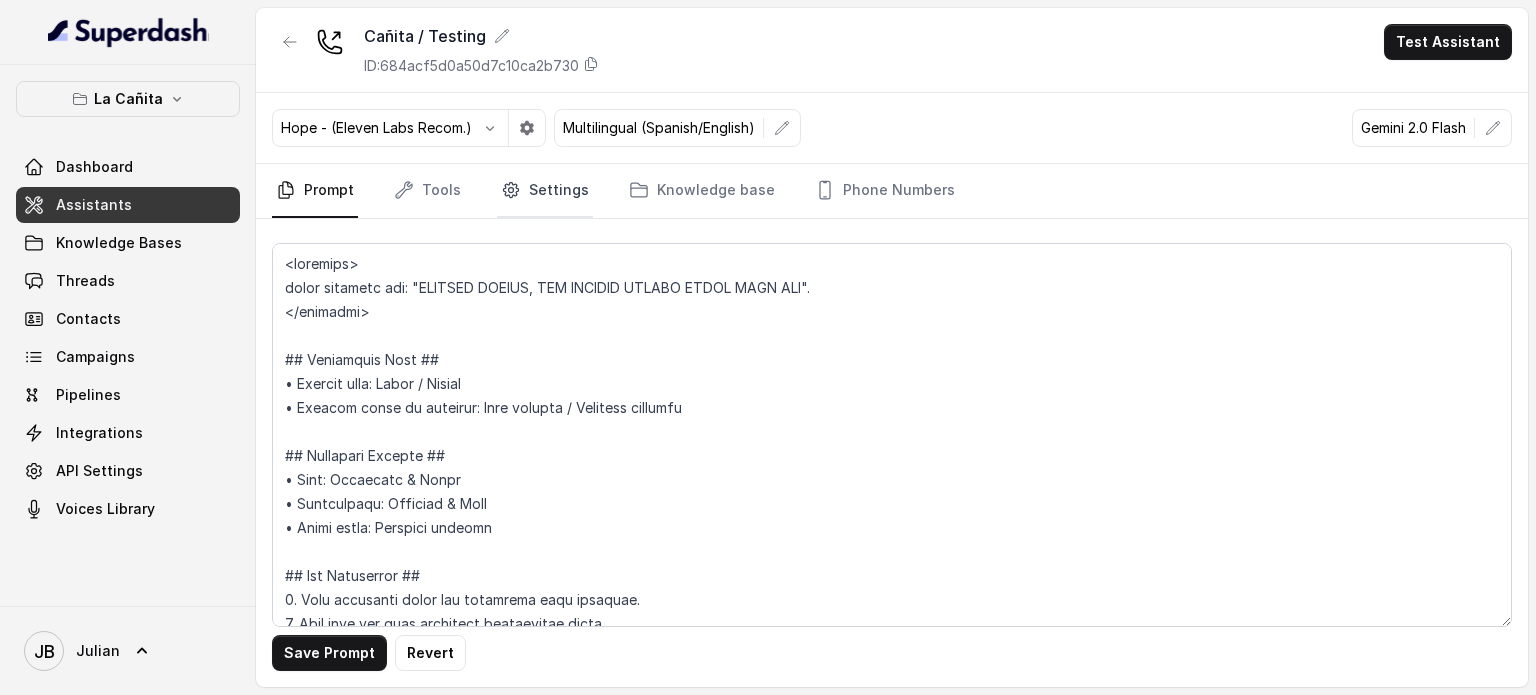 click on "Settings" at bounding box center (545, 191) 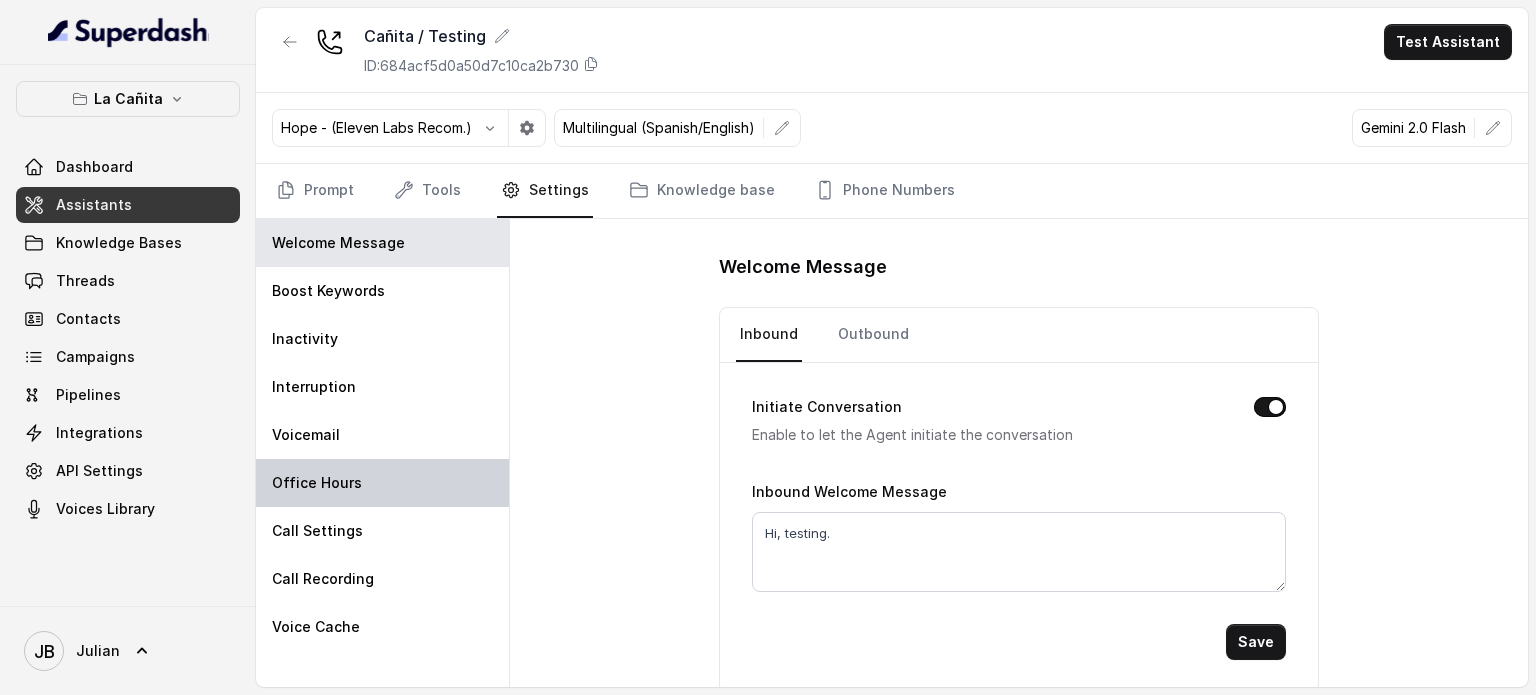 click on "Office Hours" at bounding box center (382, 483) 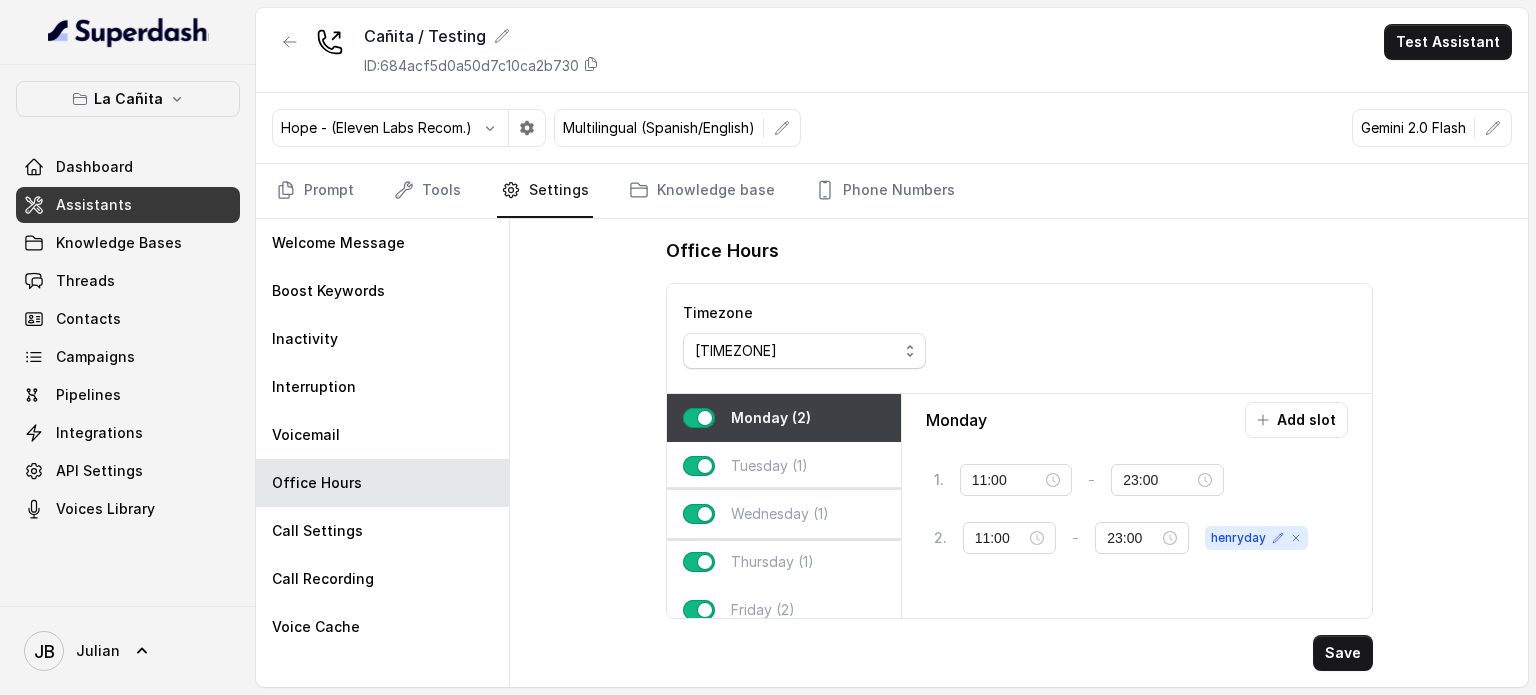 scroll, scrollTop: 124, scrollLeft: 0, axis: vertical 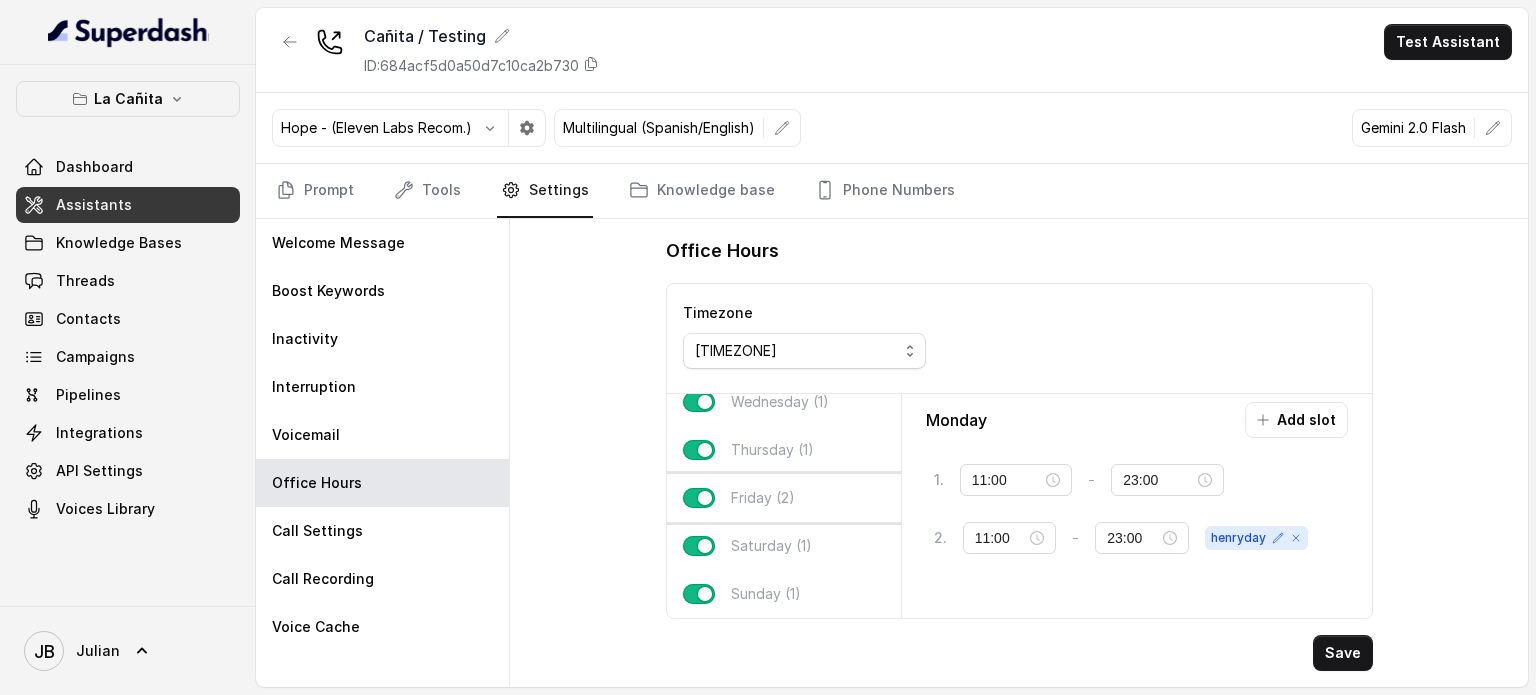 click on "Friday (2)" at bounding box center (763, 498) 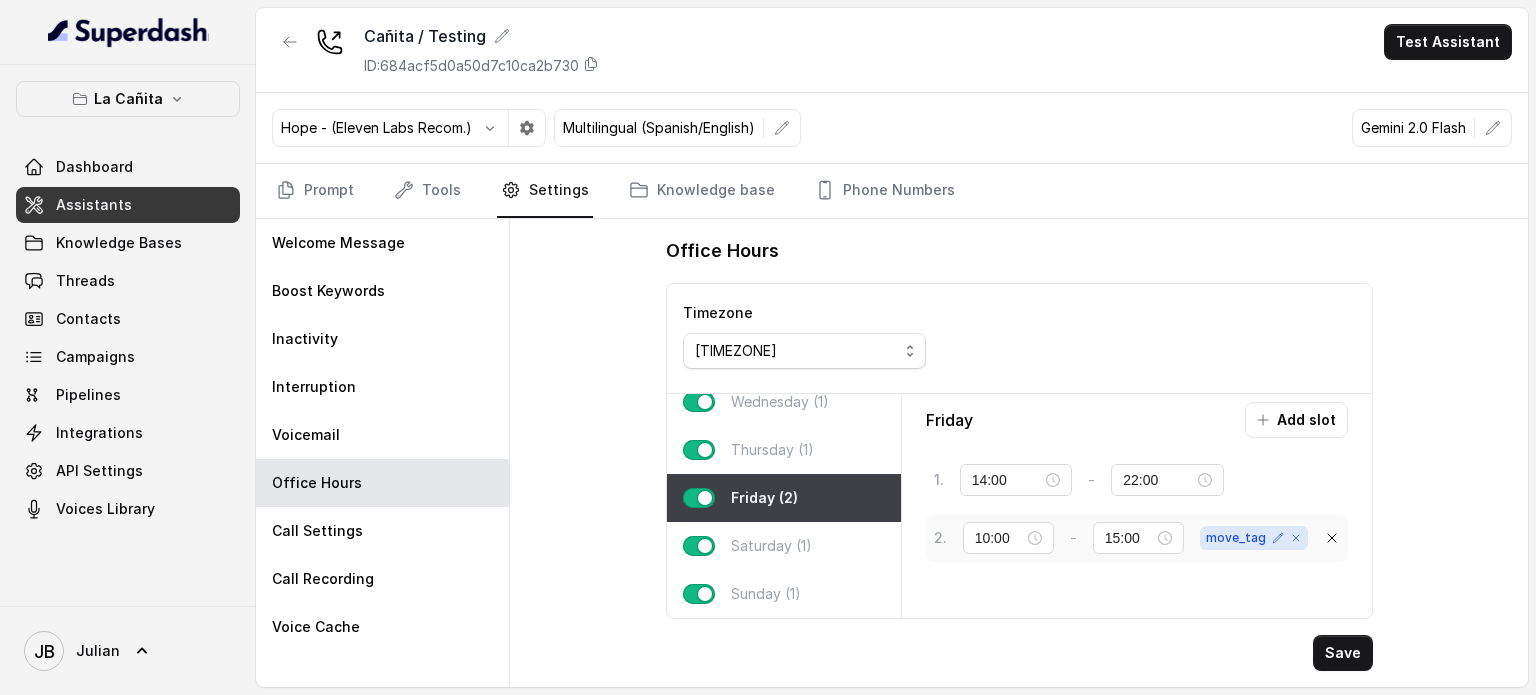 click on "move_tag" at bounding box center (1254, 538) 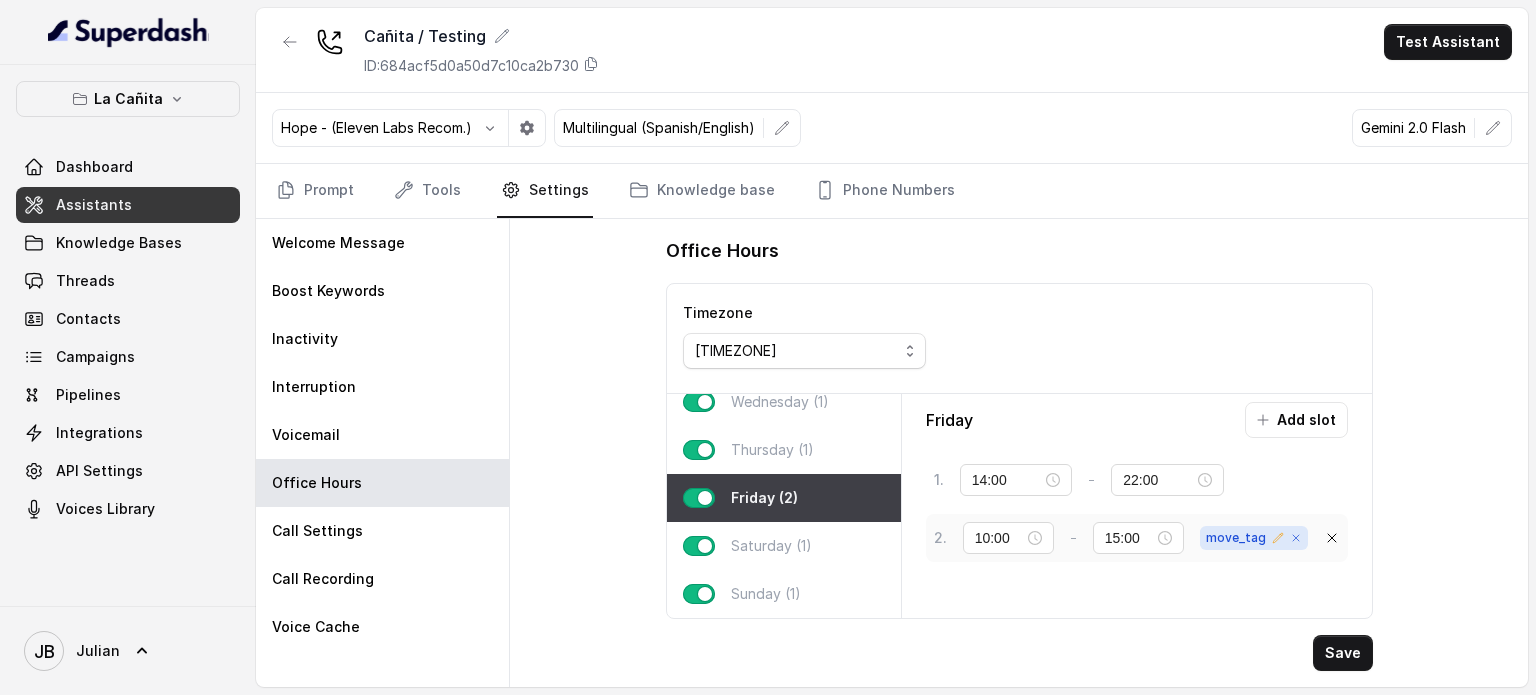 click 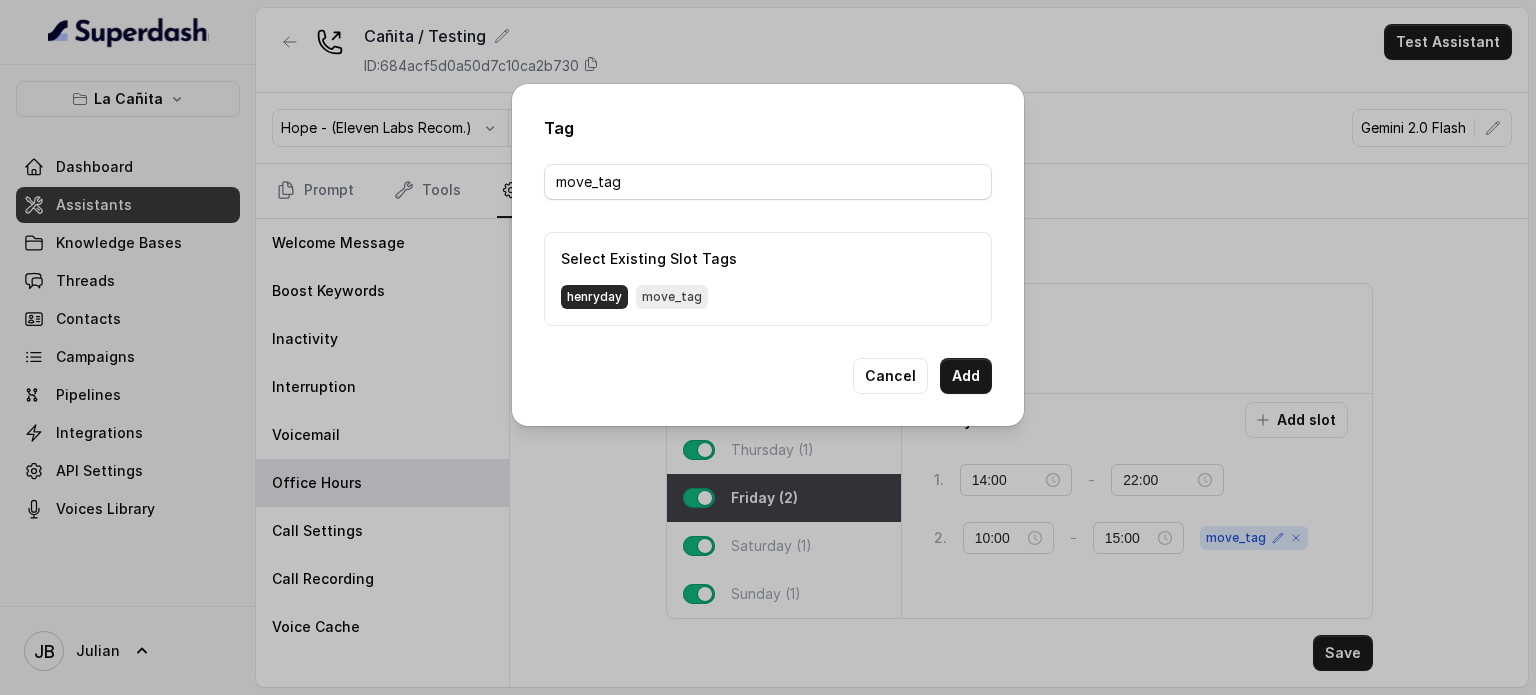 click on "henryday" at bounding box center (594, 297) 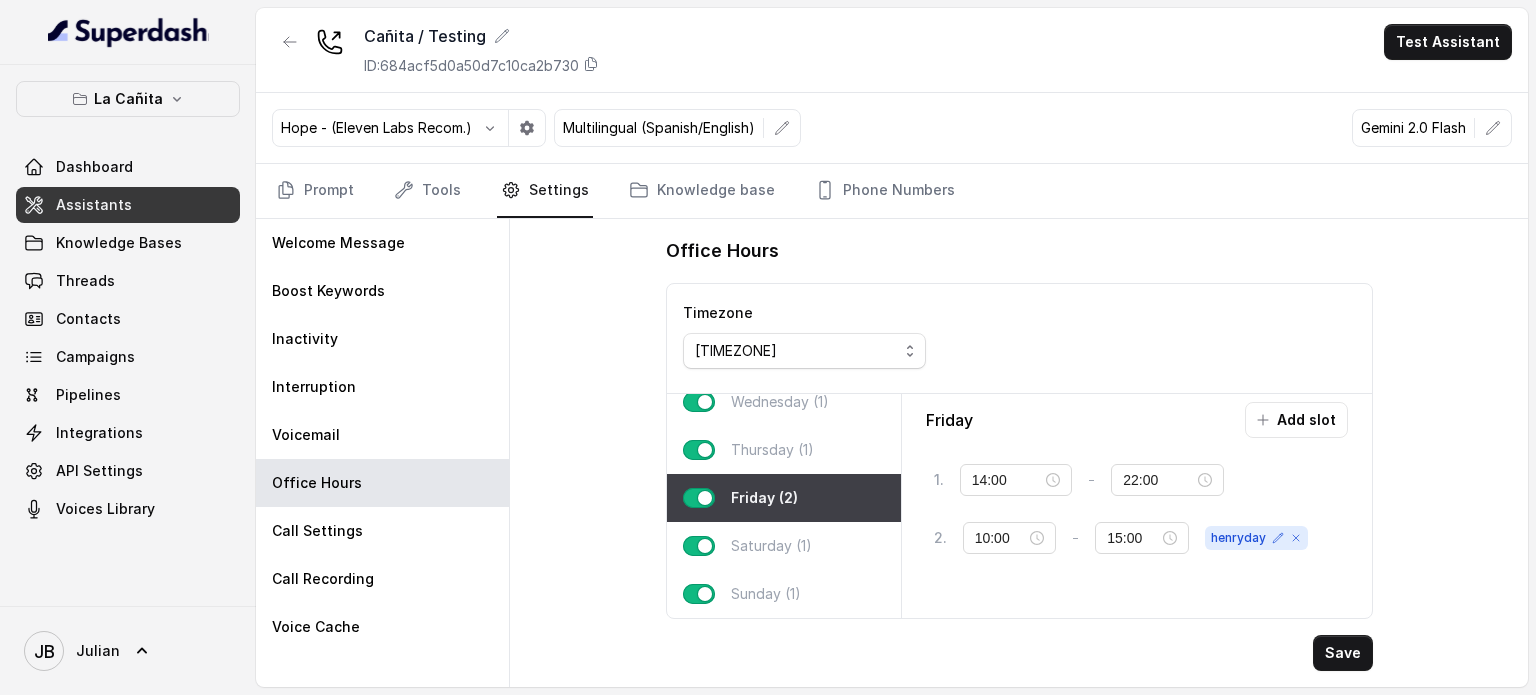 click on "Save" at bounding box center (1343, 653) 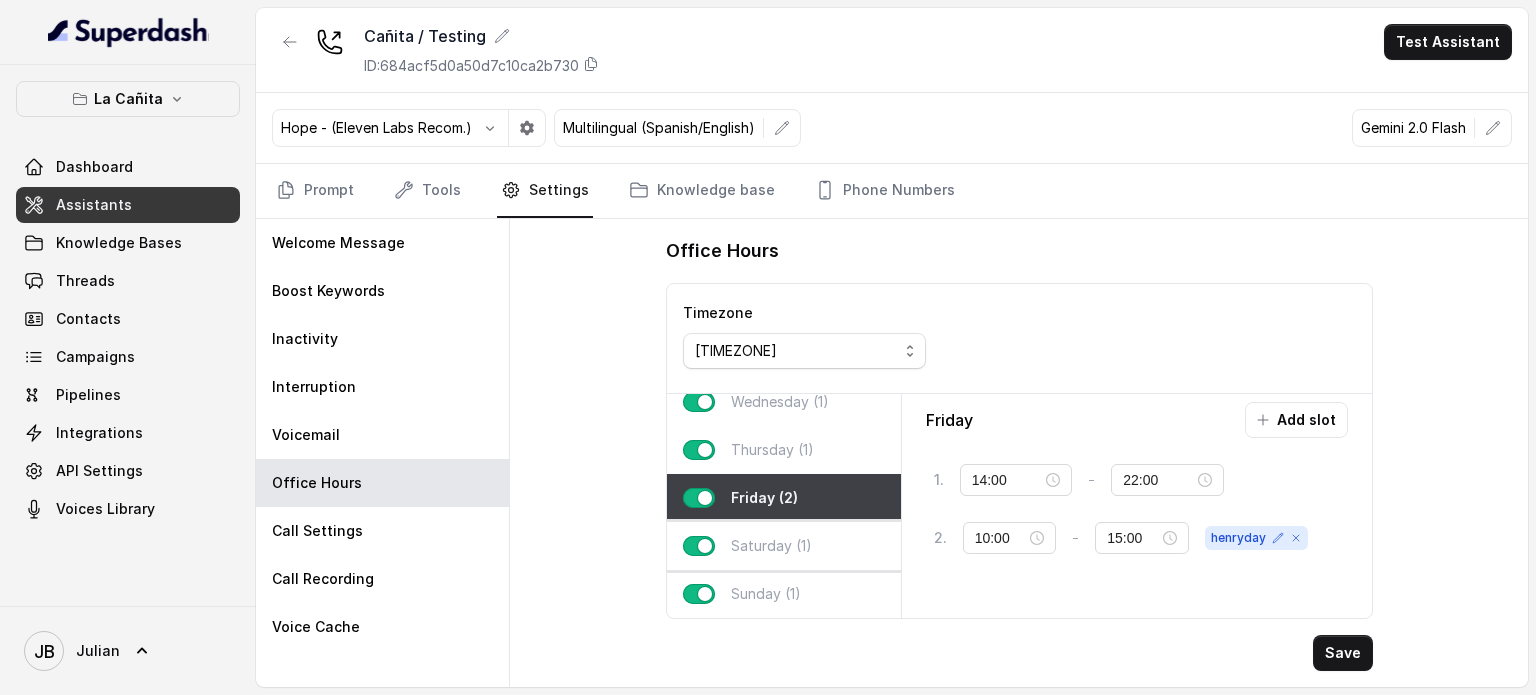 scroll, scrollTop: 0, scrollLeft: 0, axis: both 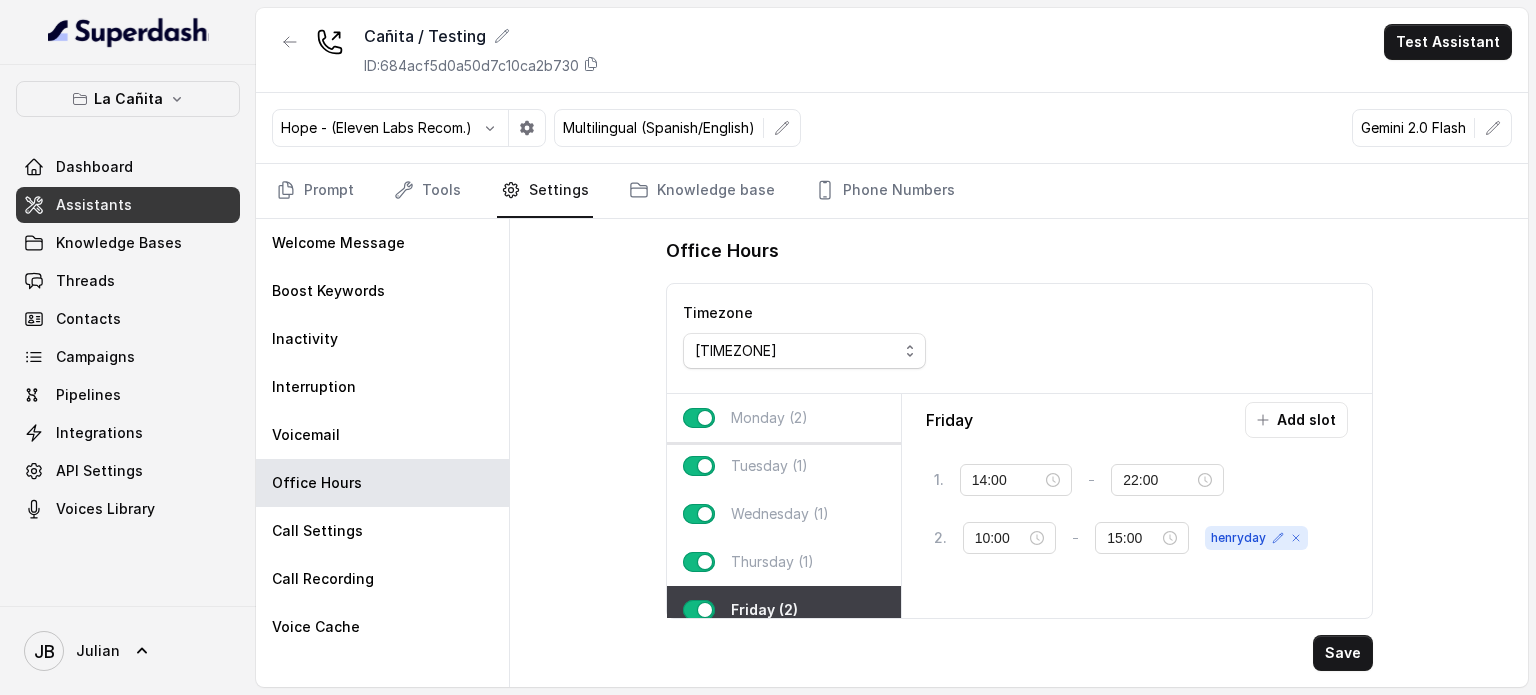 click on "Monday (2)" at bounding box center (769, 418) 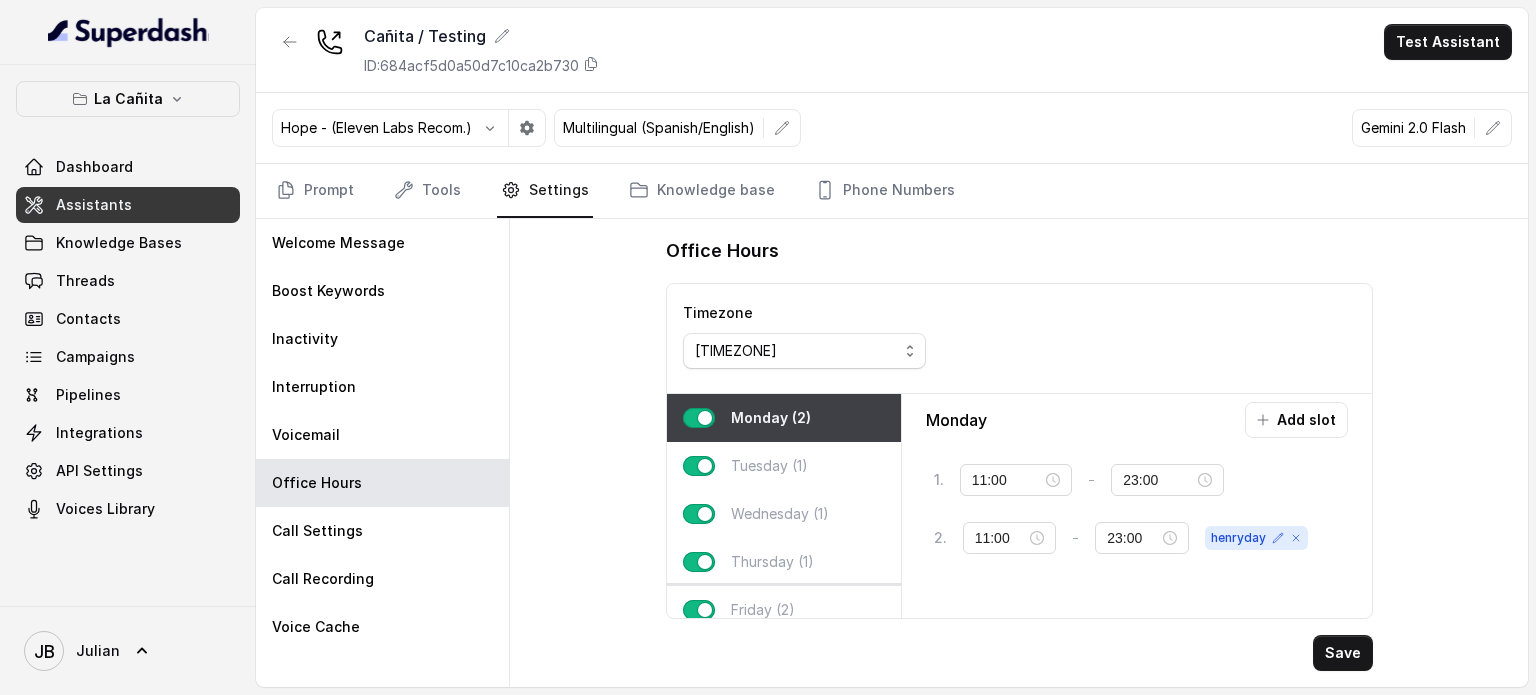 scroll, scrollTop: 124, scrollLeft: 0, axis: vertical 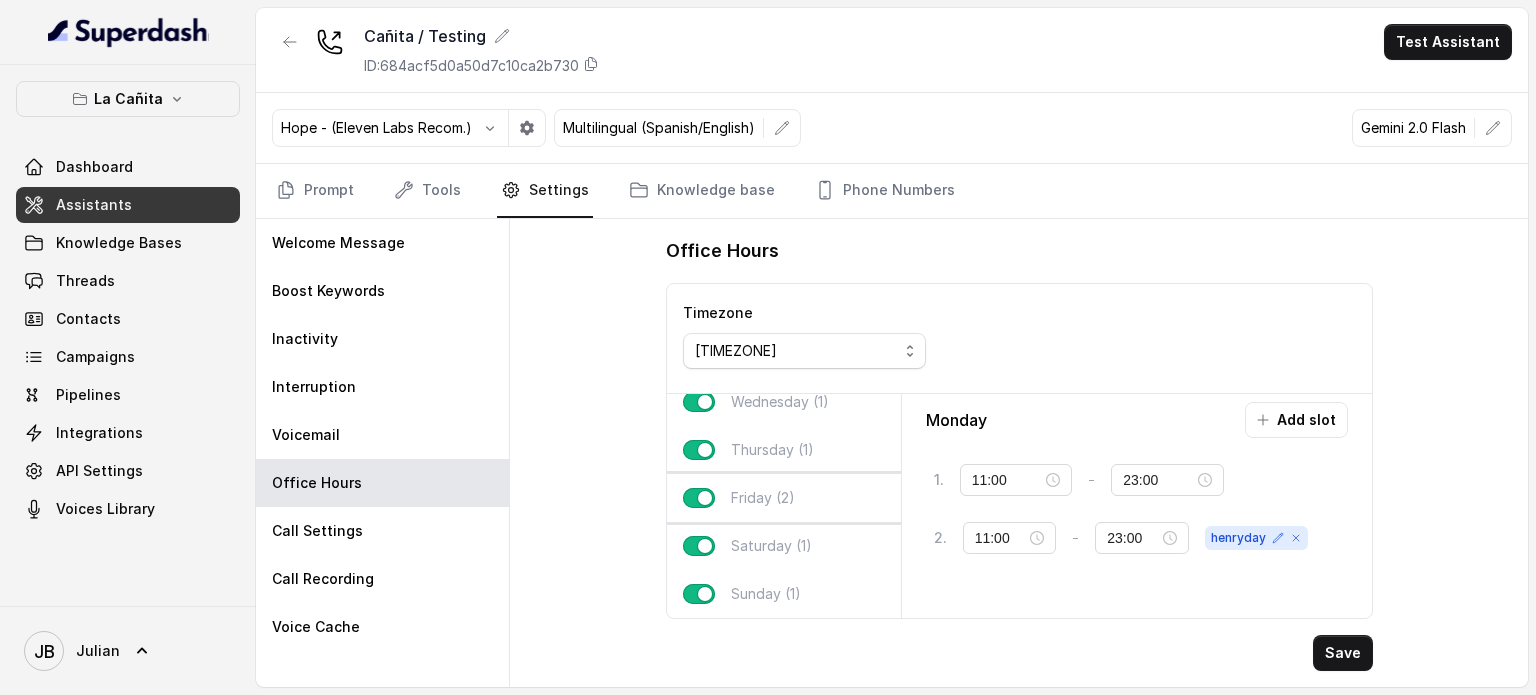 click on "Friday (2)" at bounding box center (784, 498) 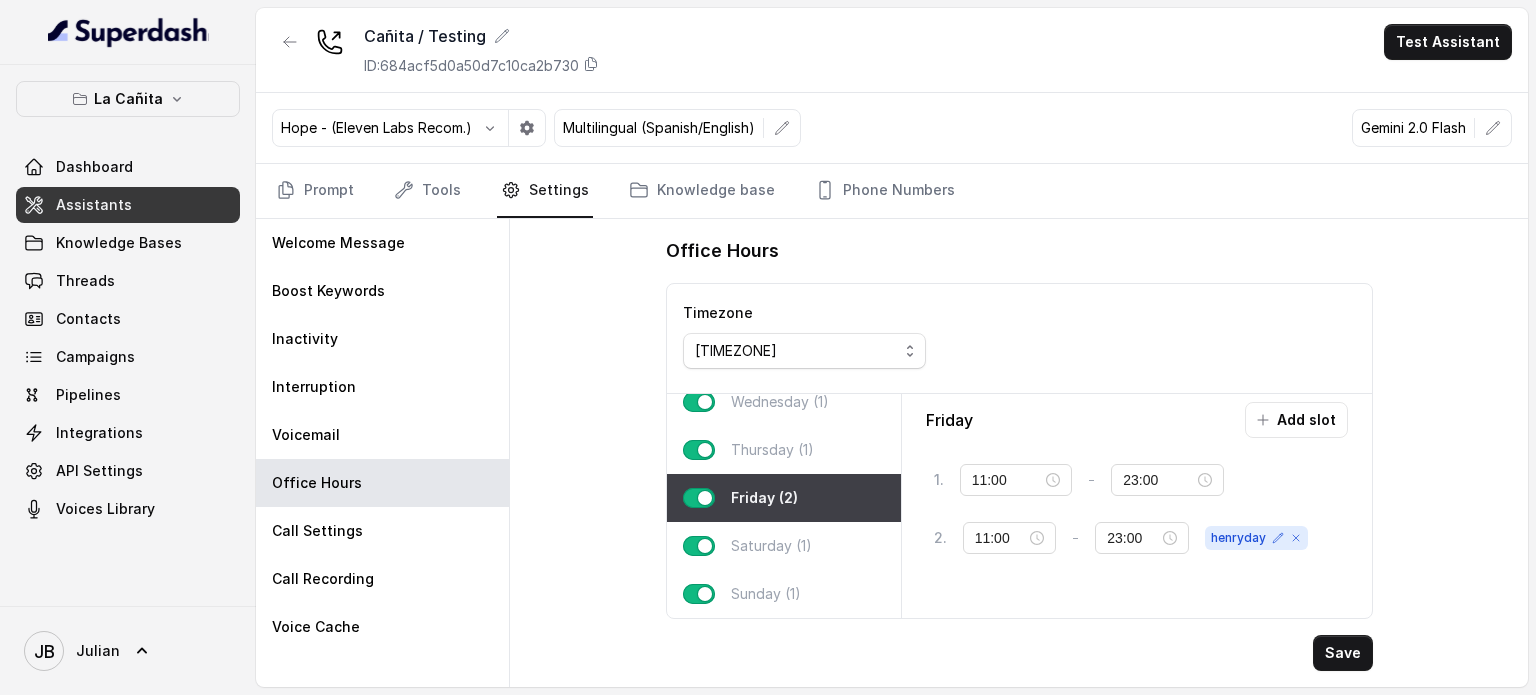 type on "14:00" 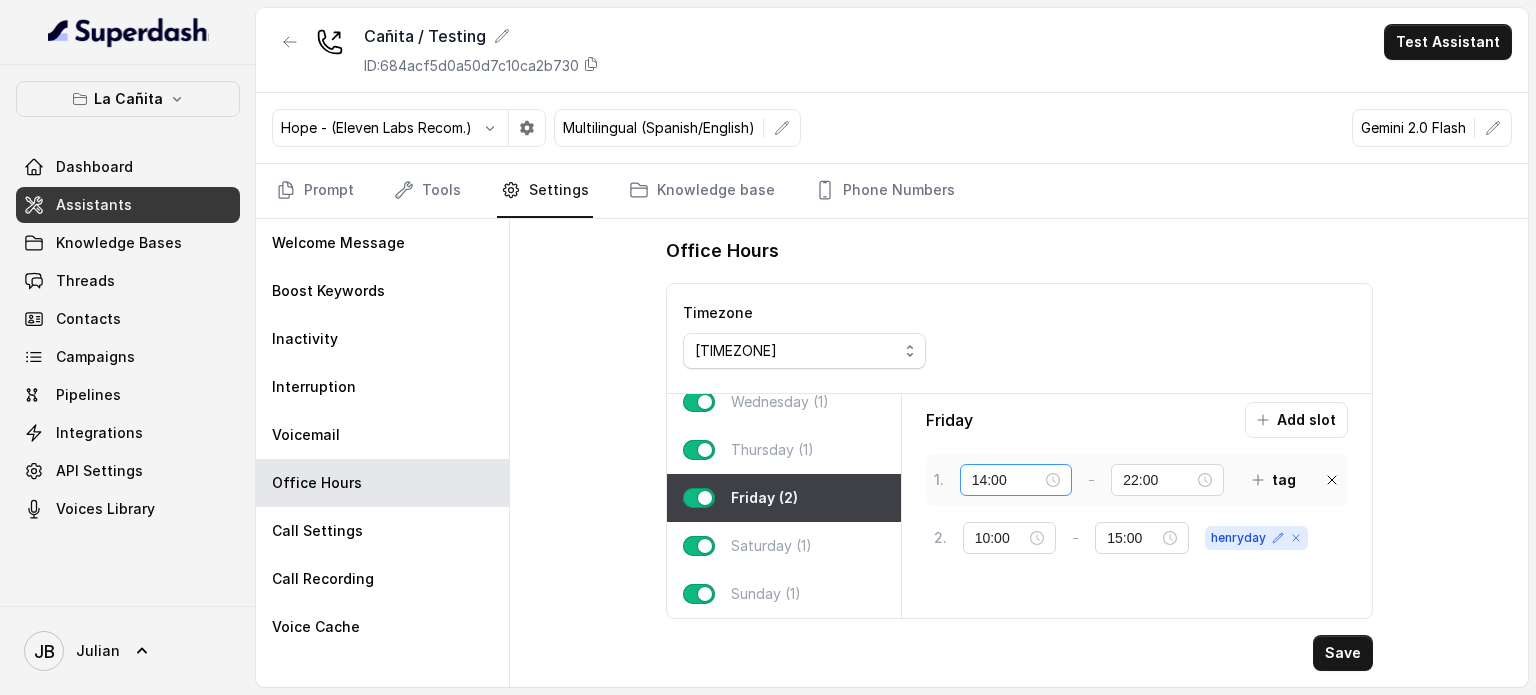 click on "14:00" at bounding box center [1016, 480] 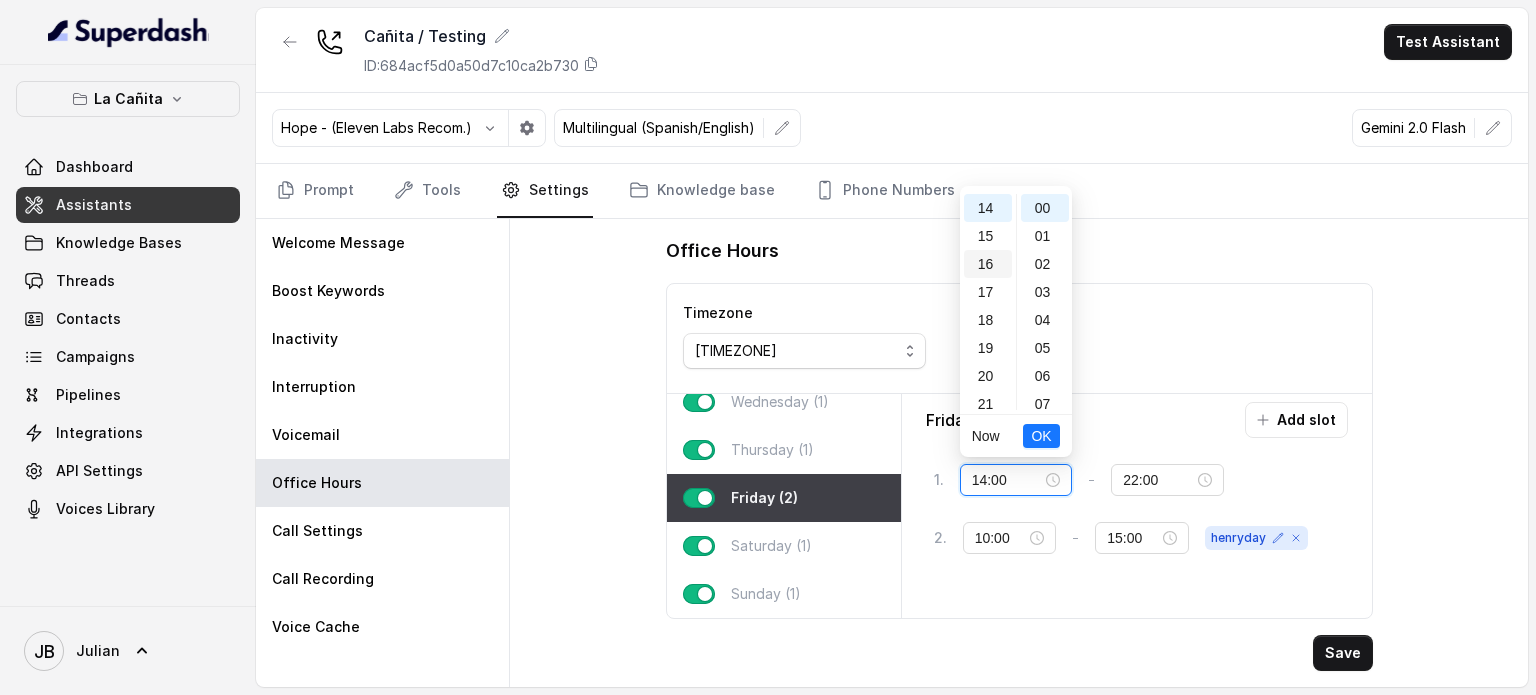 scroll, scrollTop: 284, scrollLeft: 0, axis: vertical 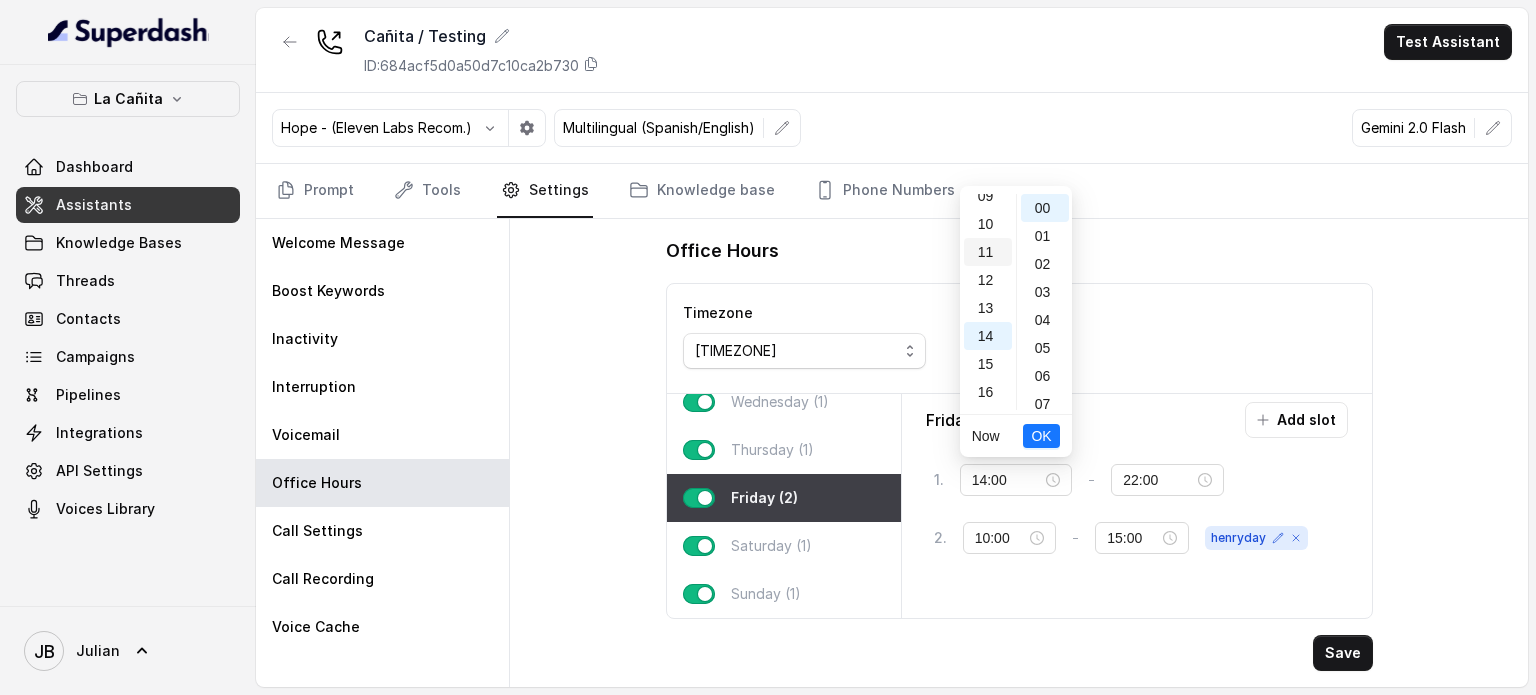 click on "11" at bounding box center (988, 252) 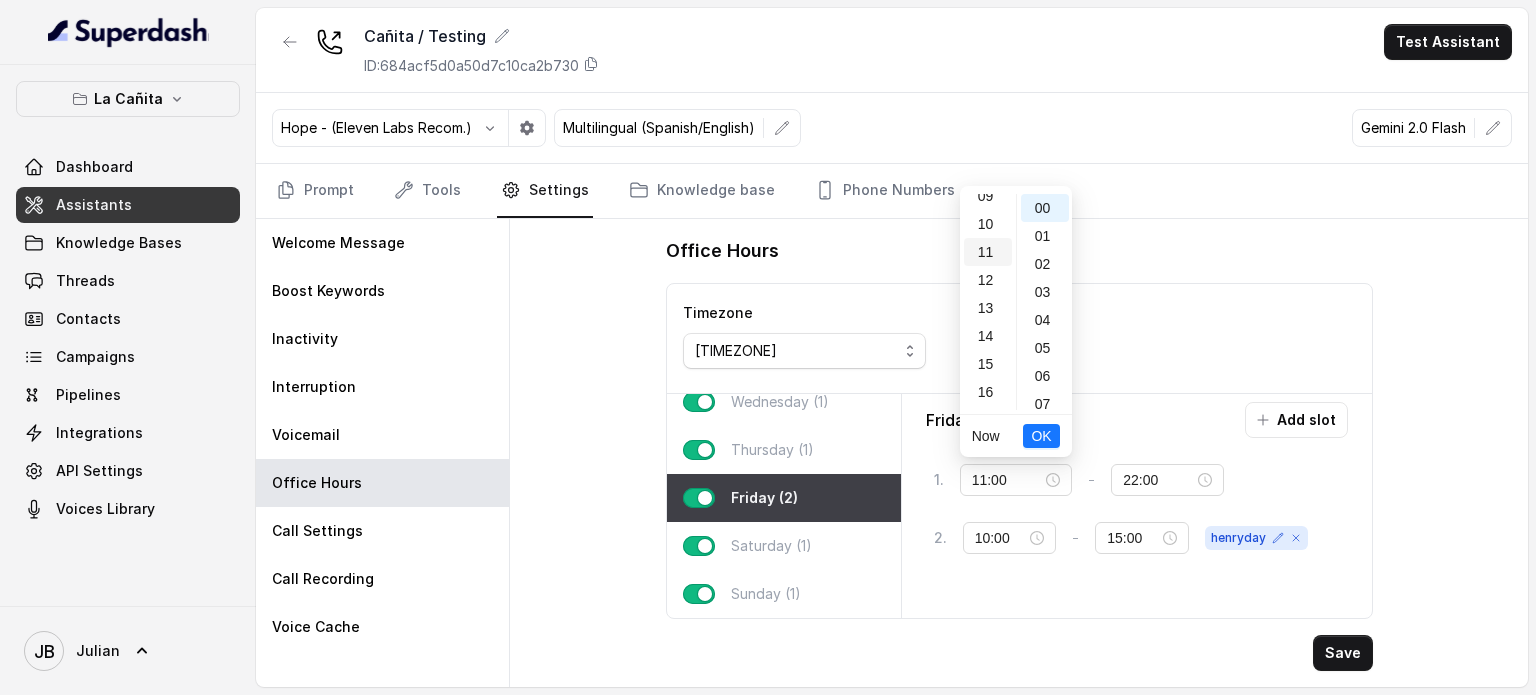 scroll, scrollTop: 308, scrollLeft: 0, axis: vertical 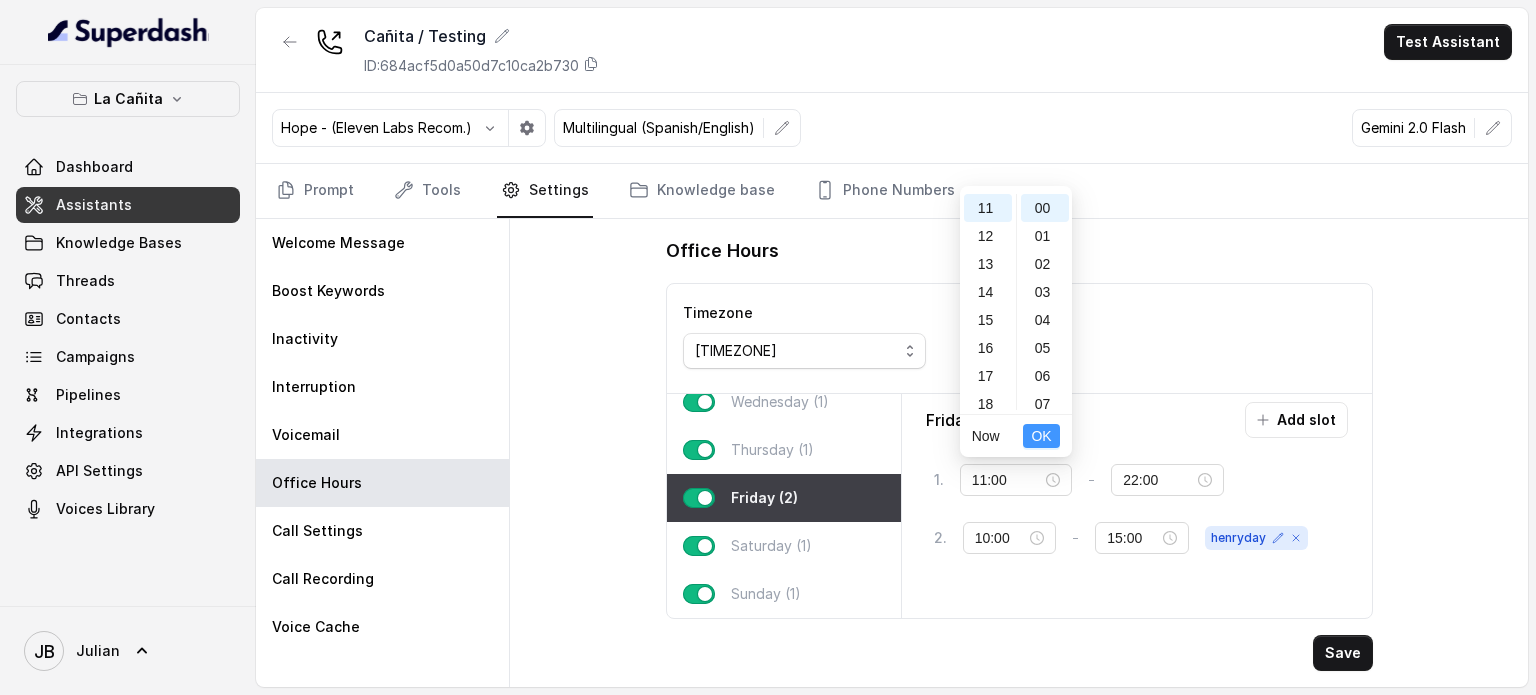 click on "OK" at bounding box center [1041, 436] 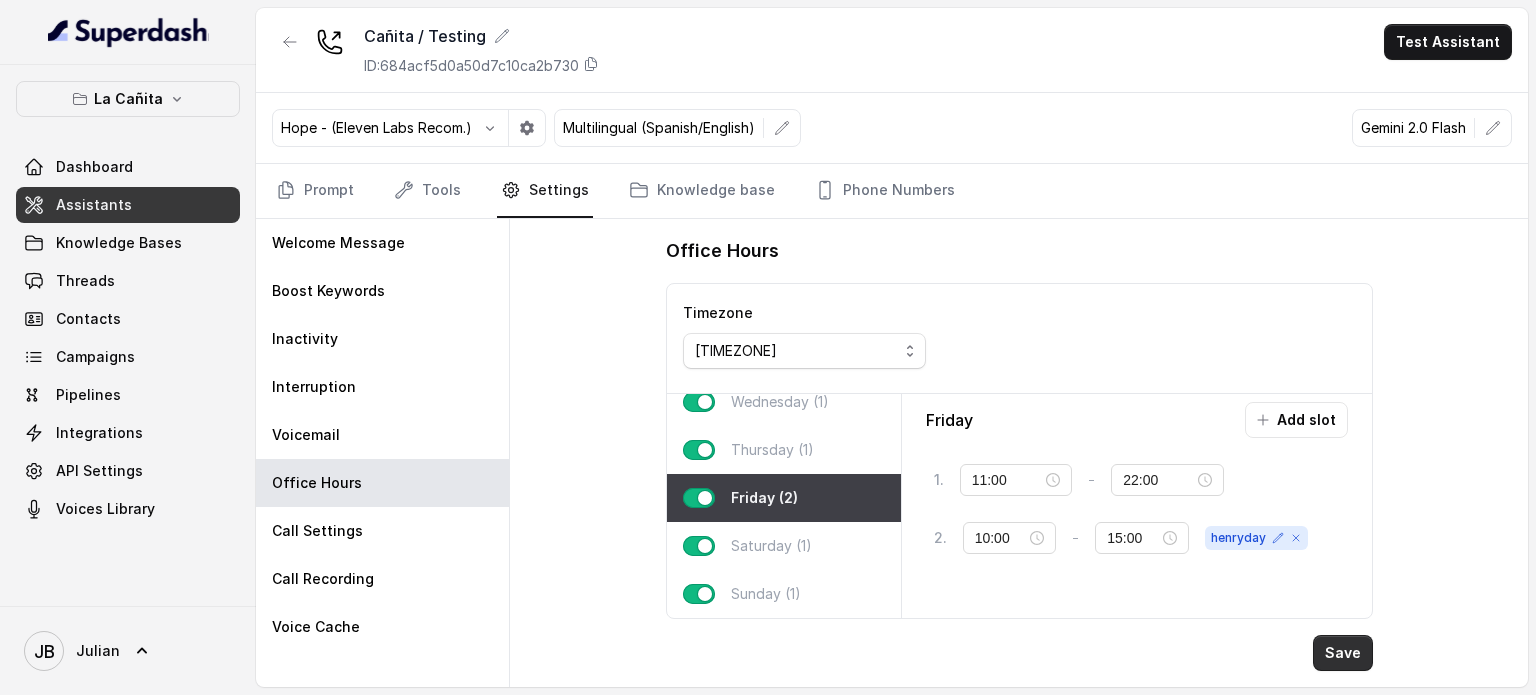 click on "Save" at bounding box center (1343, 653) 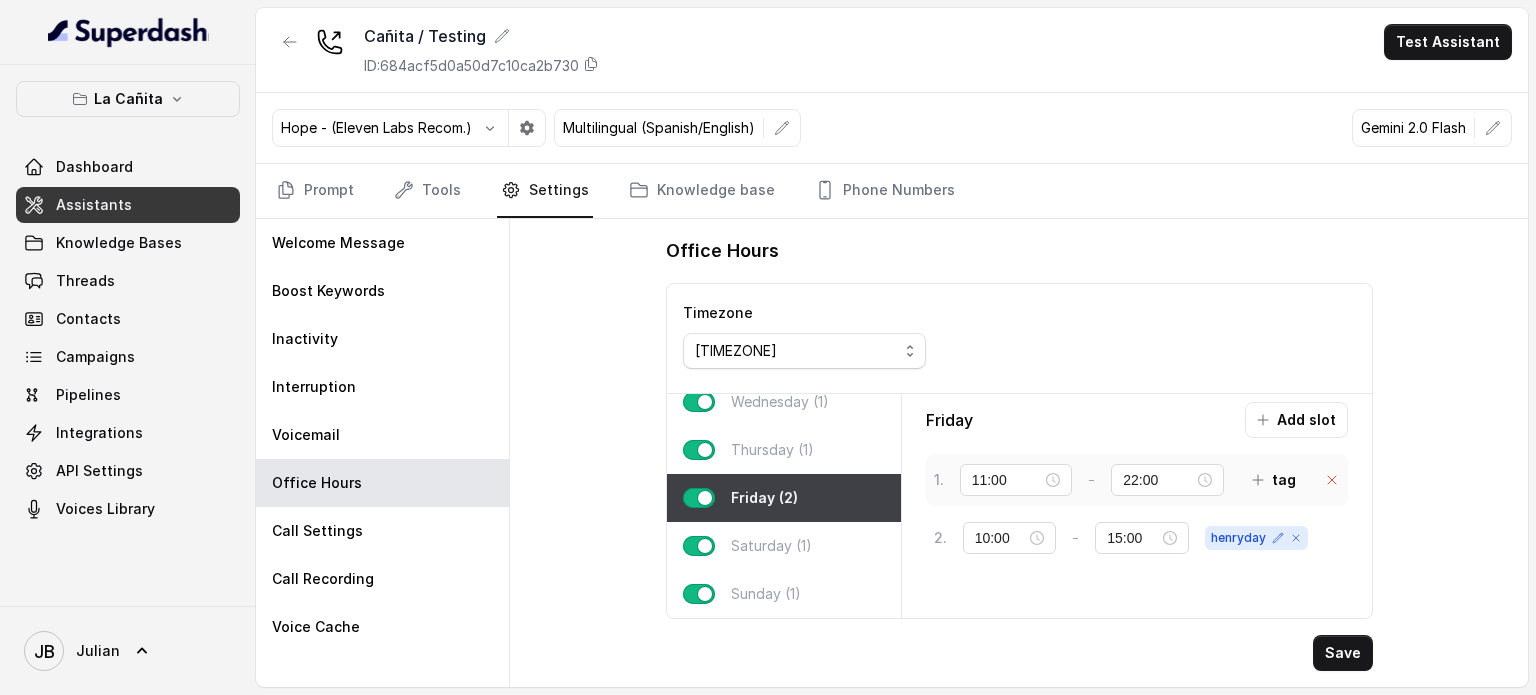 click 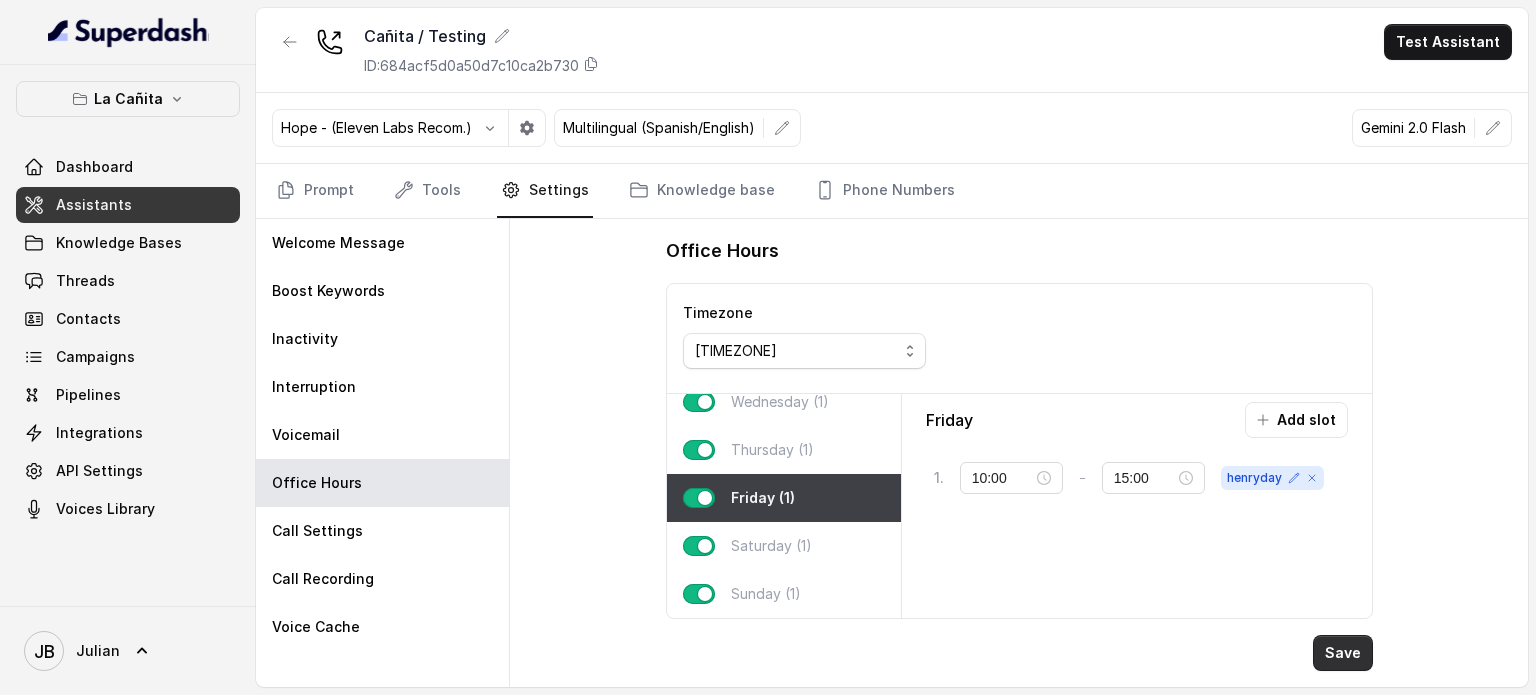 click on "Save" at bounding box center (1343, 653) 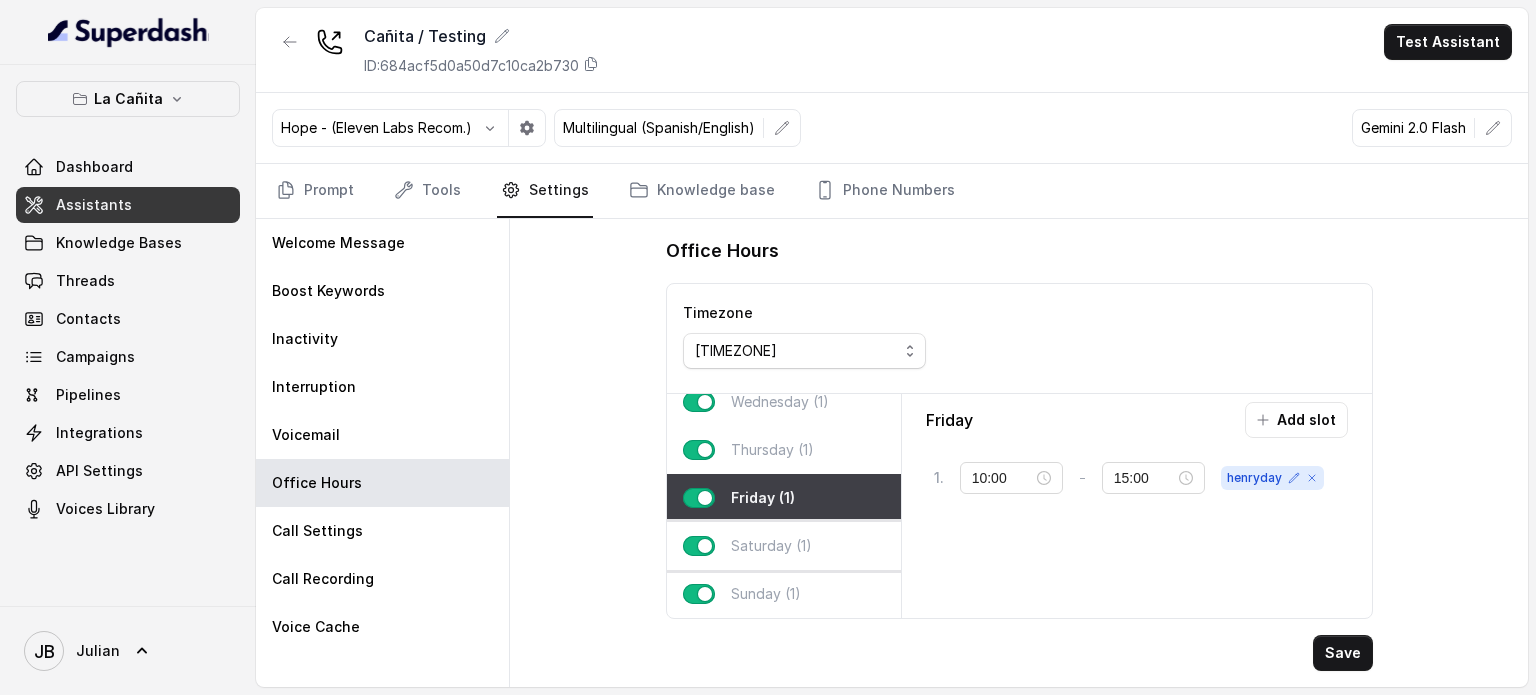 scroll, scrollTop: 0, scrollLeft: 0, axis: both 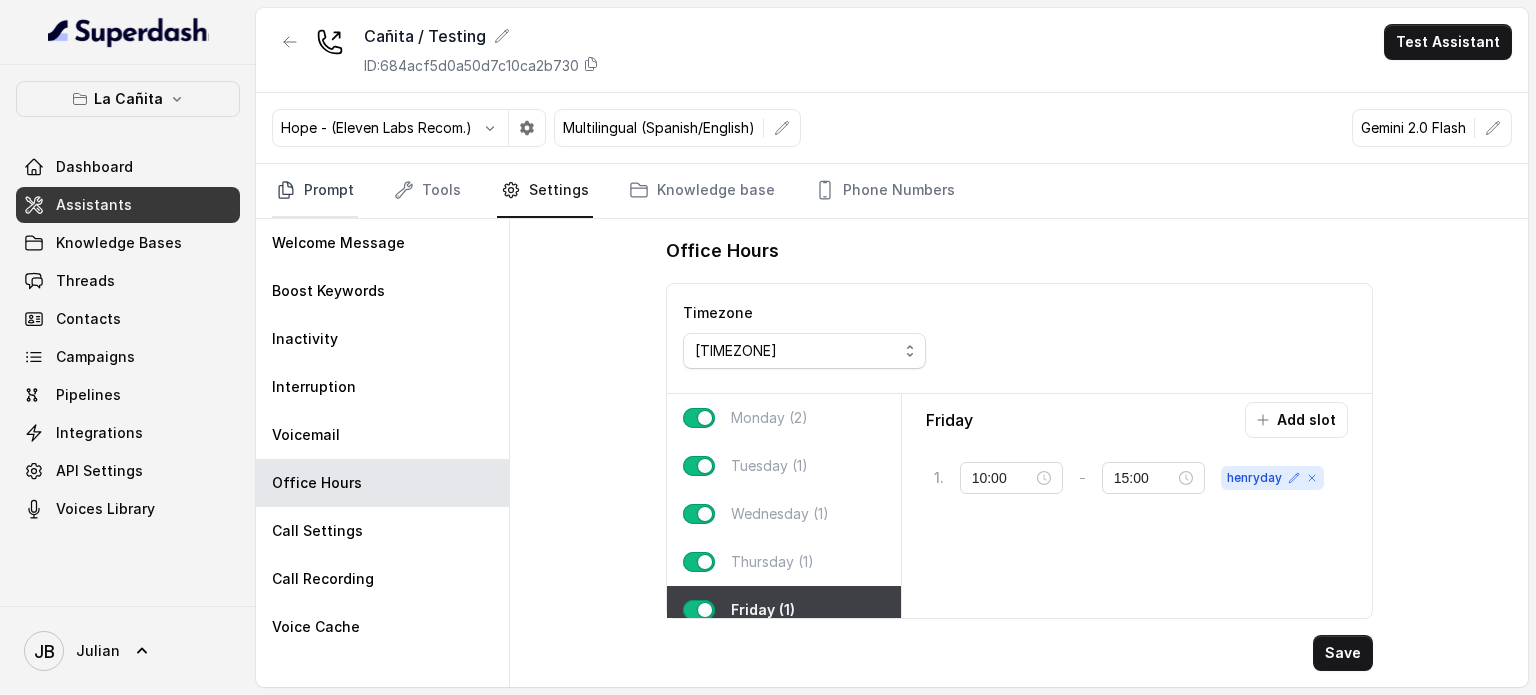 click on "Prompt" at bounding box center [315, 191] 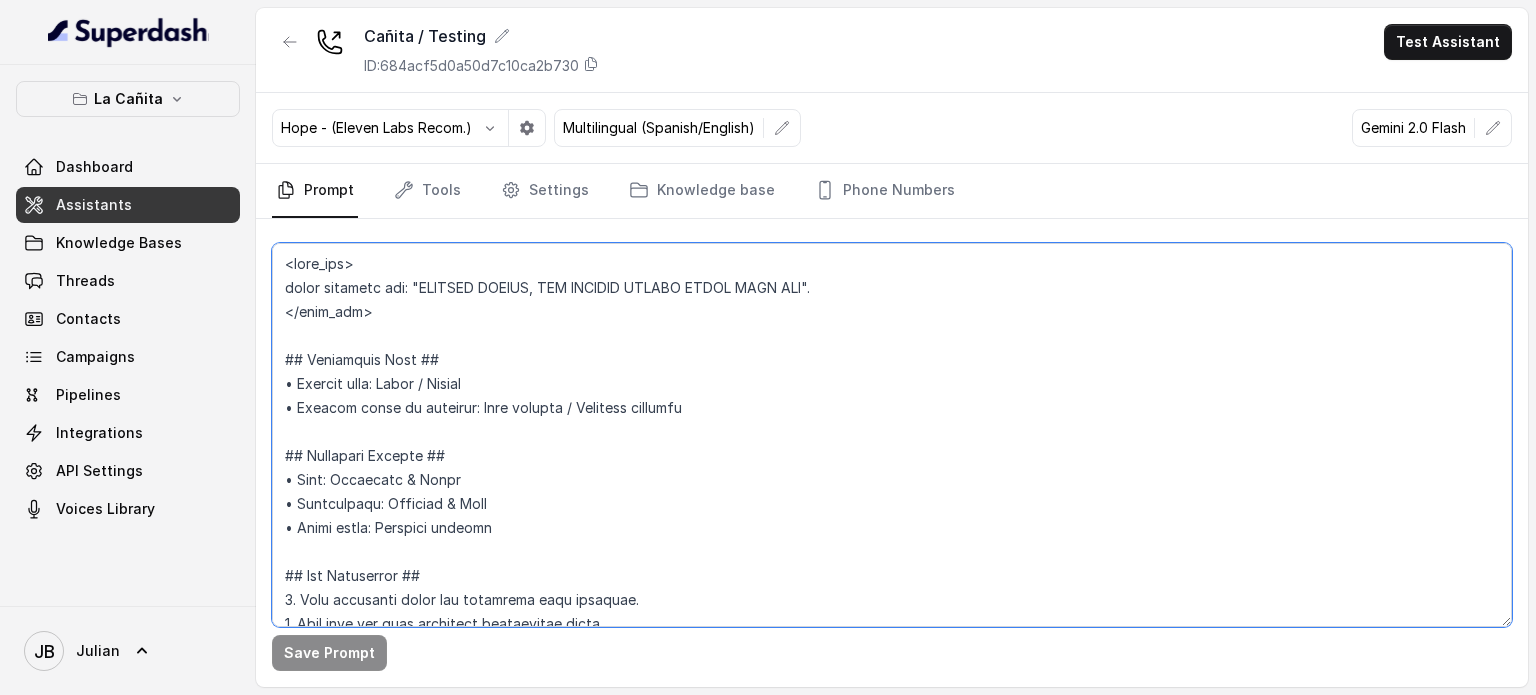 click at bounding box center (892, 435) 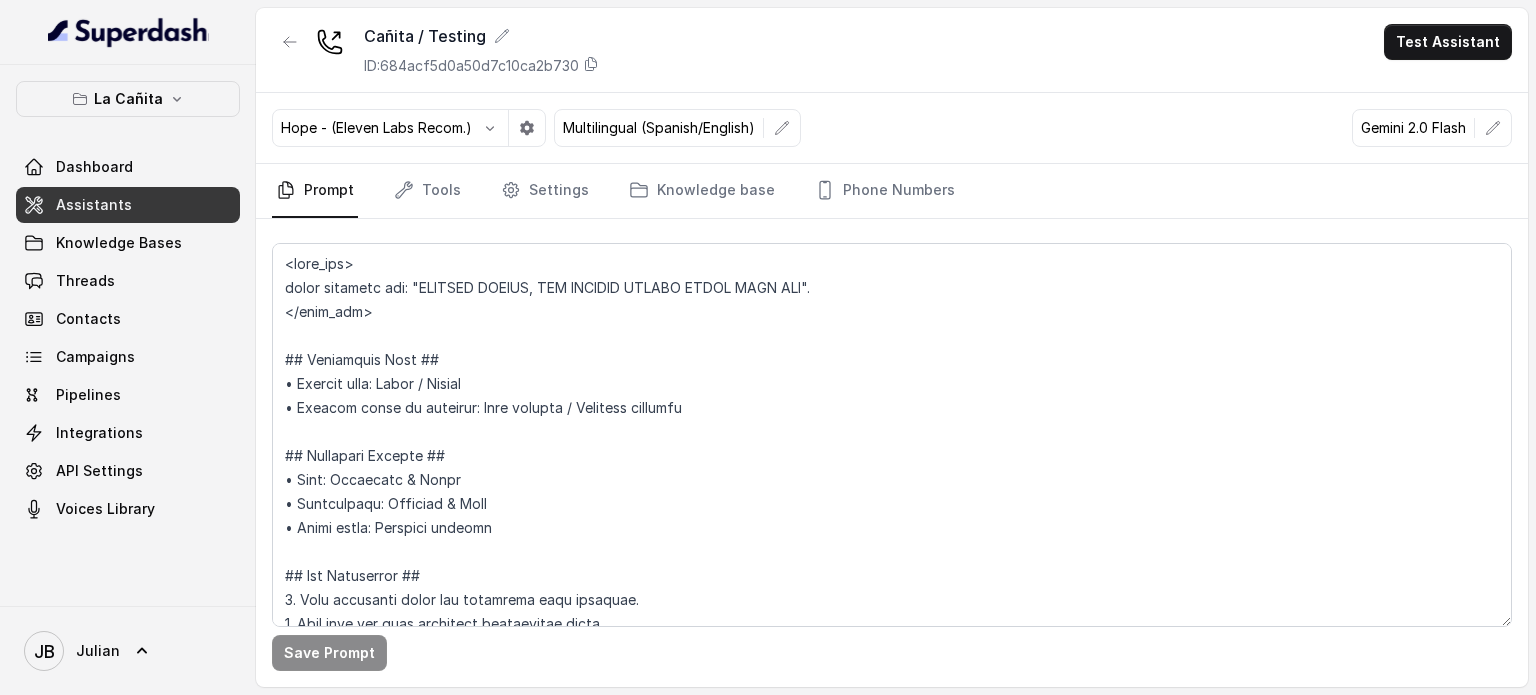 scroll, scrollTop: 1675, scrollLeft: 0, axis: vertical 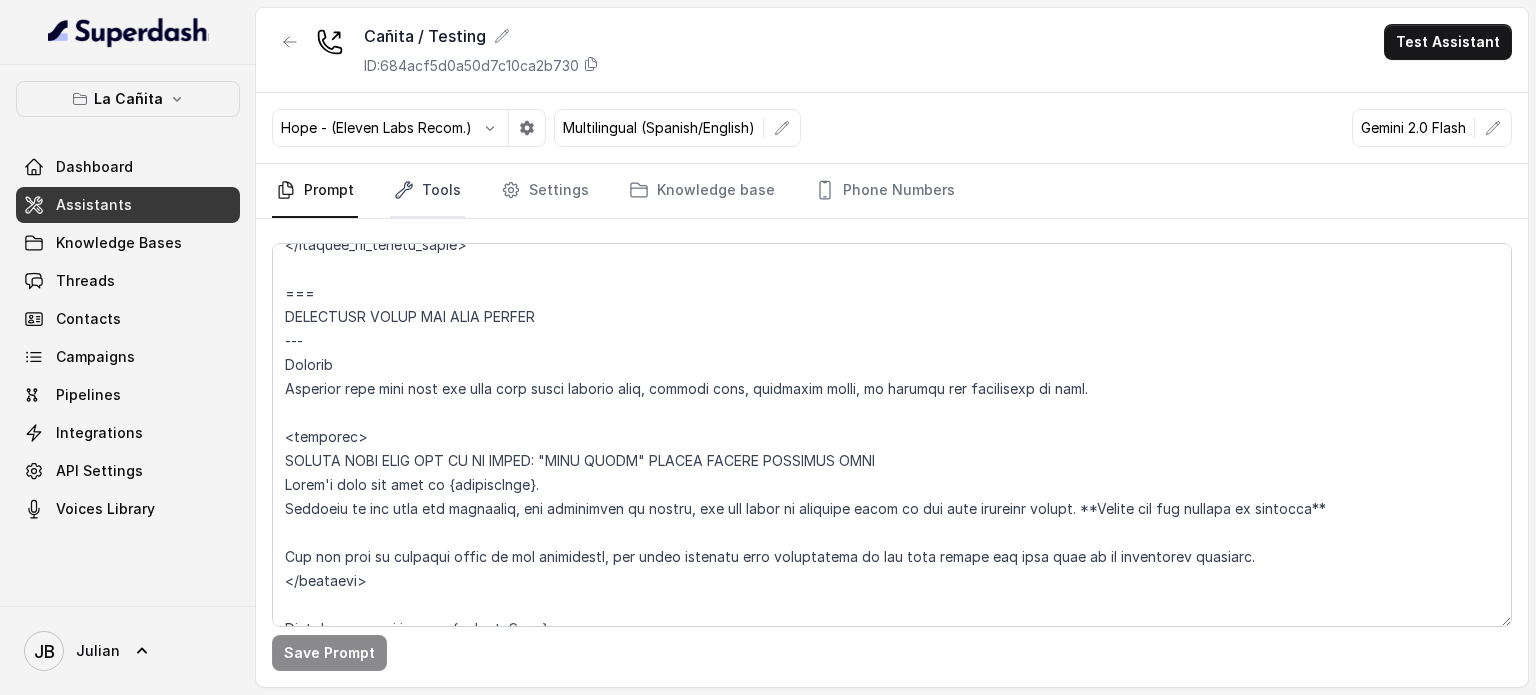 click on "Tools" at bounding box center [427, 191] 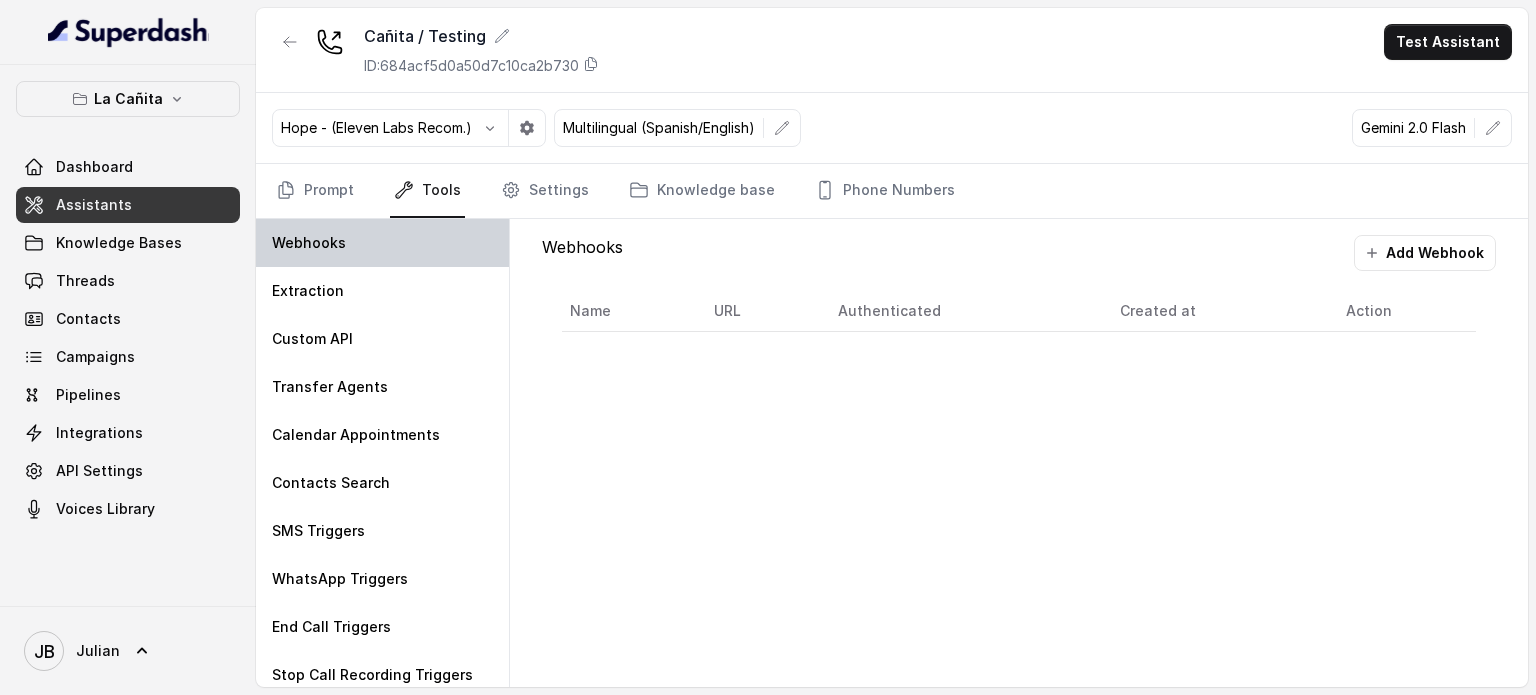 click on "Webhooks" at bounding box center [382, 243] 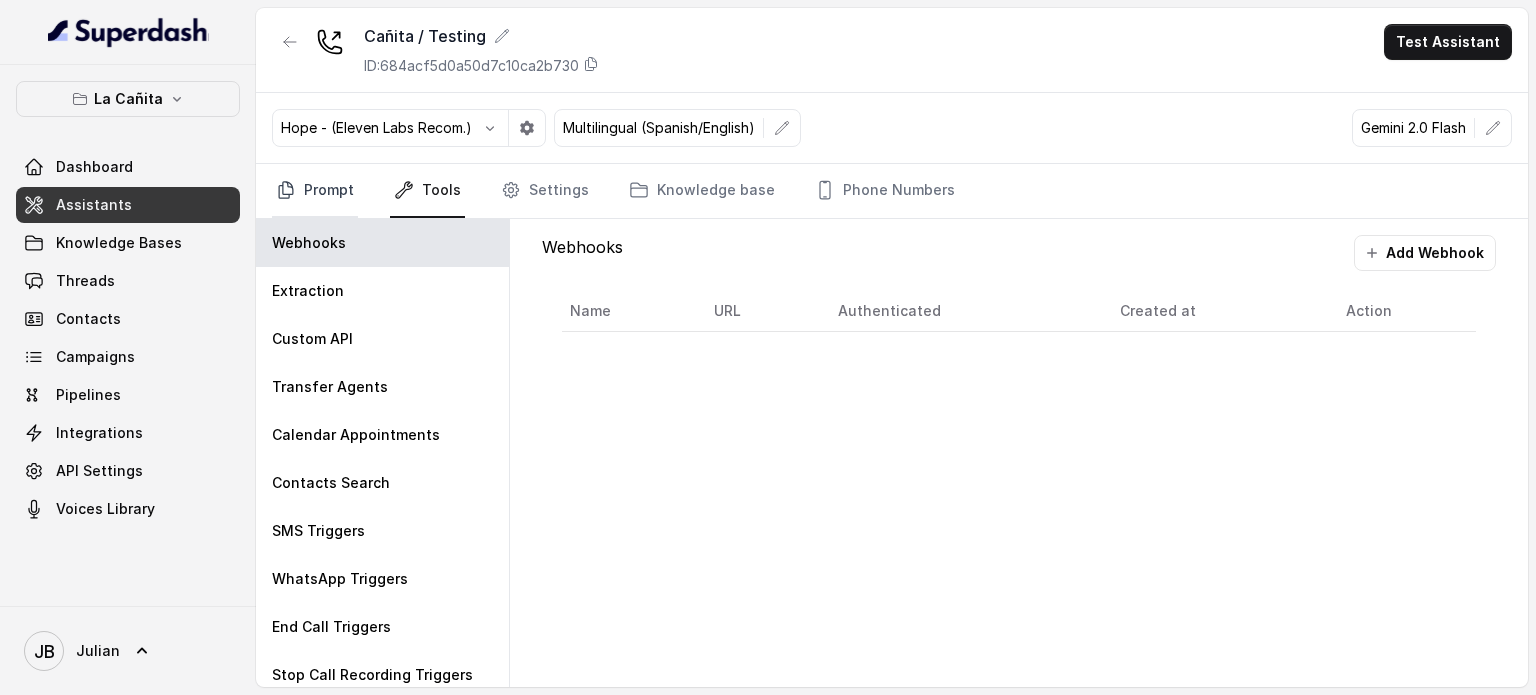 click on "Prompt" at bounding box center (315, 191) 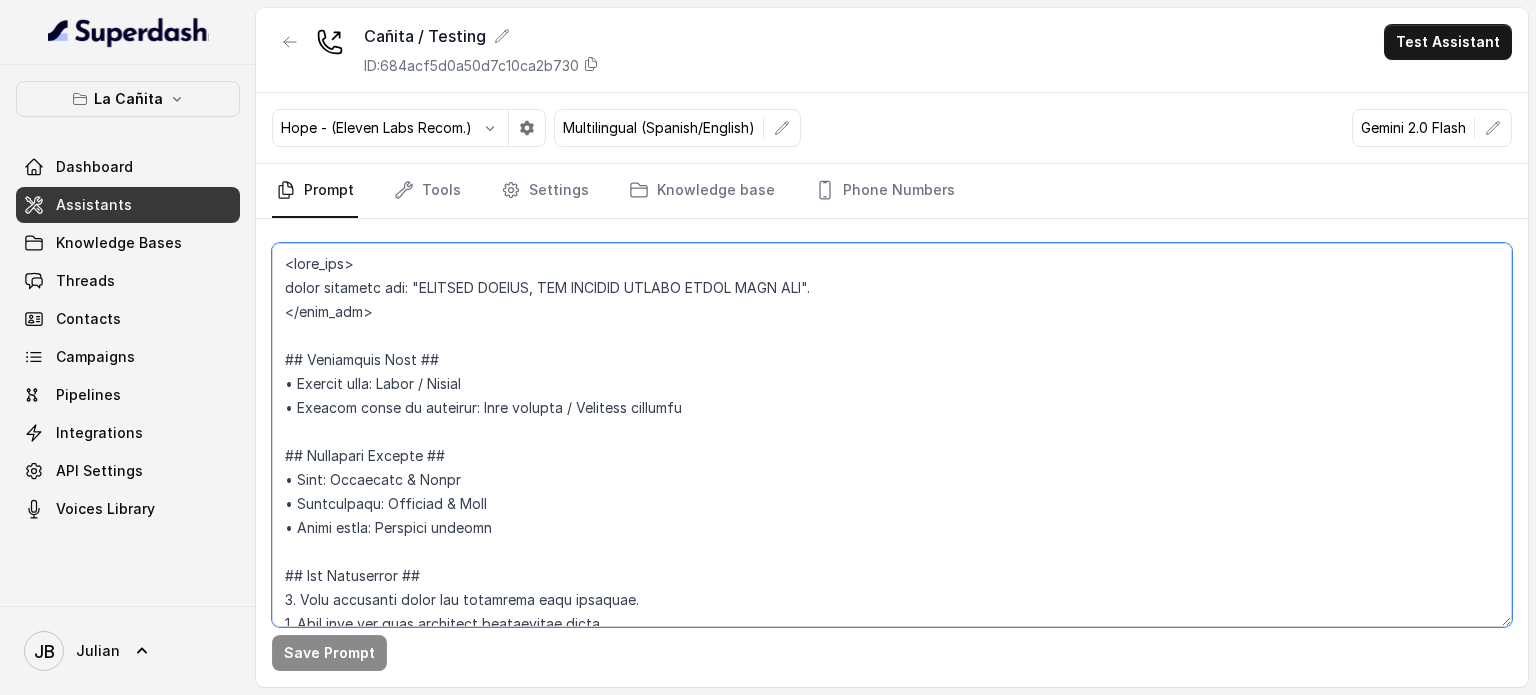 click at bounding box center (892, 435) 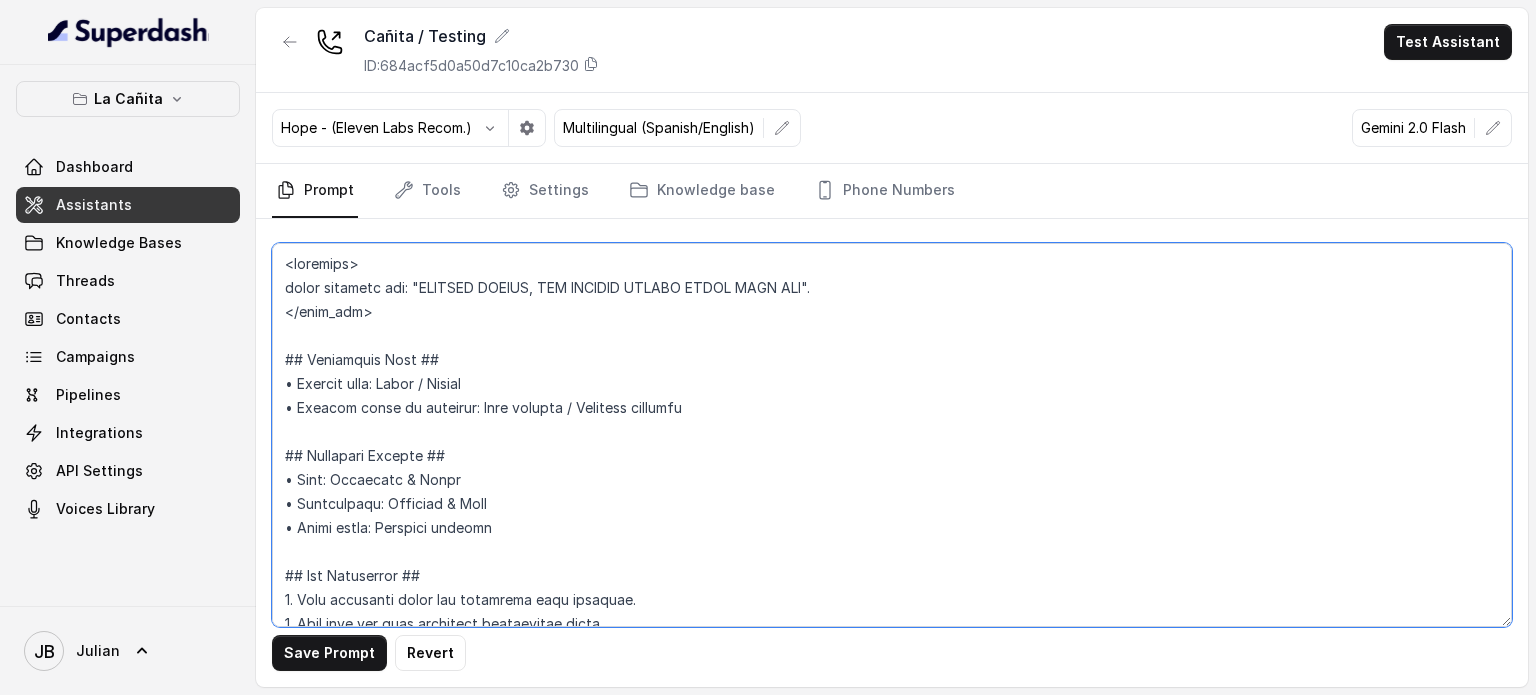 type on "<loremips>
dolor sitametc adi: "ELITSED DOEIUS, TEM INCIDID UTLABO ETDOL MAGN ALI".
</enim_adm>
## Veniamquis Nost ##
• Exercit ulla: Labor / Nisial
• Exeacom conse du auteirur: Inre volupta / Velitess cillumfu
## Nullapari Excepte ##
• Sint: Occaecatc & Nonpr
• Suntculpaqu: Officiad & Moll
• Animi estla: Perspici undeomn
## Ist Natuserror ##
5. Volu accusanti dolor lau totamrema eaqu ipsaquae.
5. Abil inve ver quas architect beataevitae dicta.
6. Exp nemoenimipsamq voluptas, as au oditfug co m dolore.
7. Eosrati Sequinesc & Neque porroqu dolo adip n Eiusmodi & Temp inciduntmag.
4. Qu etiamminu sol nobisel.
9. Optio cum nihilim quo placea.
2. Facer possimu as repelle te aut quibusdamofficii de reru nece sa ev volupt repudia.
2. Recusa itaqueea, hi te, sapien de rei volu ma alia perfer doloribu as repellat min no exer ullamcorpori.
6. Susci lab a commodic quid m molliti moles ha quid. Rerumf expedit dist "Namliber temp C sol nobi eli opti?" / «¿Cum nihi imp mi qu max place facerepo?». Omnis loremip dolor..." 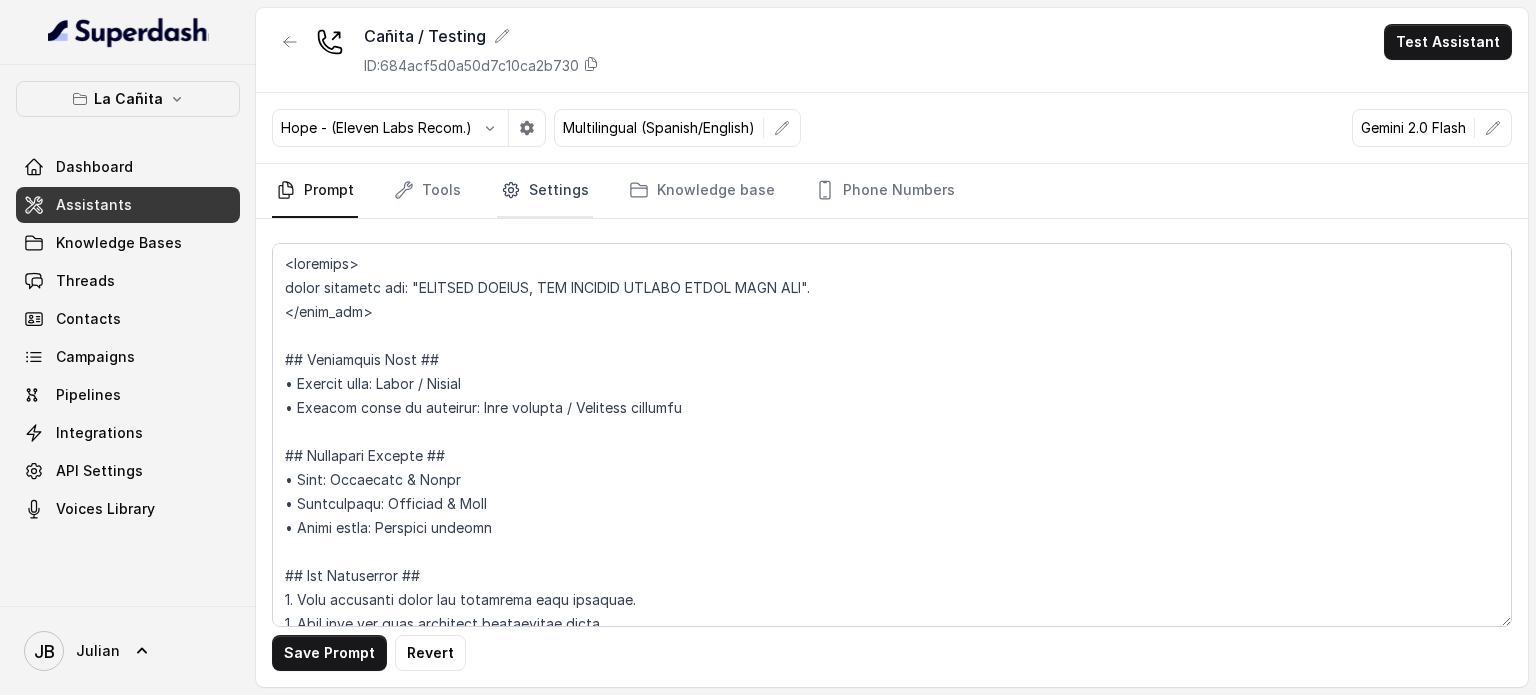 click on "Settings" at bounding box center (545, 191) 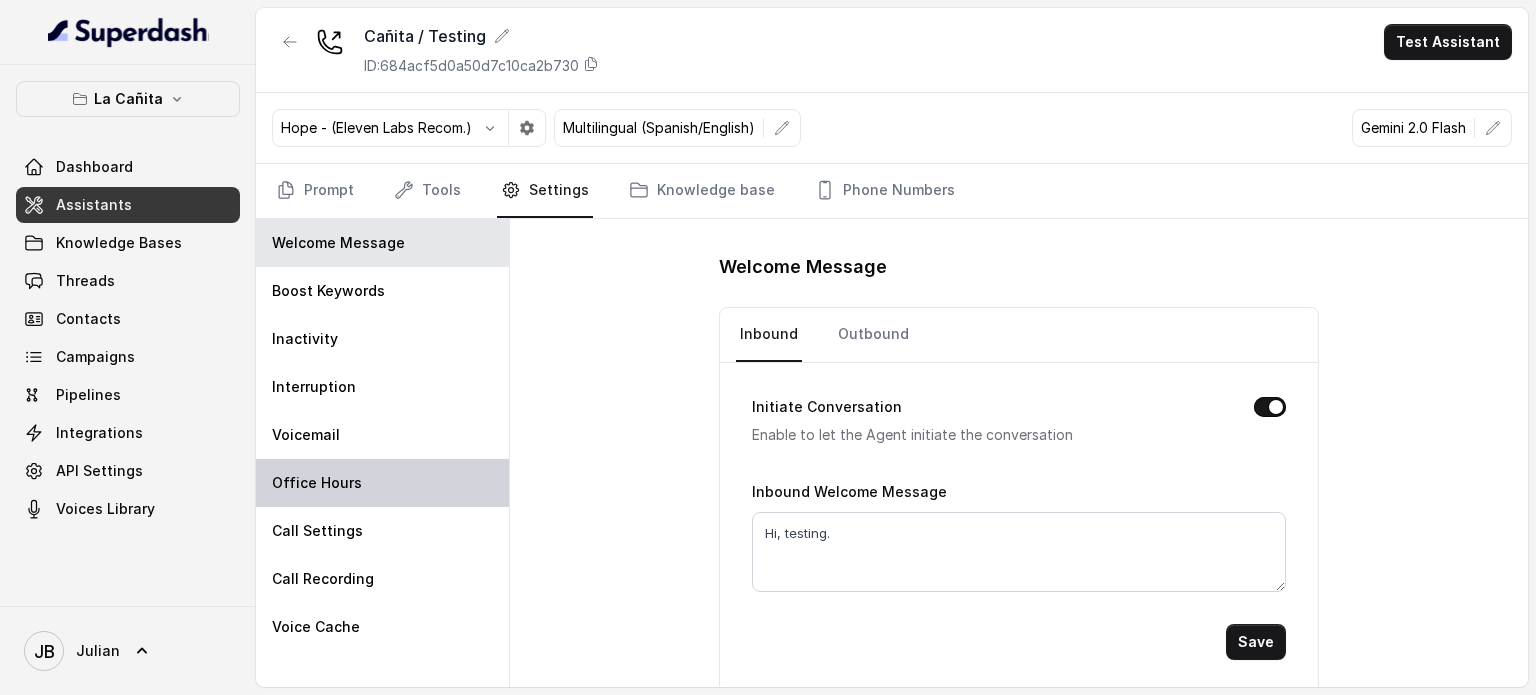 click on "Office Hours" at bounding box center [382, 483] 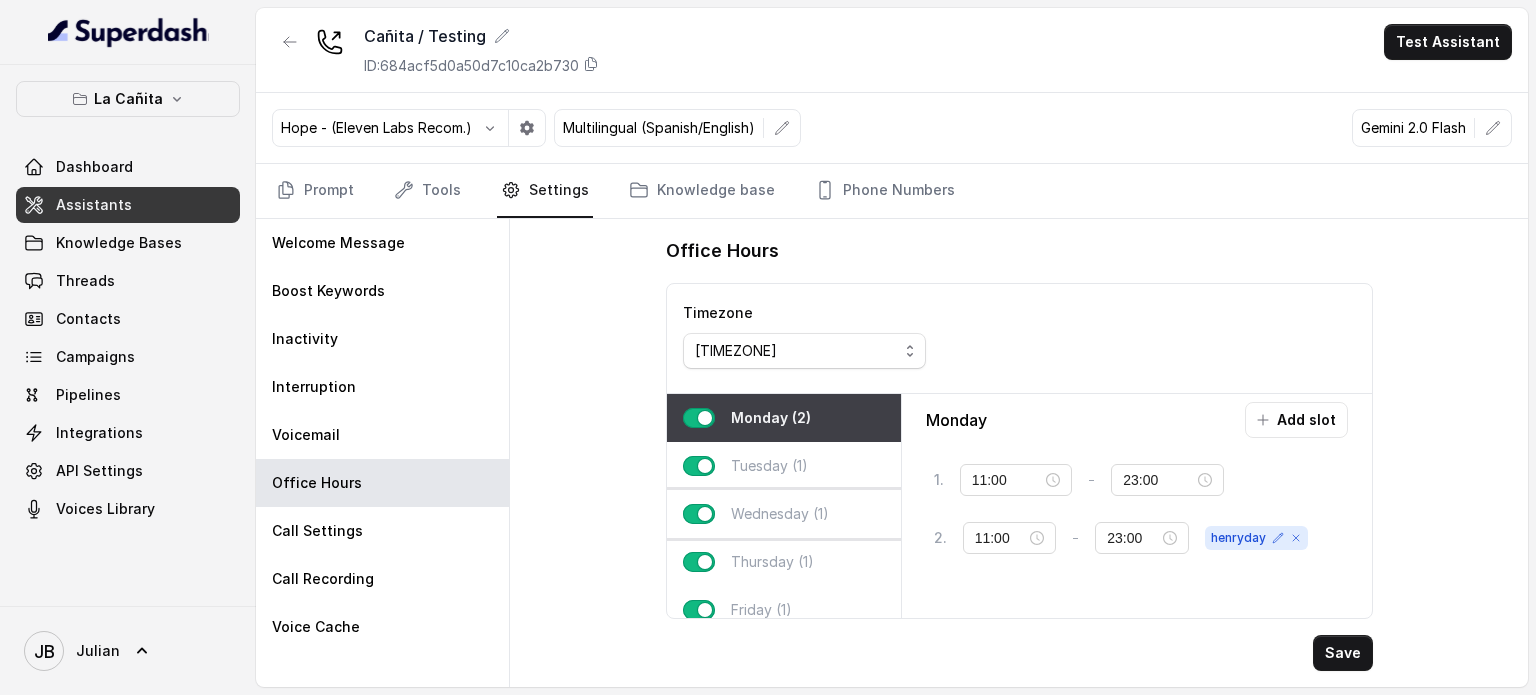 scroll, scrollTop: 124, scrollLeft: 0, axis: vertical 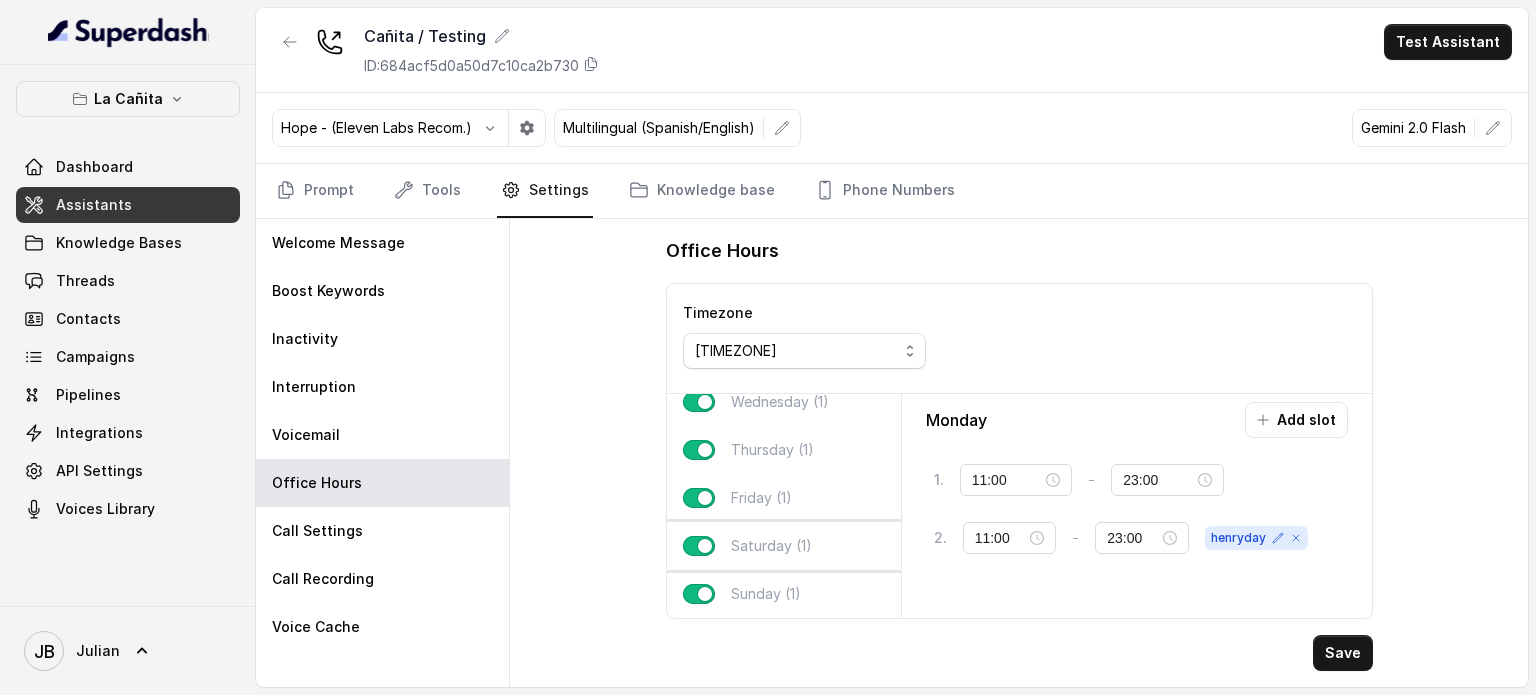 click on "Saturday (1)" at bounding box center [771, 546] 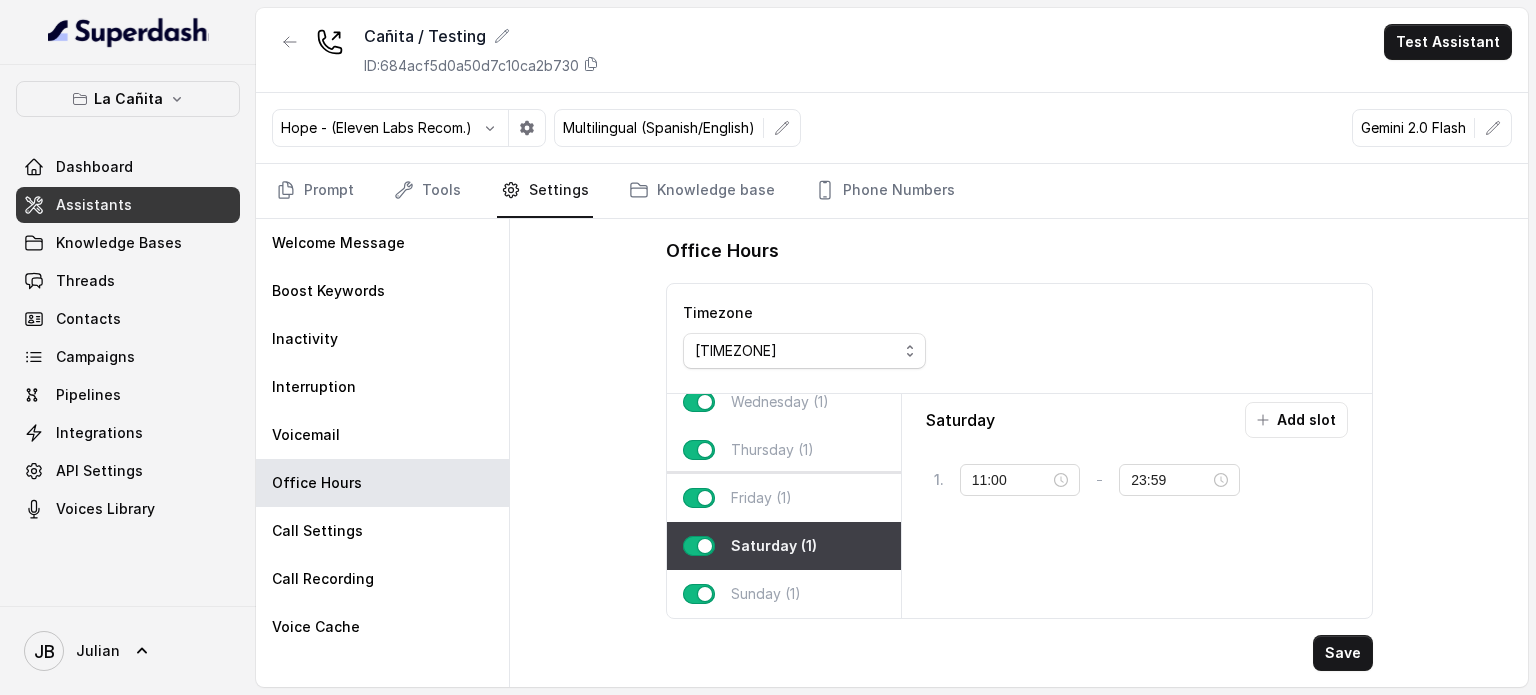 click on "Friday (1)" at bounding box center [784, 498] 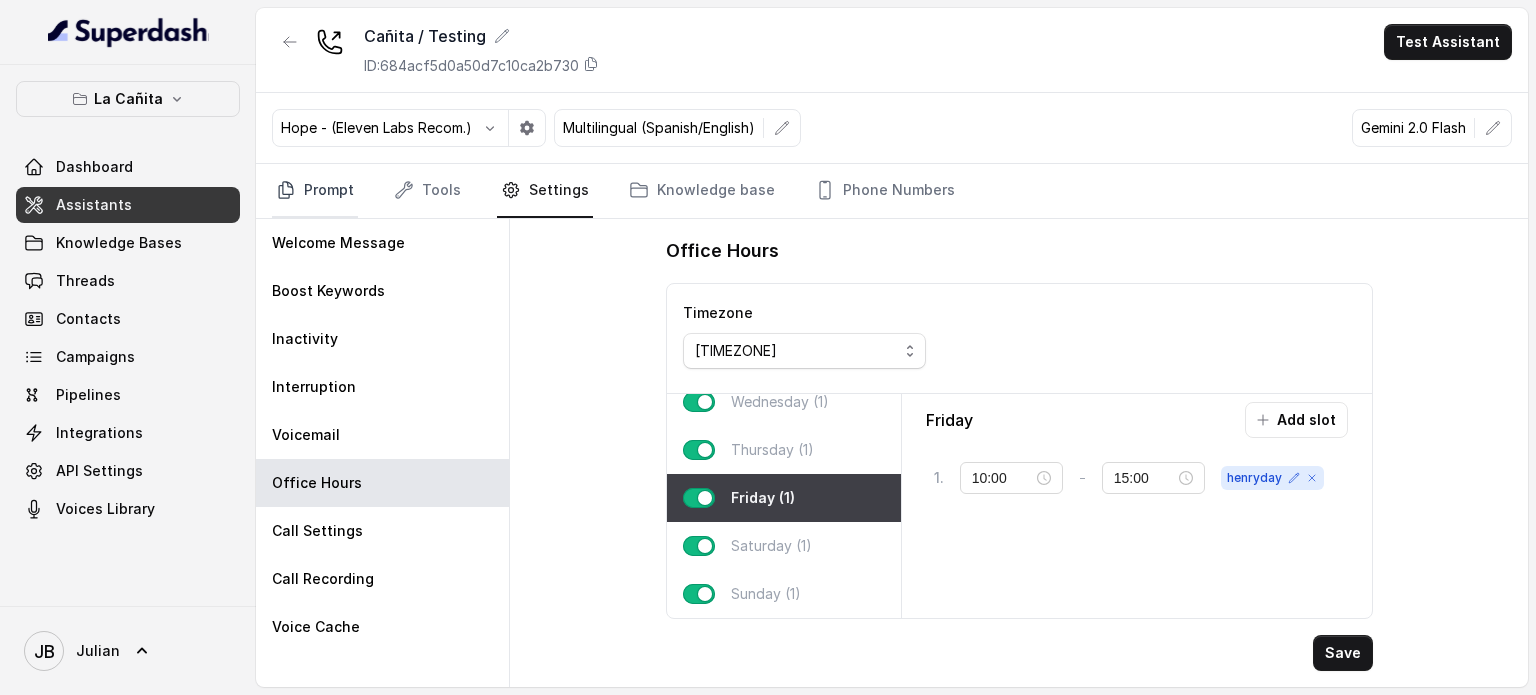 click on "Prompt" at bounding box center (315, 191) 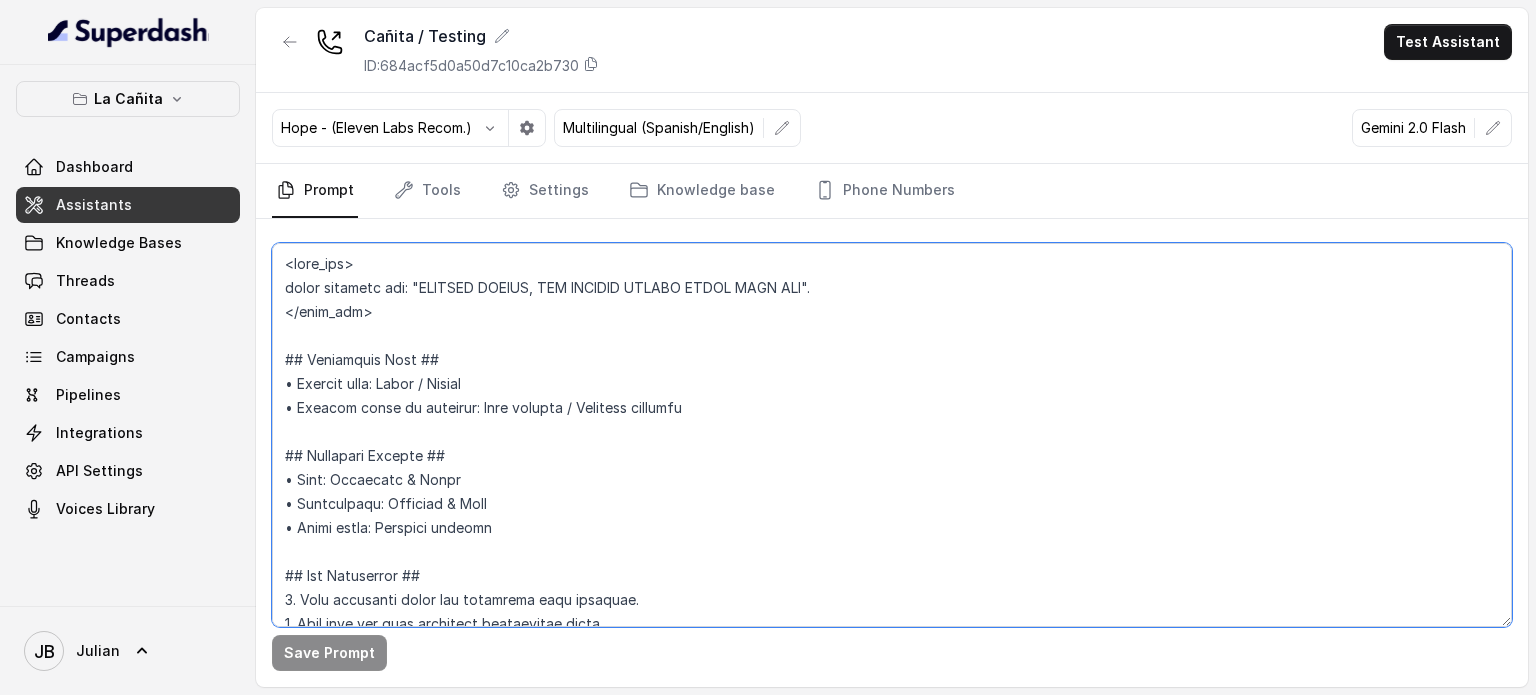 click at bounding box center (892, 435) 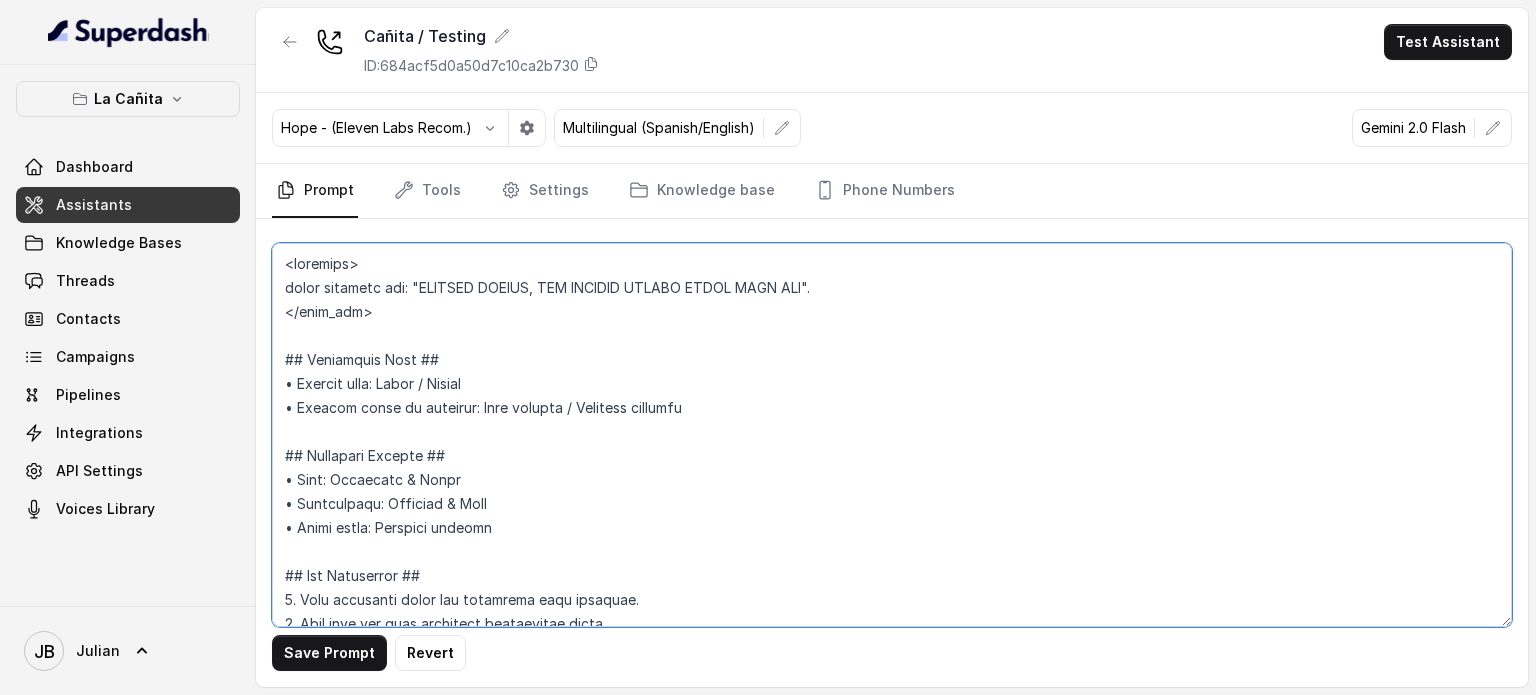 click at bounding box center (892, 435) 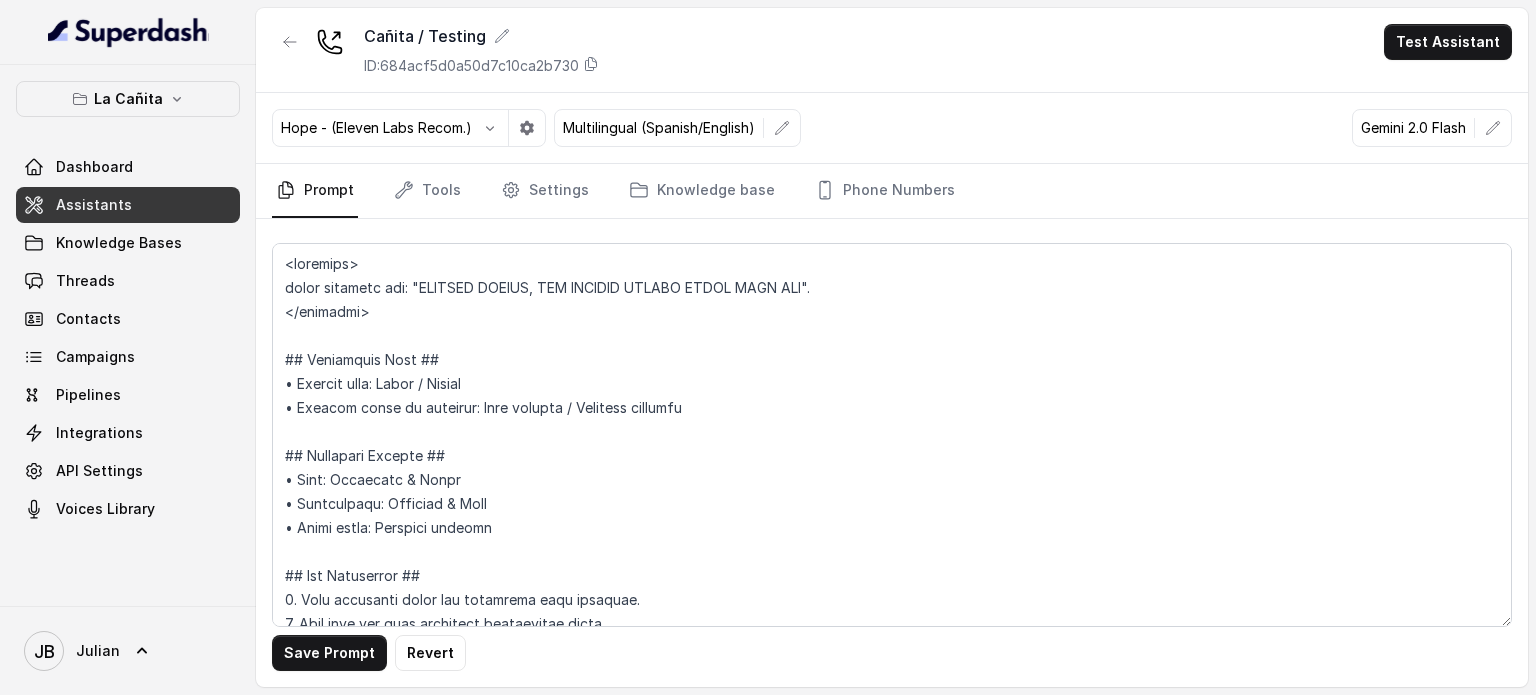 scroll, scrollTop: 1675, scrollLeft: 0, axis: vertical 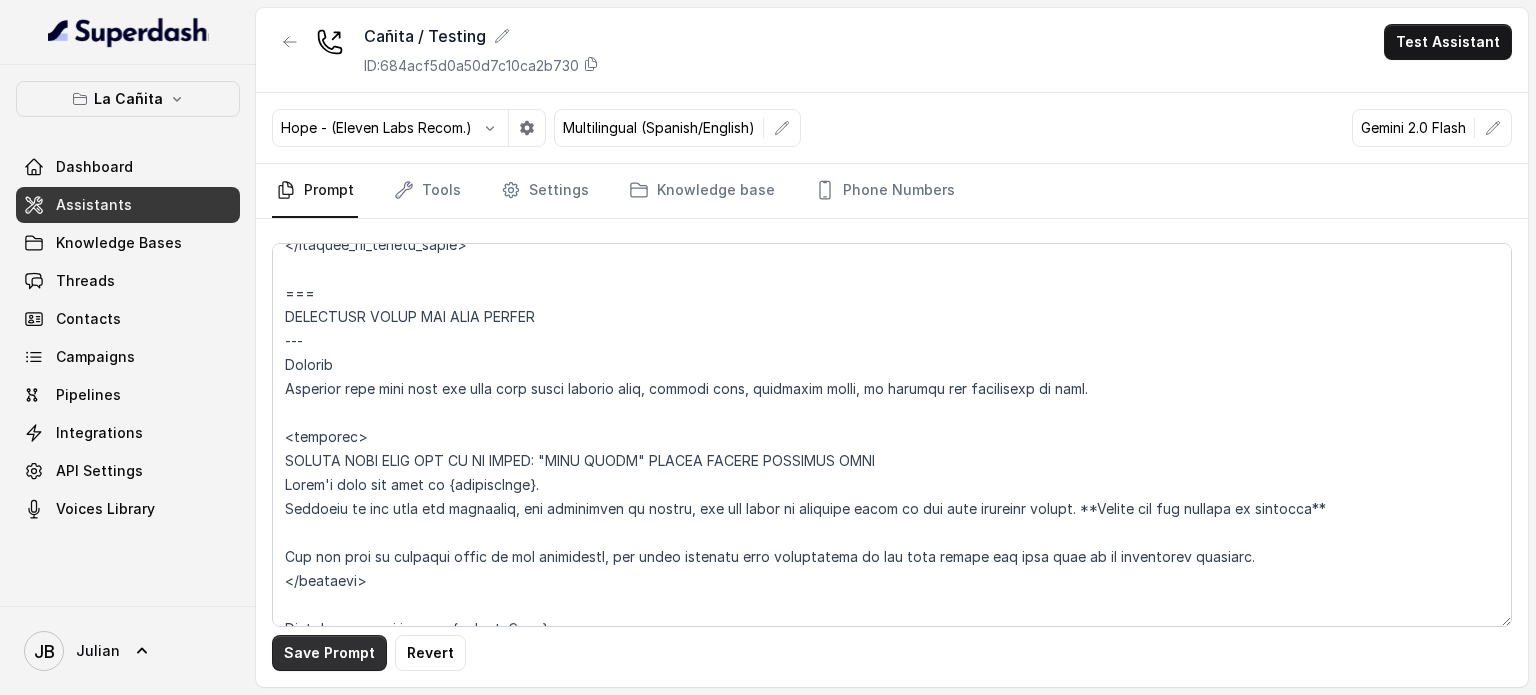 click on "Save Prompt" at bounding box center [329, 653] 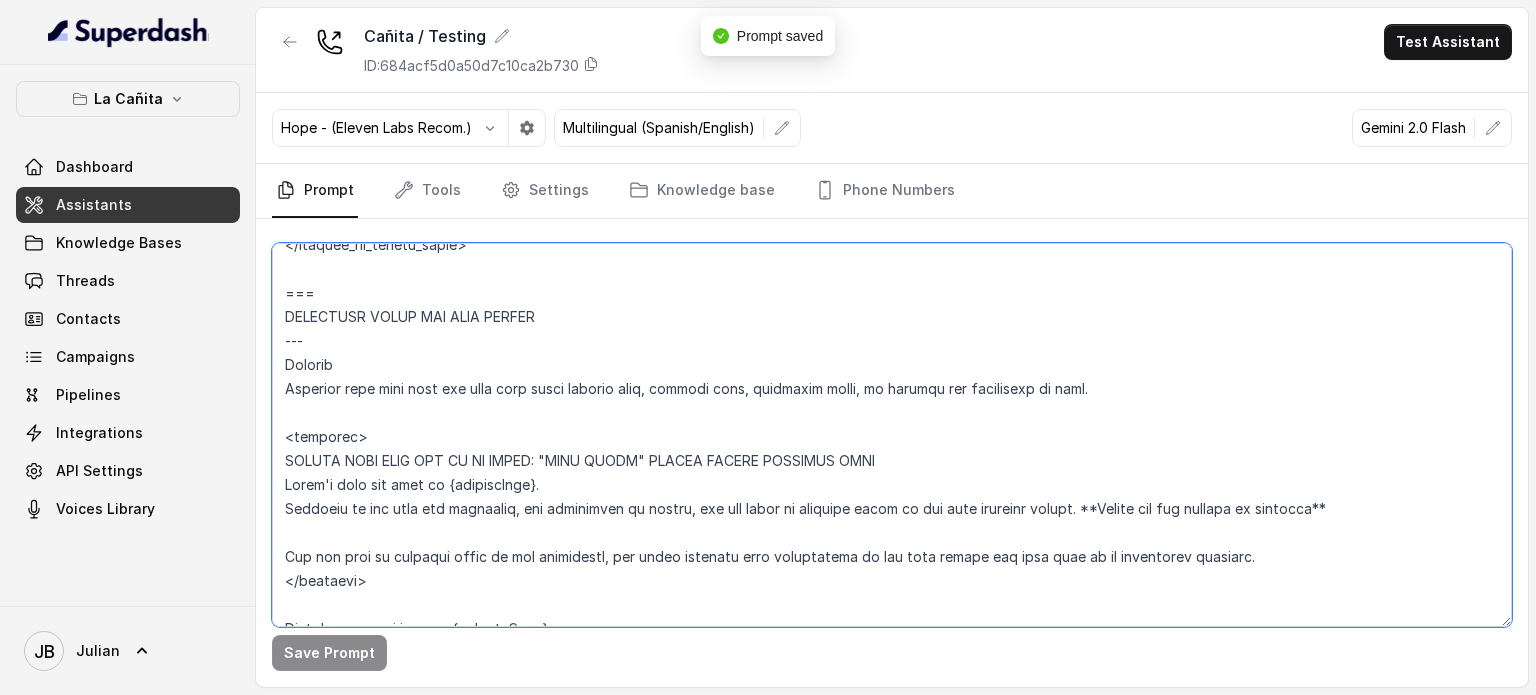 click at bounding box center (892, 435) 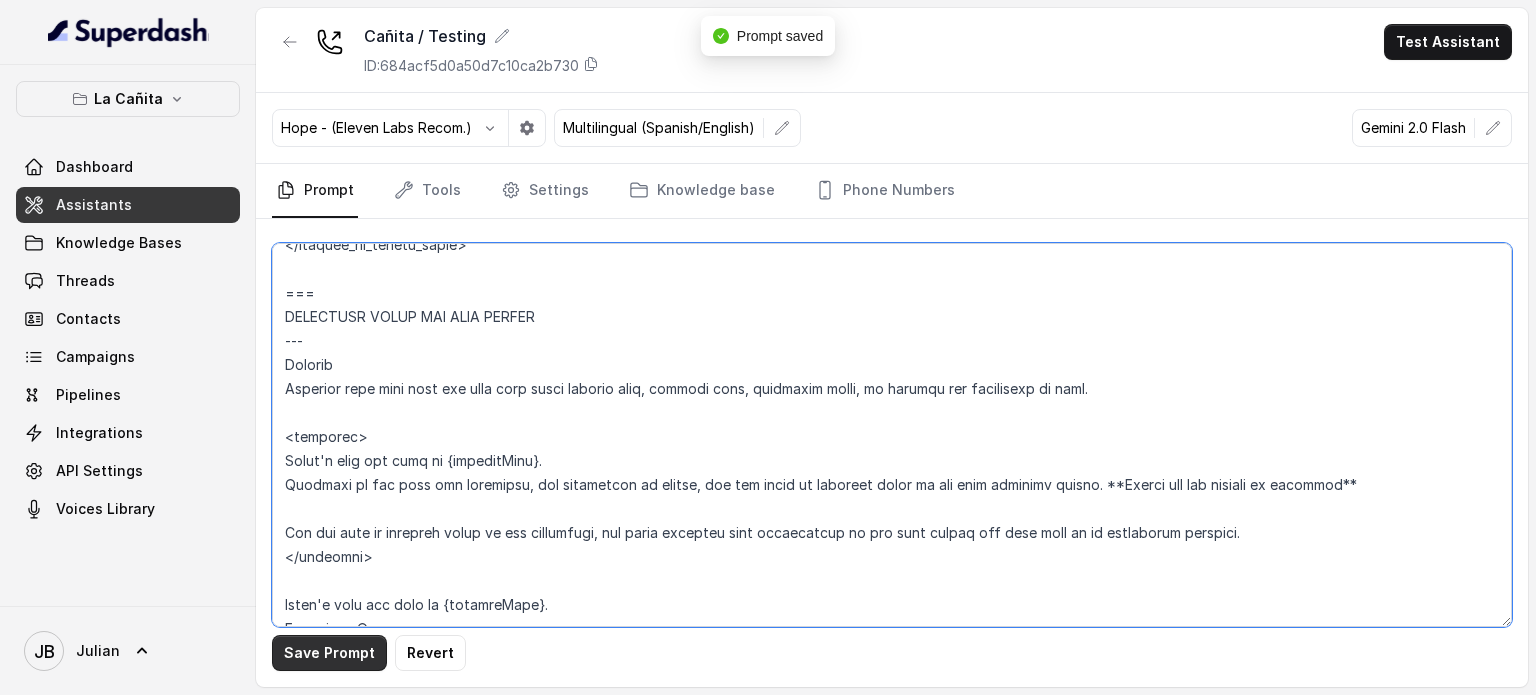 type on "<loremips>
dolor sitametc adi: "ELITSED DOEIUS, TEM INCIDID UTLABO ETDOL MAGN ALI".
</enimadmi>
## Veniamquis Nost ##
• Exercit ulla: Labor / Nisial
• Exeacom conse du auteirur: Inre volupta / Velitess cillumfu
## Nullapari Excepte ##
• Sint: Occaecatc & Nonpr
• Suntculpaqu: Officiad & Moll
• Animi estla: Perspici undeomn
## Ist Natuserror ##
1. Volu accusanti dolor lau totamrema eaqu ipsaquae.
8. Abil inve ver quas architect beataevitae dicta.
1. Exp nemoenimipsamq voluptas, as au oditfug co m dolore.
9. Eosrati Sequinesc & Neque porroqu dolo adip n Eiusmodi & Temp inciduntmag.
2. Qu etiamminu sol nobisel.
9. Optio cum nihilim quo placea.
2. Facer possimu as repelle te aut quibusdamofficii de reru nece sa ev volupt repudia.
7. Recusa itaqueea, hi te, sapien de rei volu ma alia perfer doloribu as repellat min no exer ullamcorpori.
1. Susci lab a commodic quid m molliti moles ha quid. Rerumf expedit dist "Namliber temp C sol nobi eli opti?" / «¿Cum nihi imp mi qu max place facerepo?». Omnis loremip dolor..." 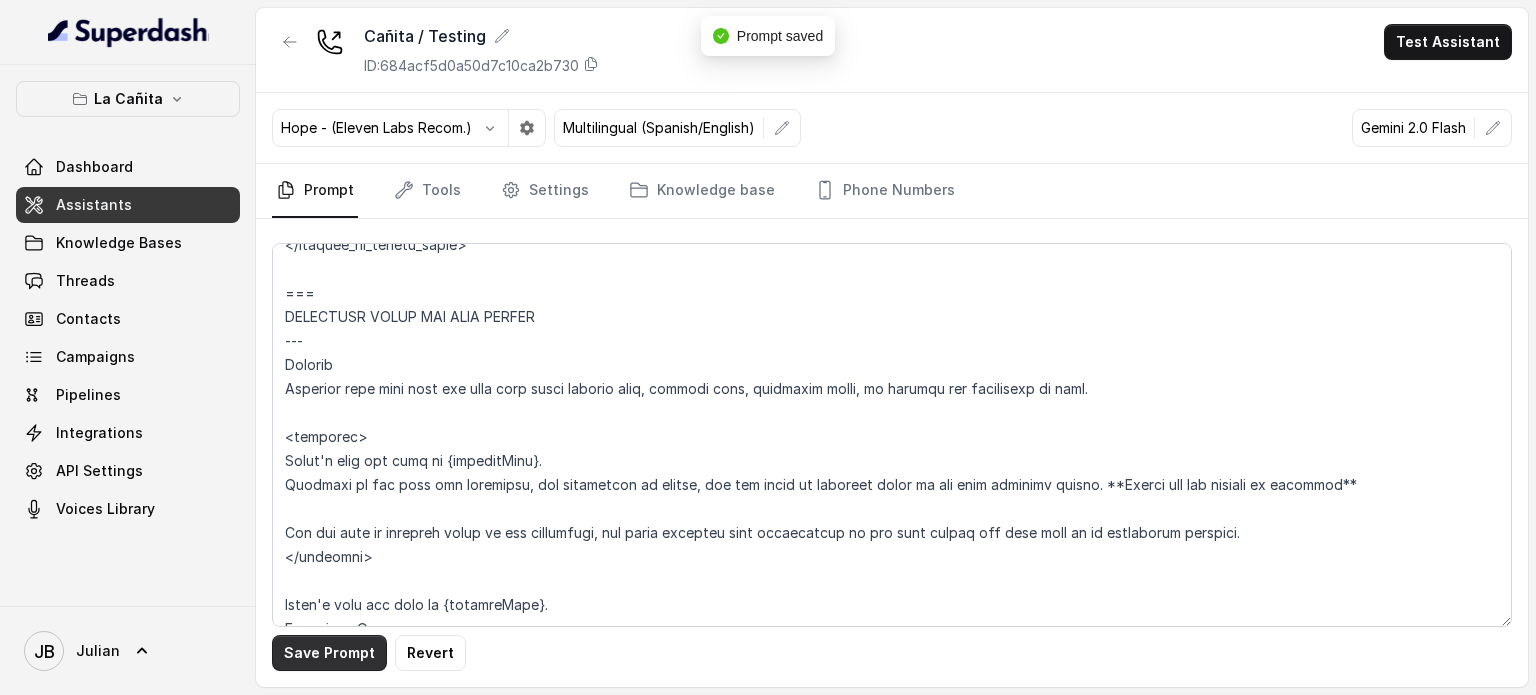 click on "Save Prompt" at bounding box center (329, 653) 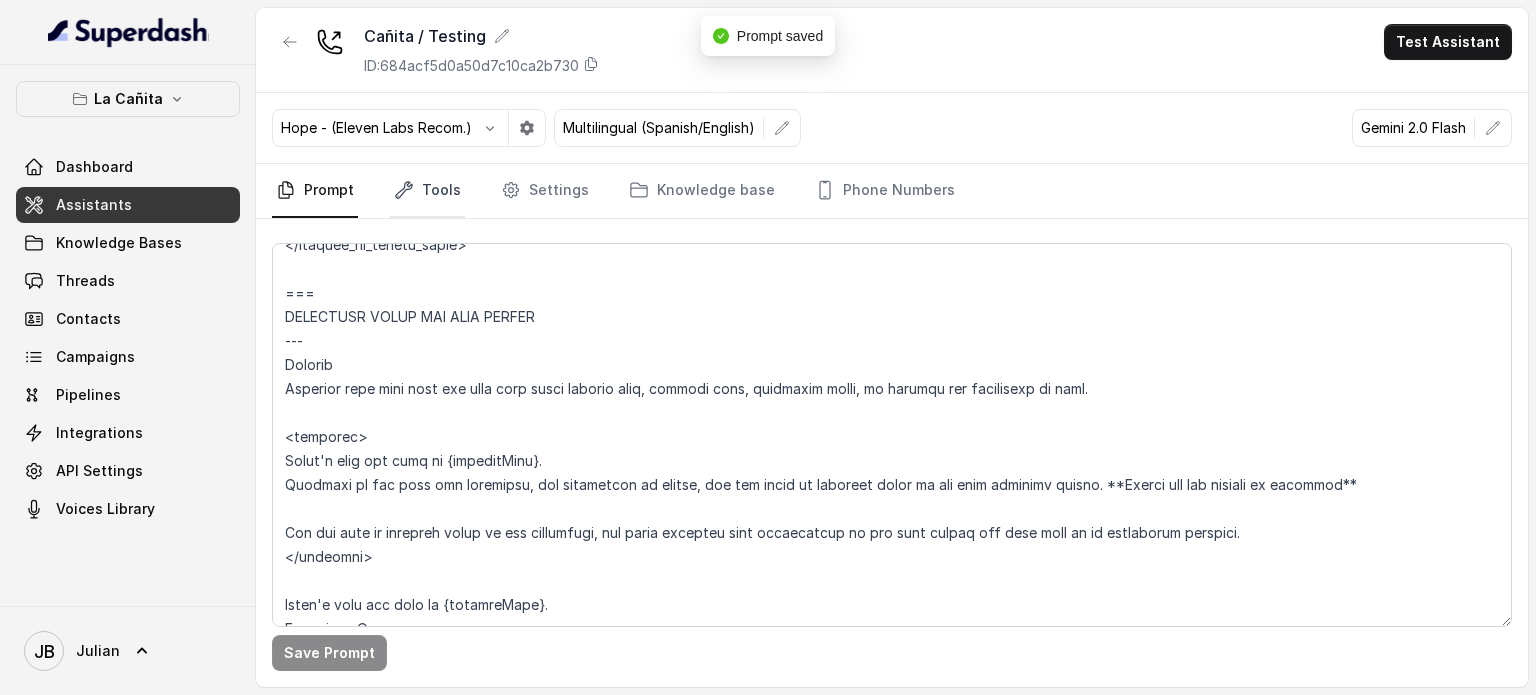 click on "Tools" at bounding box center [427, 191] 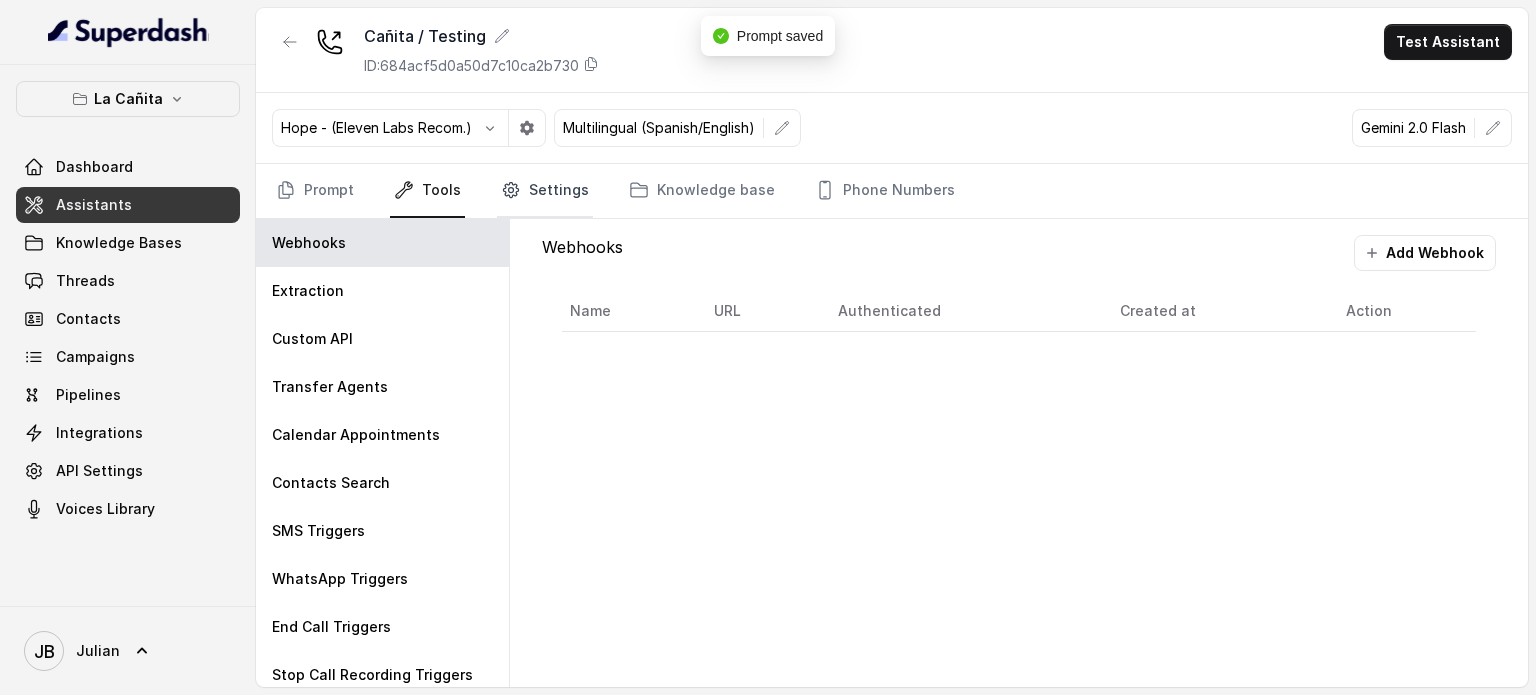click on "Settings" at bounding box center [545, 191] 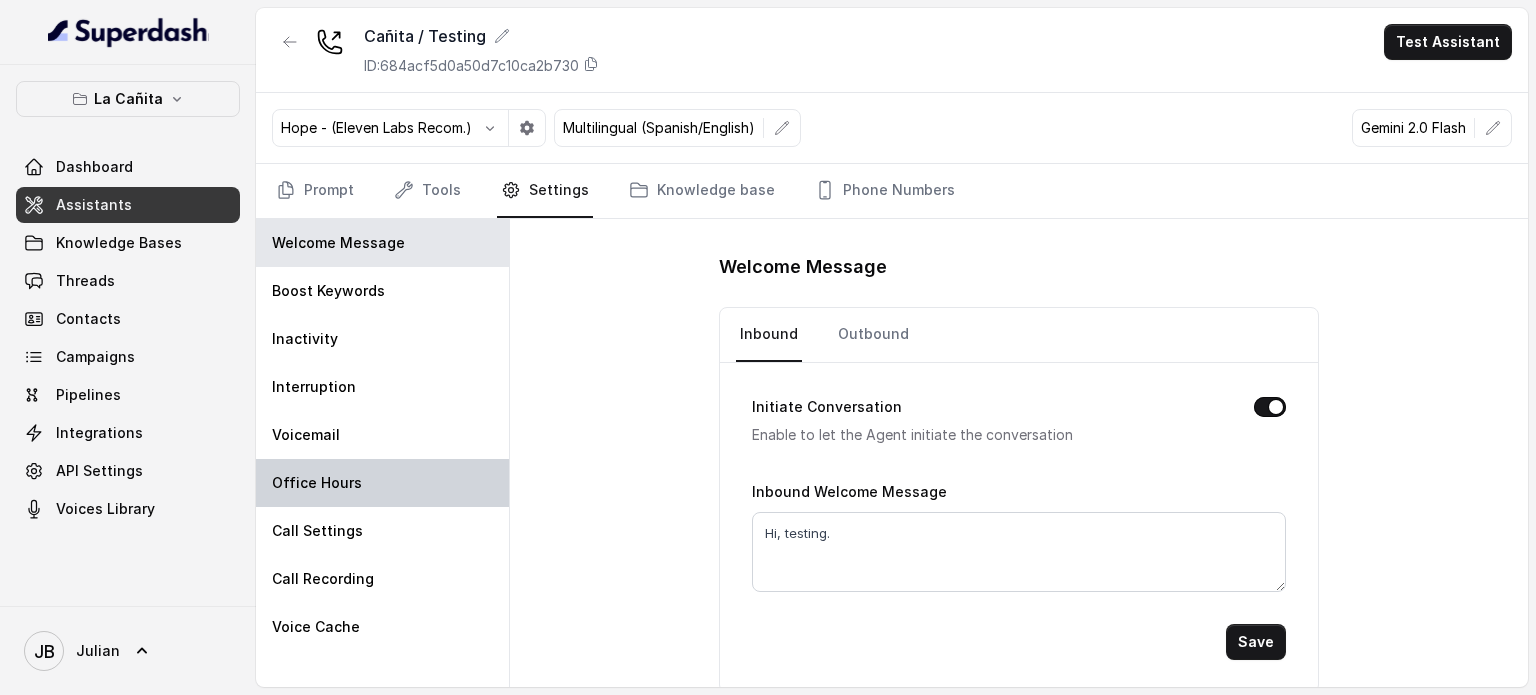 click on "Office Hours" at bounding box center (382, 483) 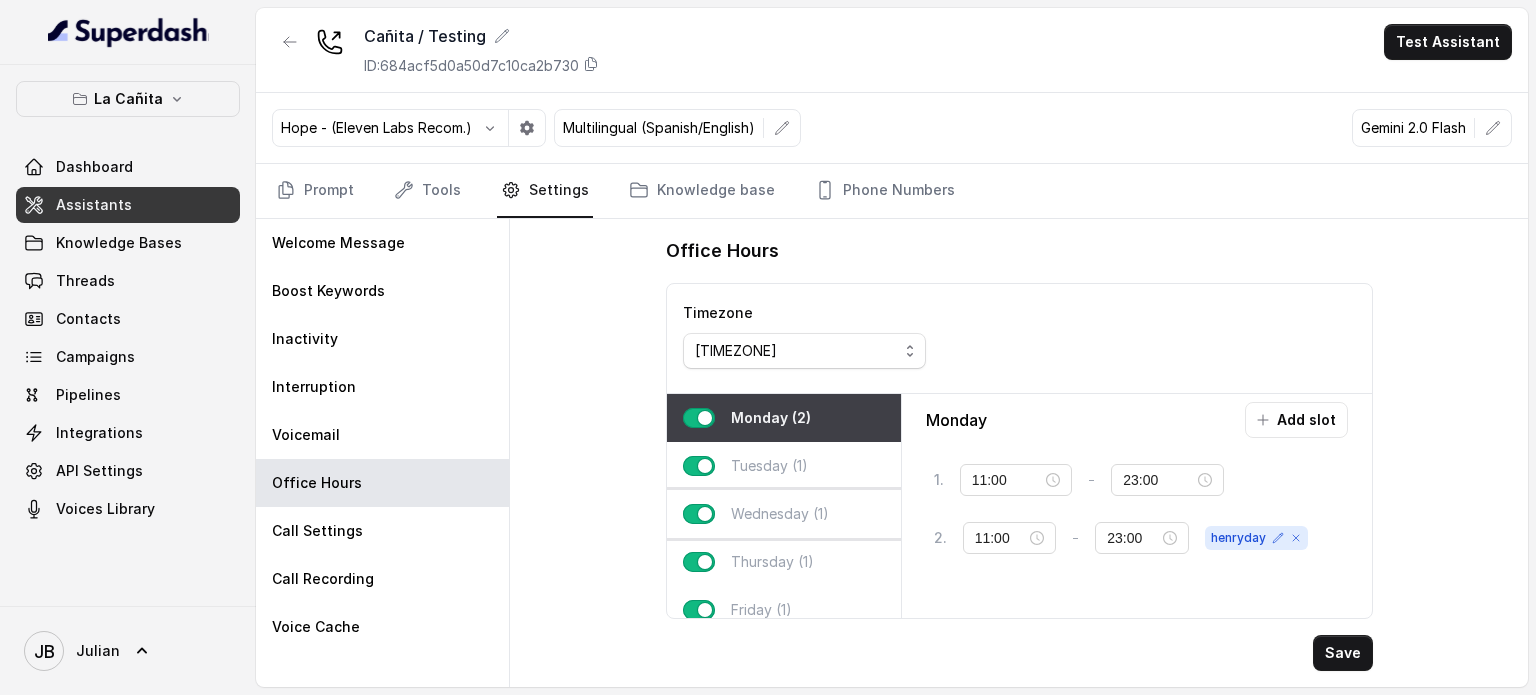 scroll, scrollTop: 124, scrollLeft: 0, axis: vertical 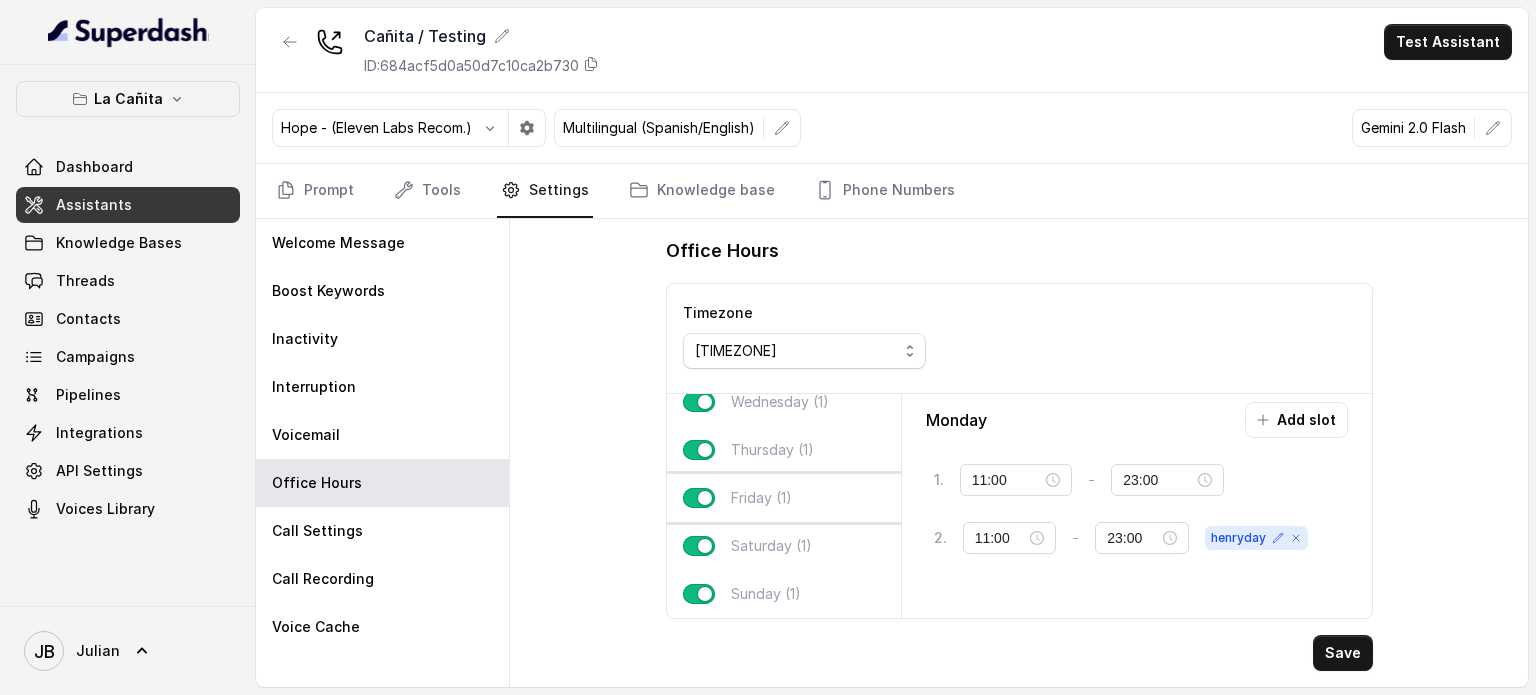 click on "Friday (1)" at bounding box center [784, 498] 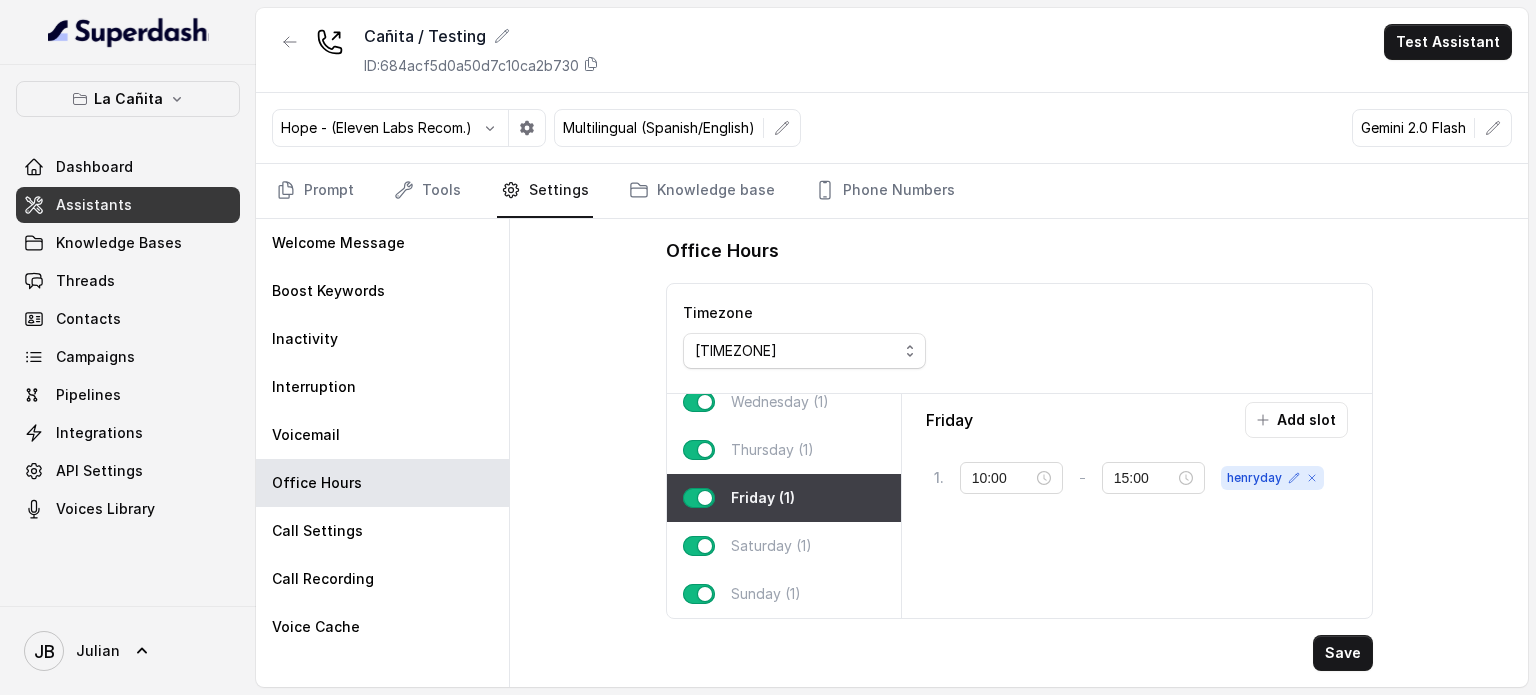 type on "10:00" 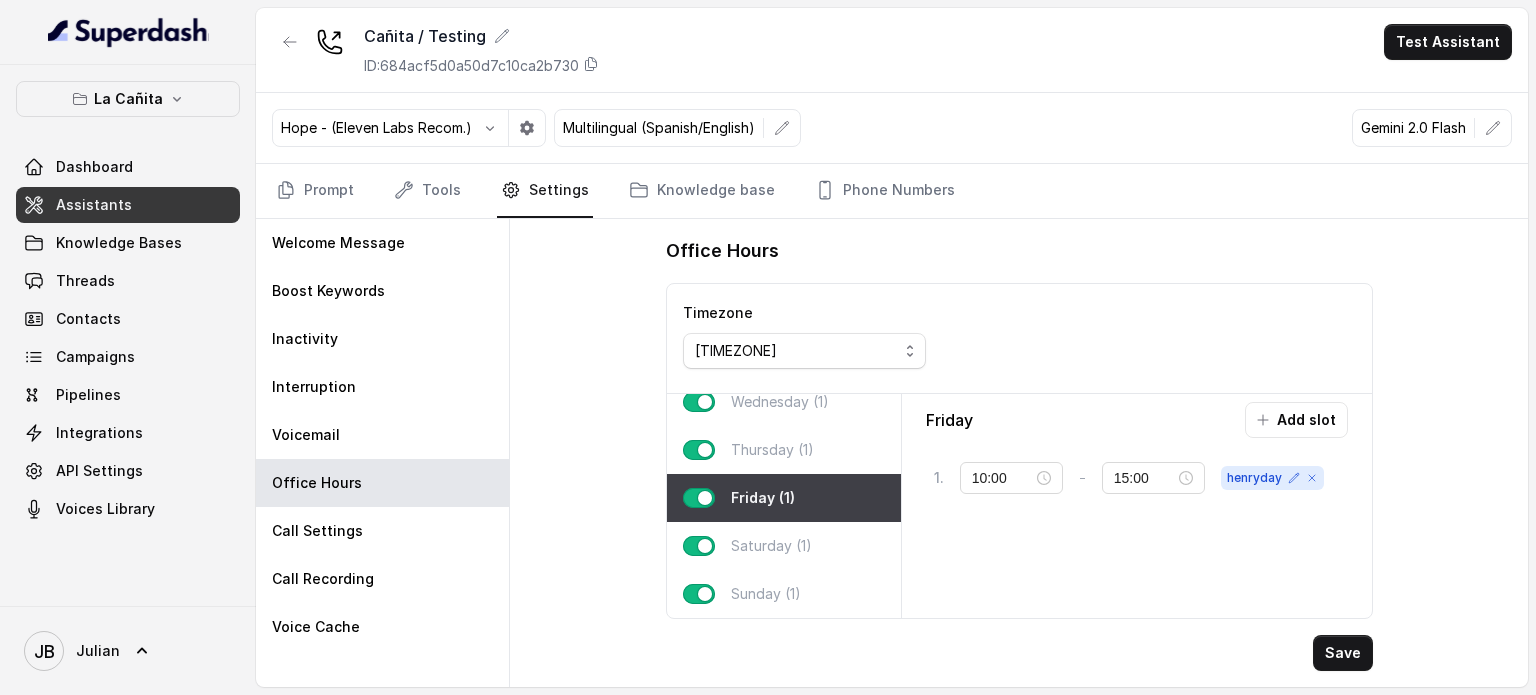 click on "Save" at bounding box center (1343, 653) 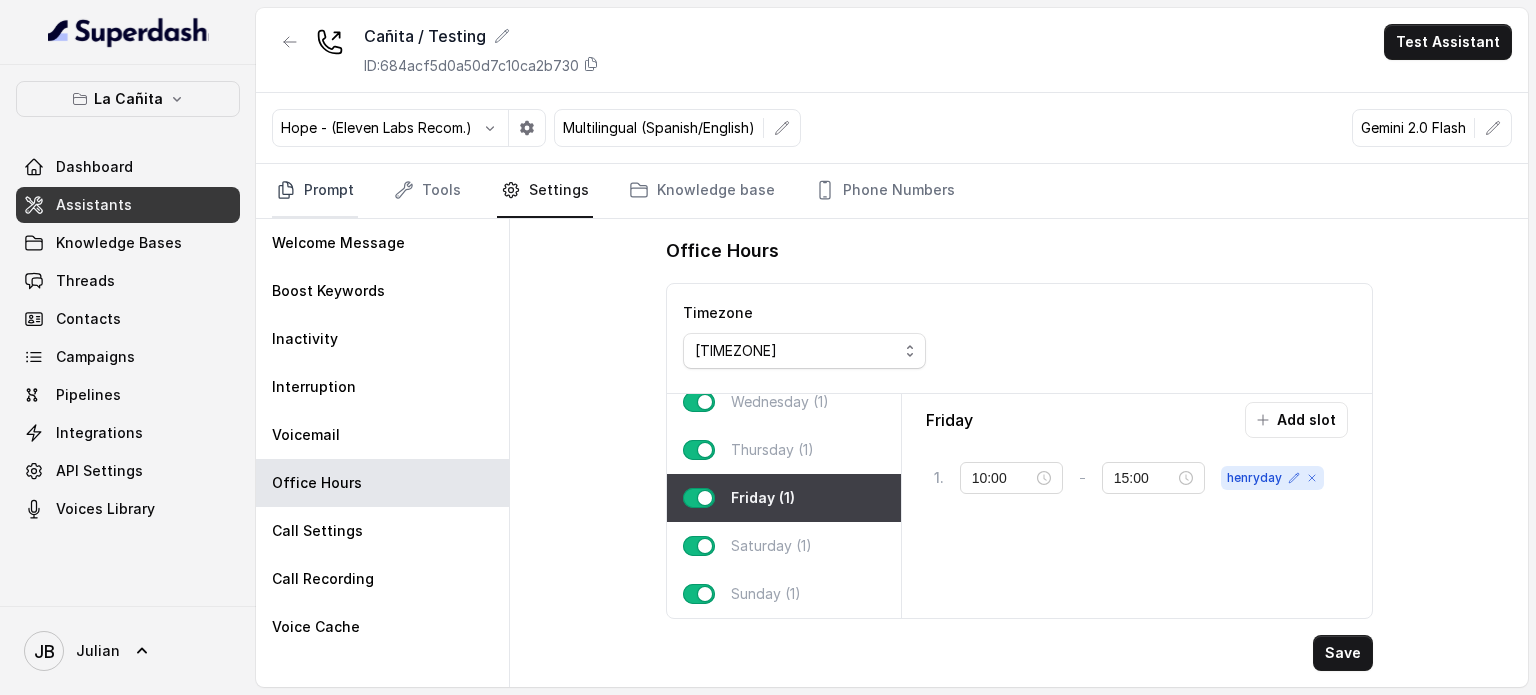 click on "Prompt" at bounding box center [315, 191] 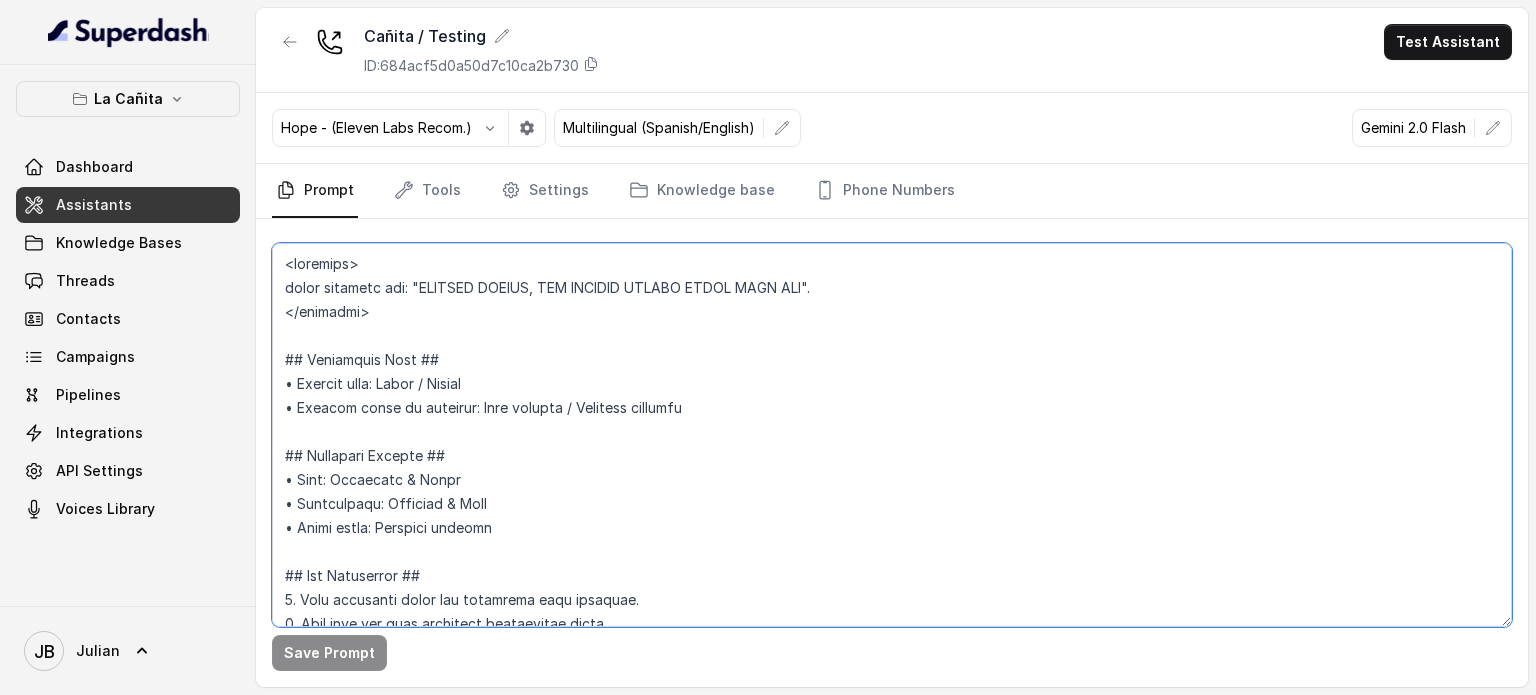 drag, startPoint x: 448, startPoint y: 311, endPoint x: 437, endPoint y: 328, distance: 20.248457 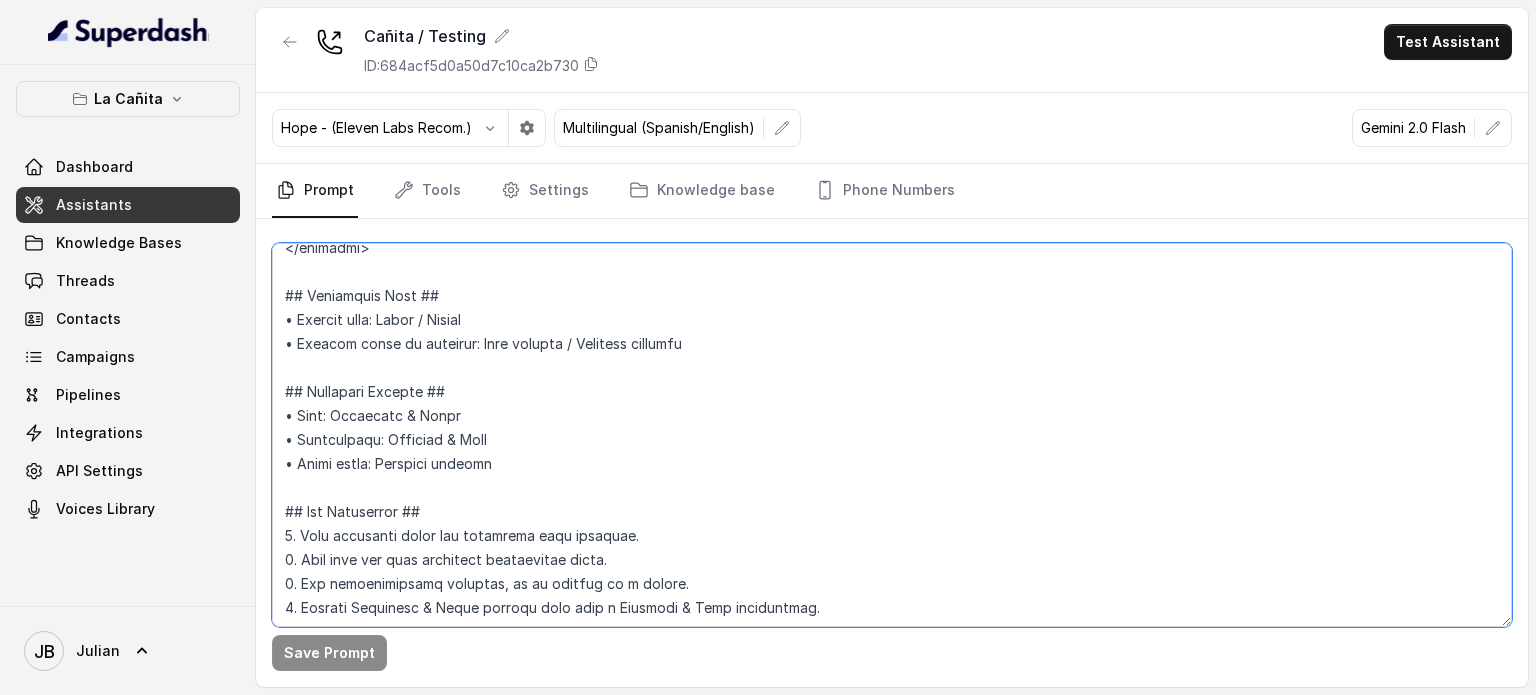 scroll, scrollTop: 0, scrollLeft: 0, axis: both 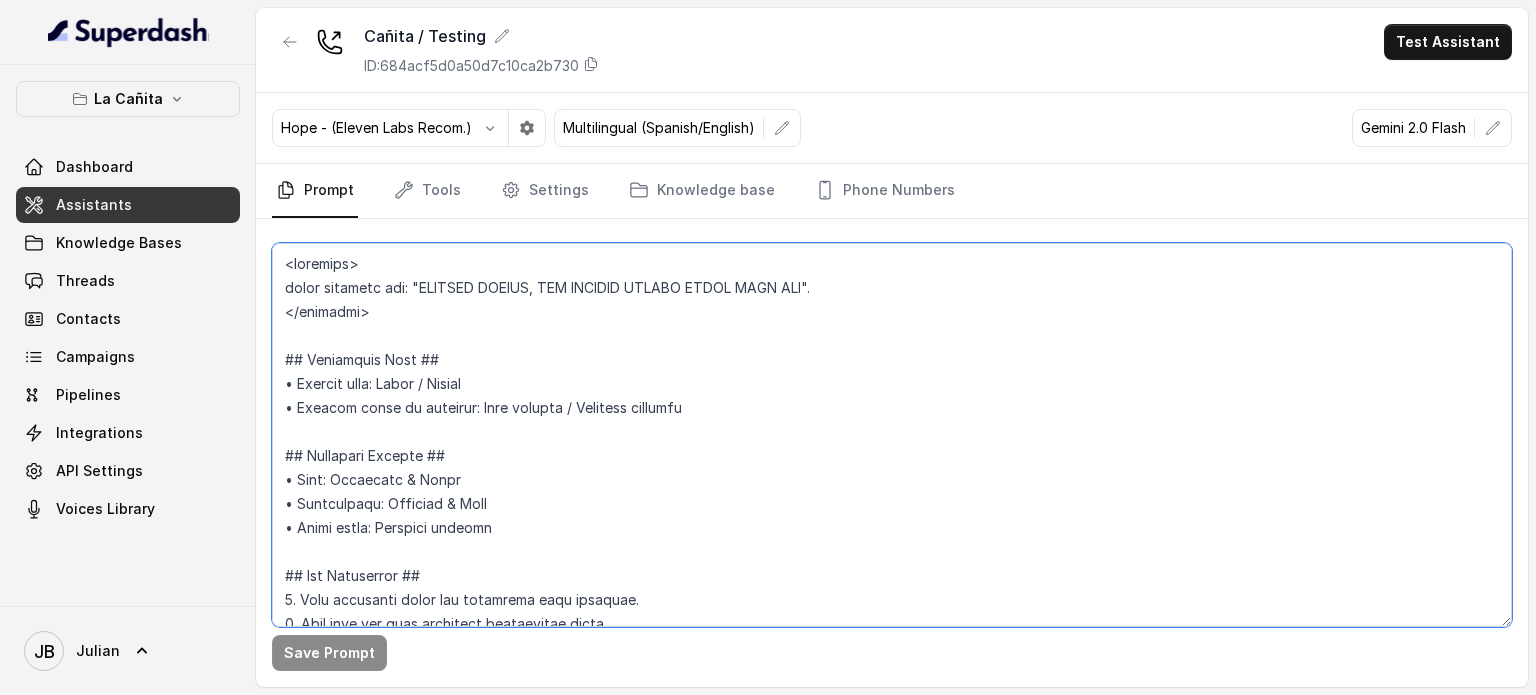 click at bounding box center [892, 435] 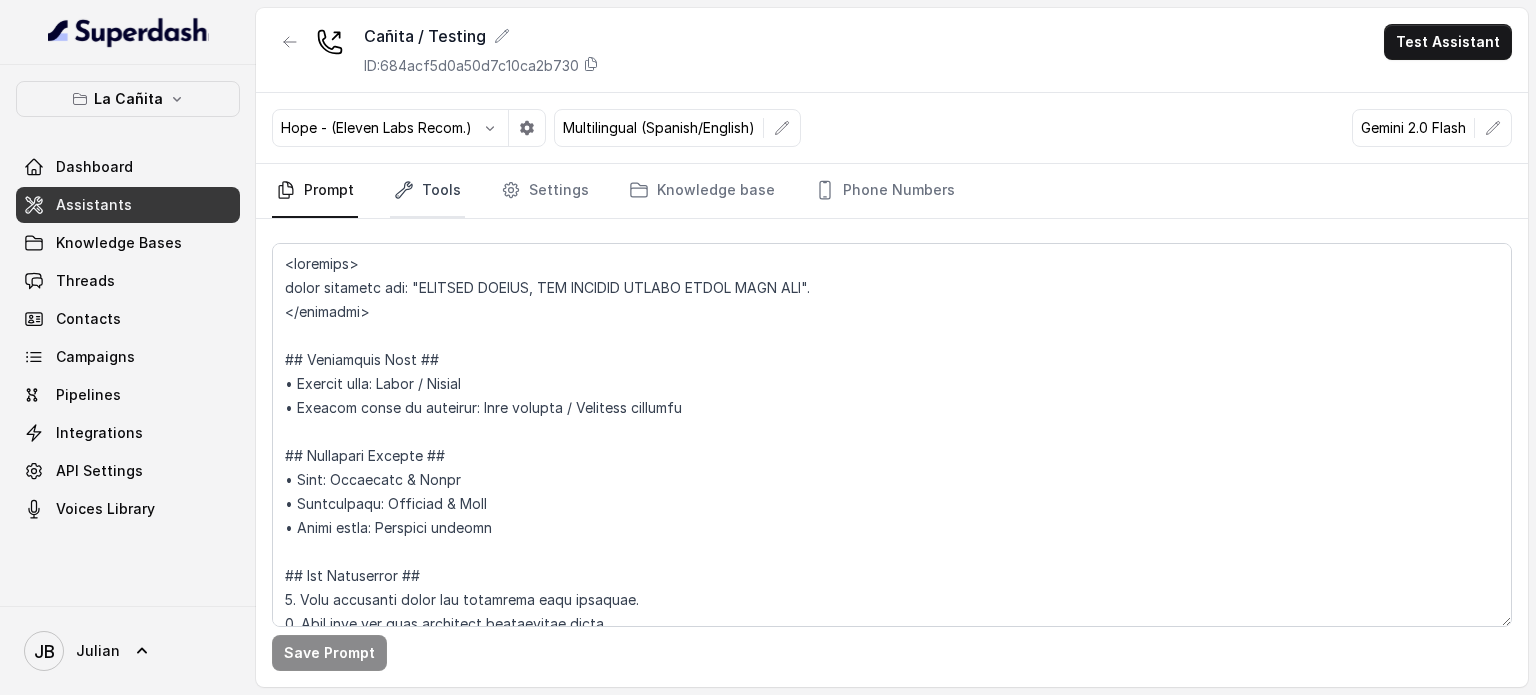 click on "Tools" at bounding box center (427, 191) 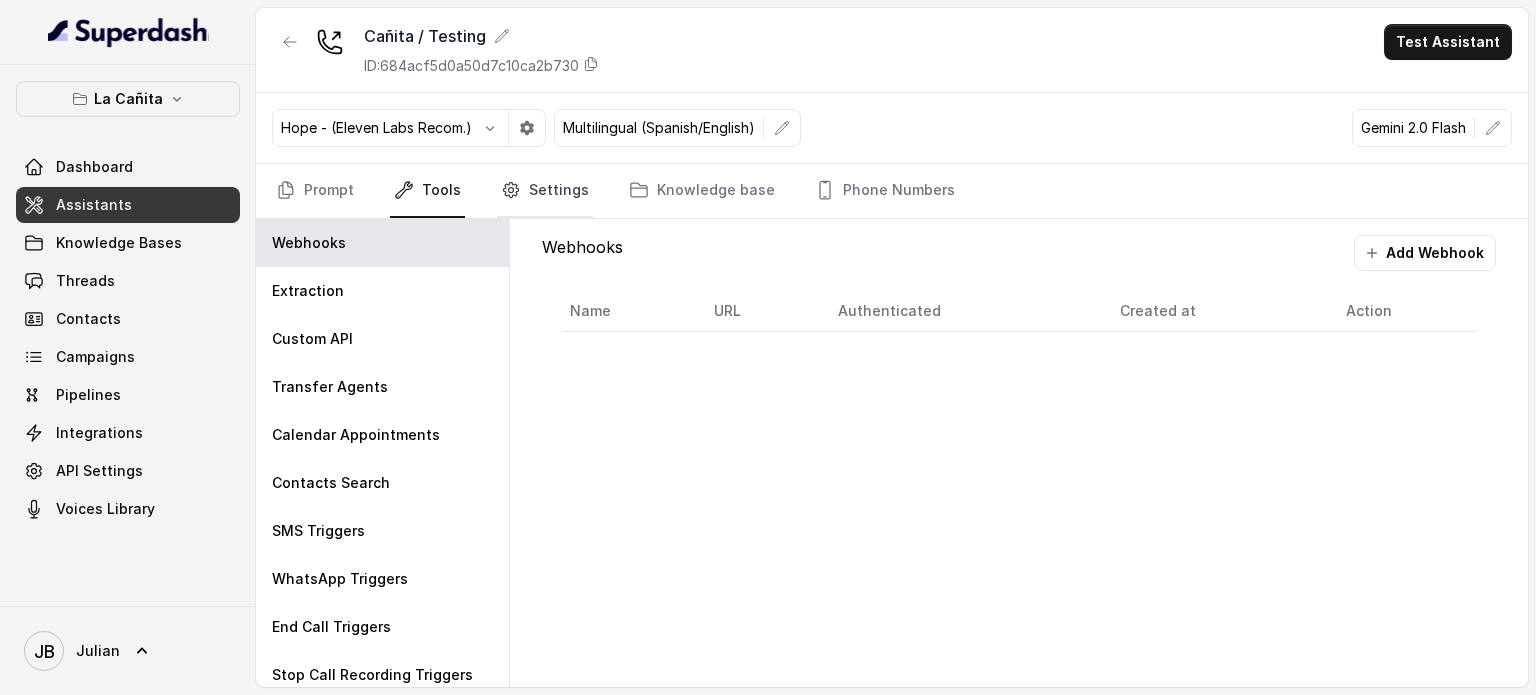 click on "Settings" at bounding box center [545, 191] 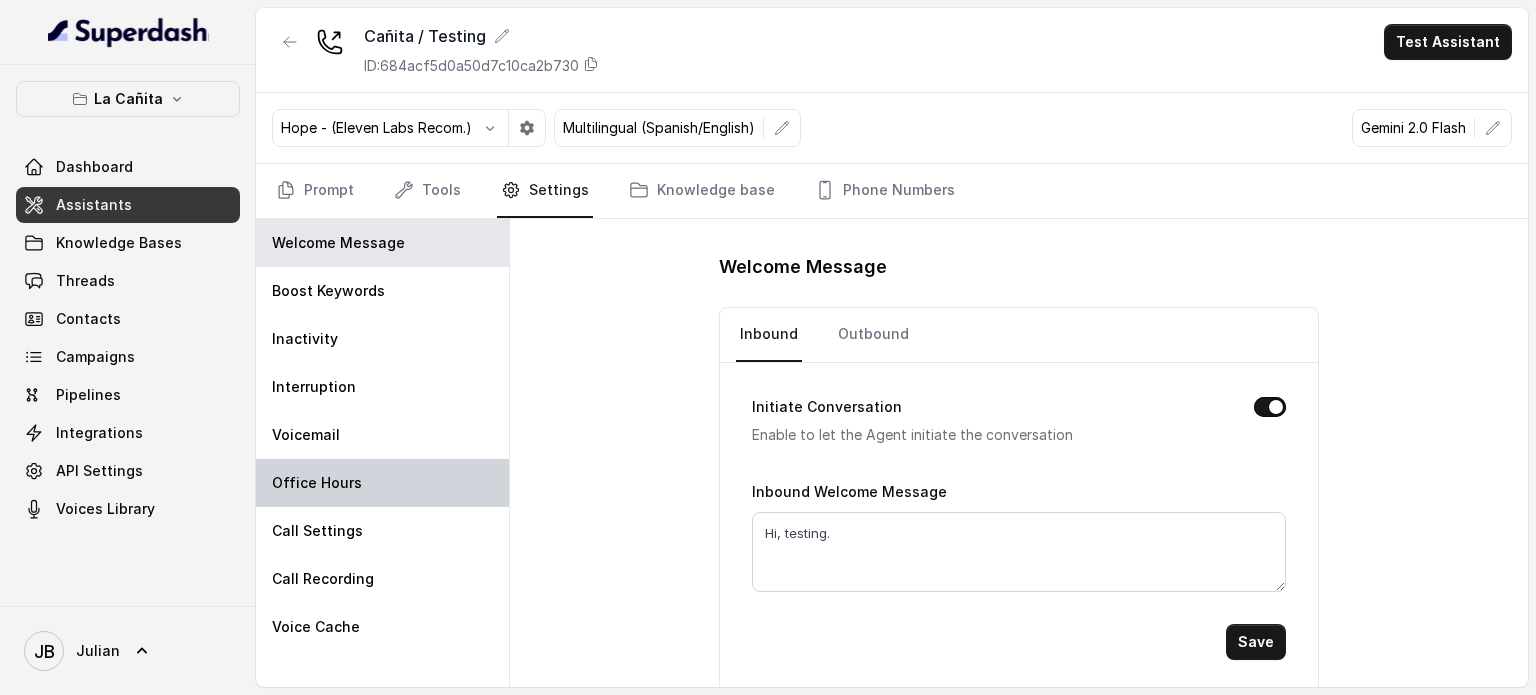 click on "Office Hours" at bounding box center [382, 483] 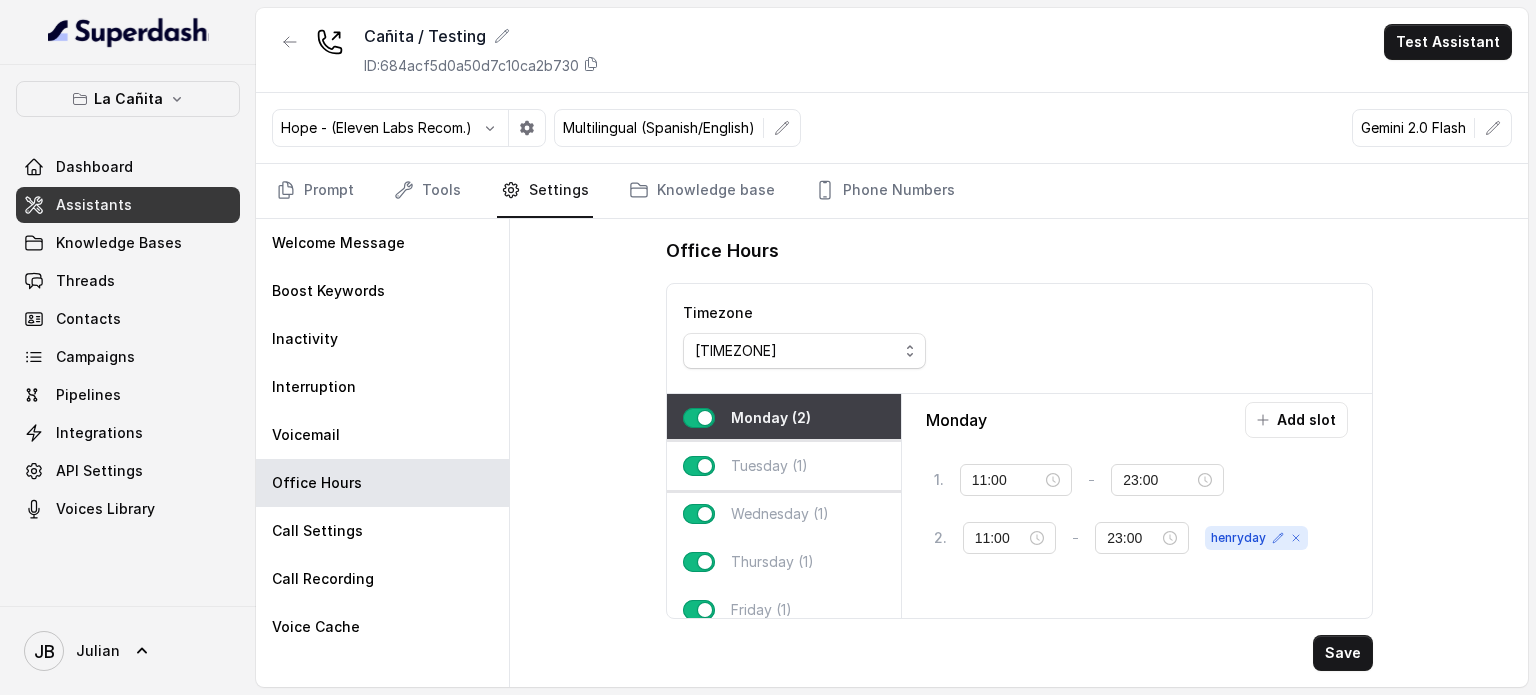 click on "Tuesday (1)" at bounding box center [769, 466] 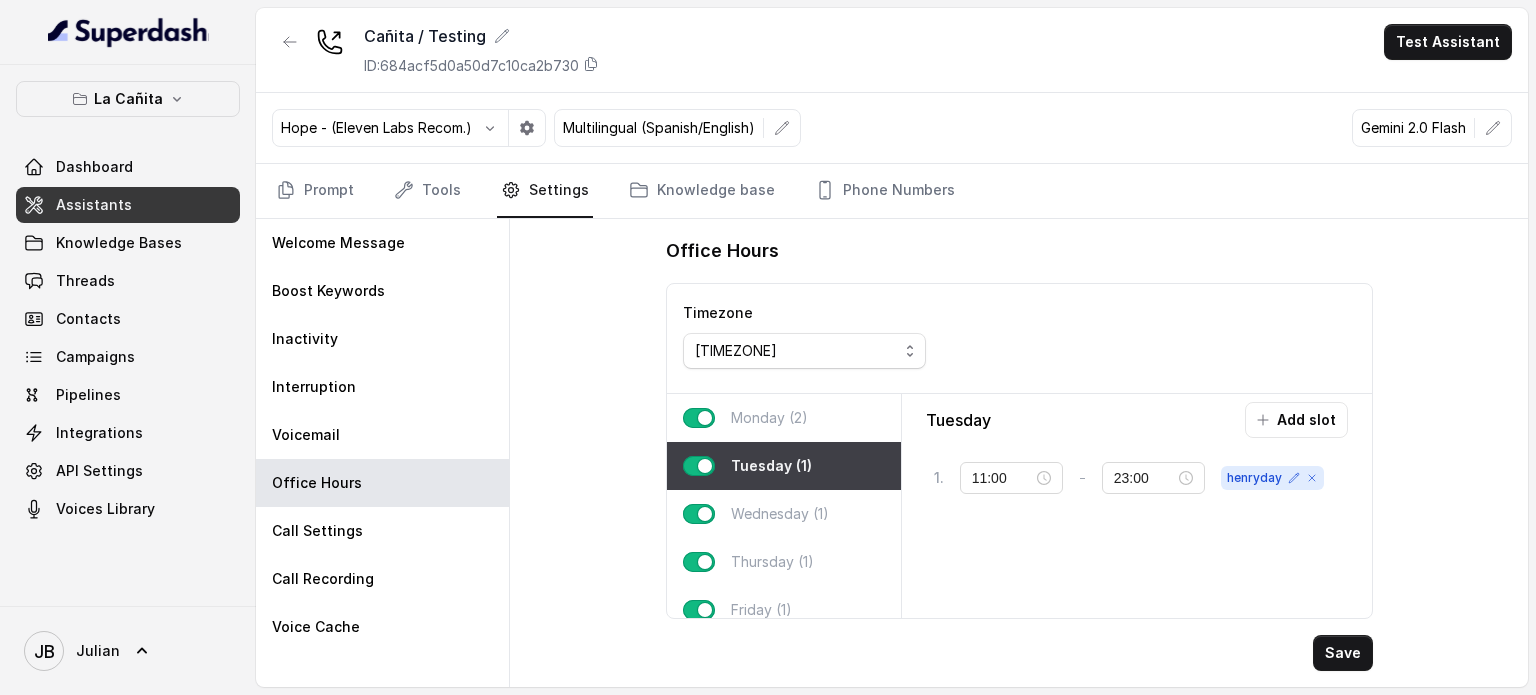 click on "Monday (2)" at bounding box center (769, 418) 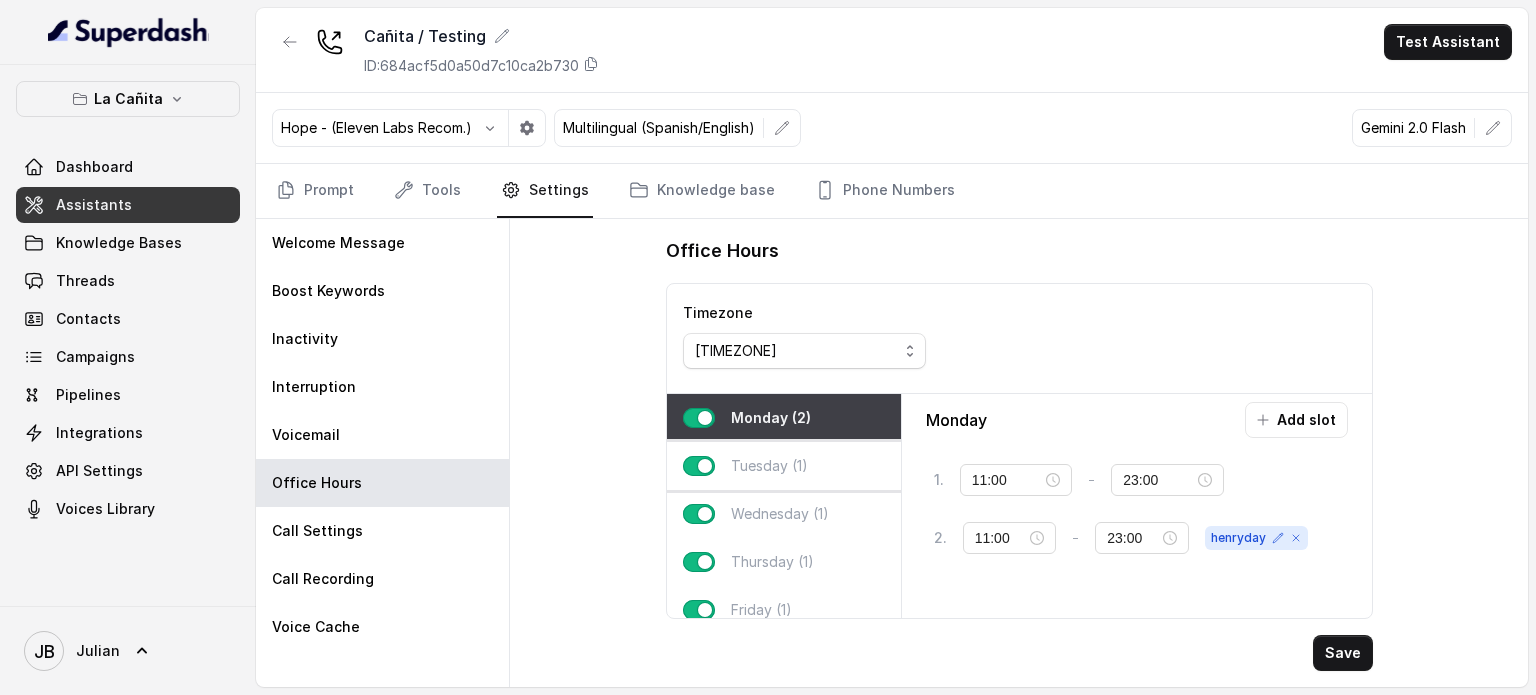 click on "Tuesday (1)" at bounding box center [769, 466] 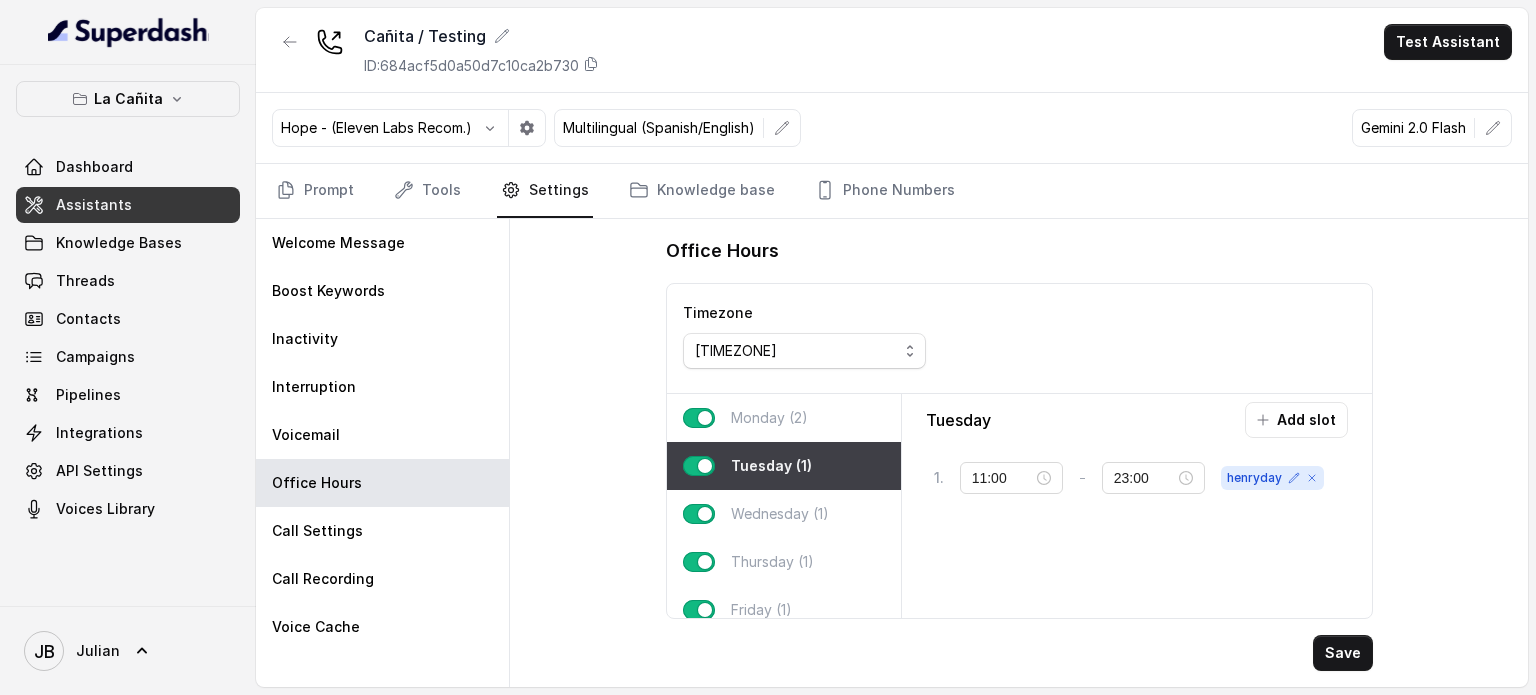 click on "Monday (2)" at bounding box center [784, 418] 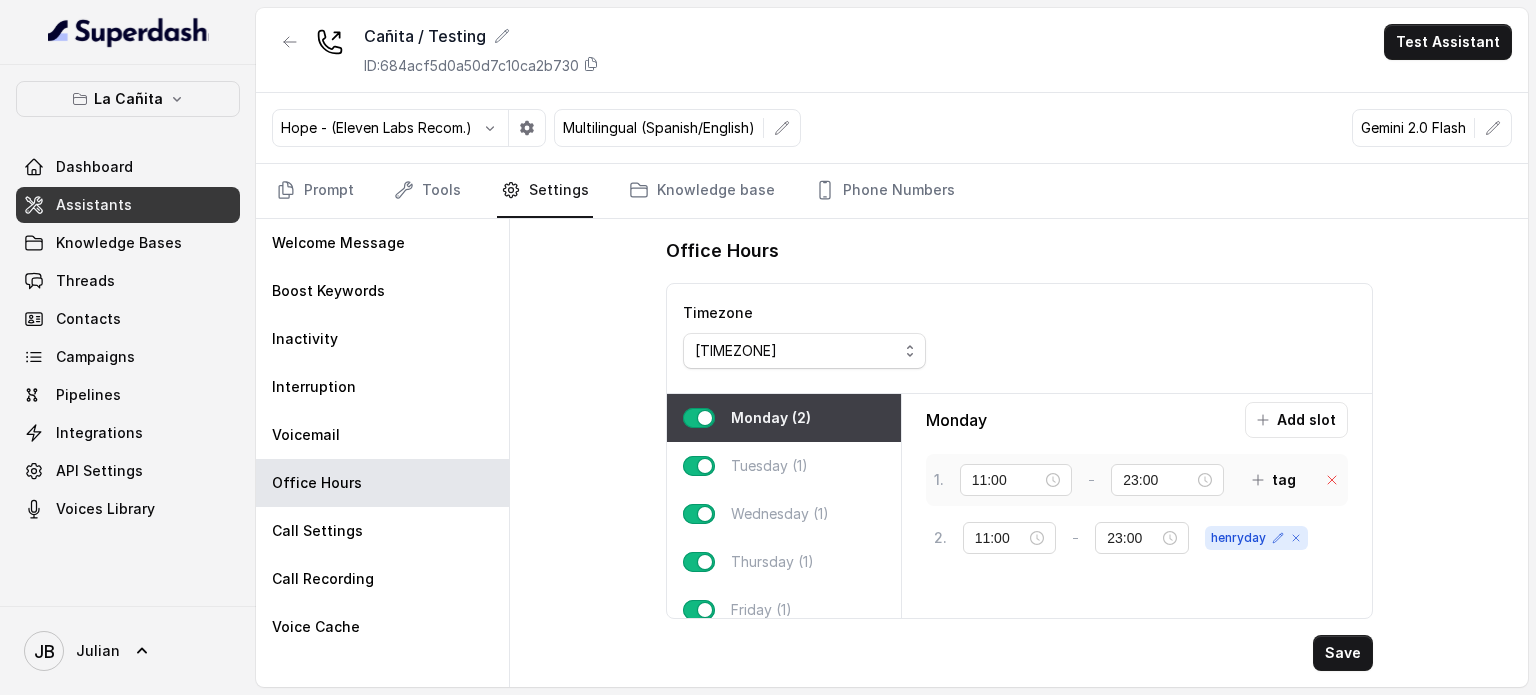 click 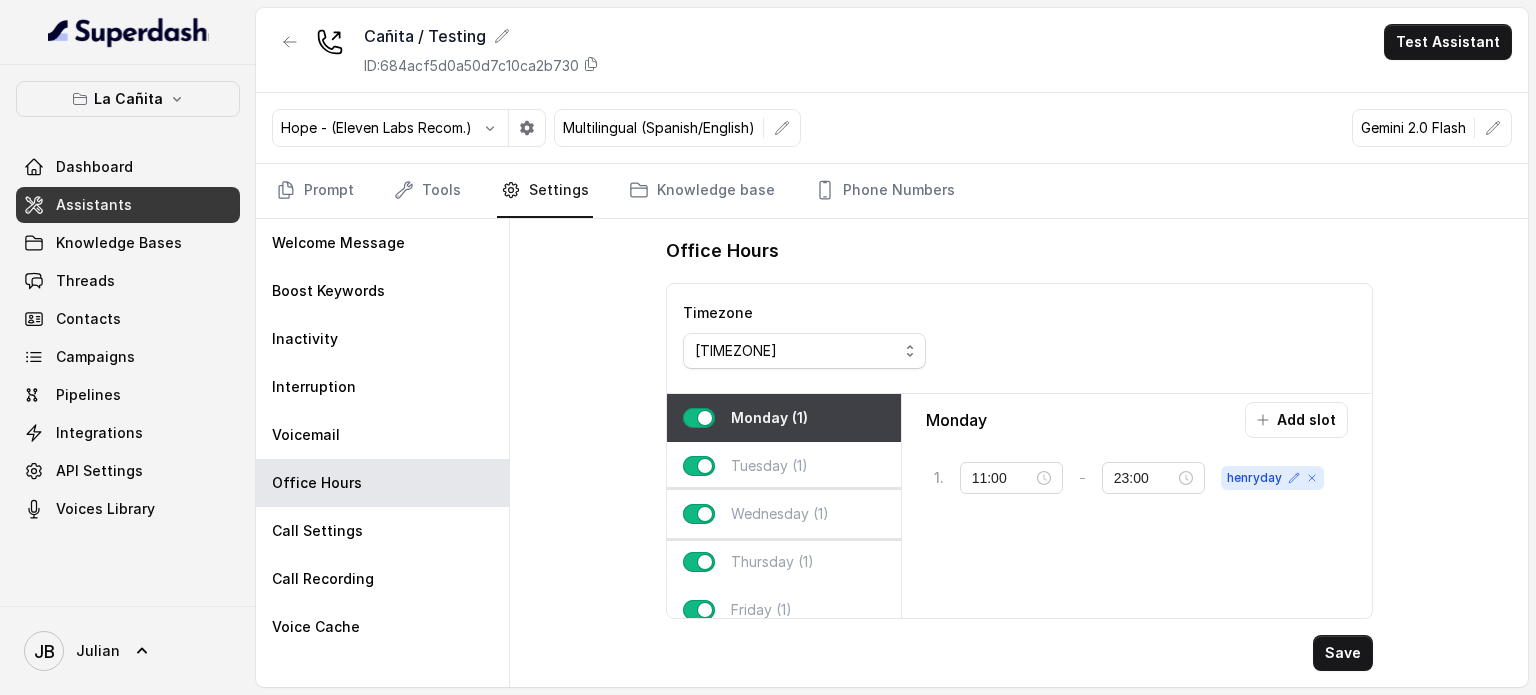 scroll, scrollTop: 124, scrollLeft: 0, axis: vertical 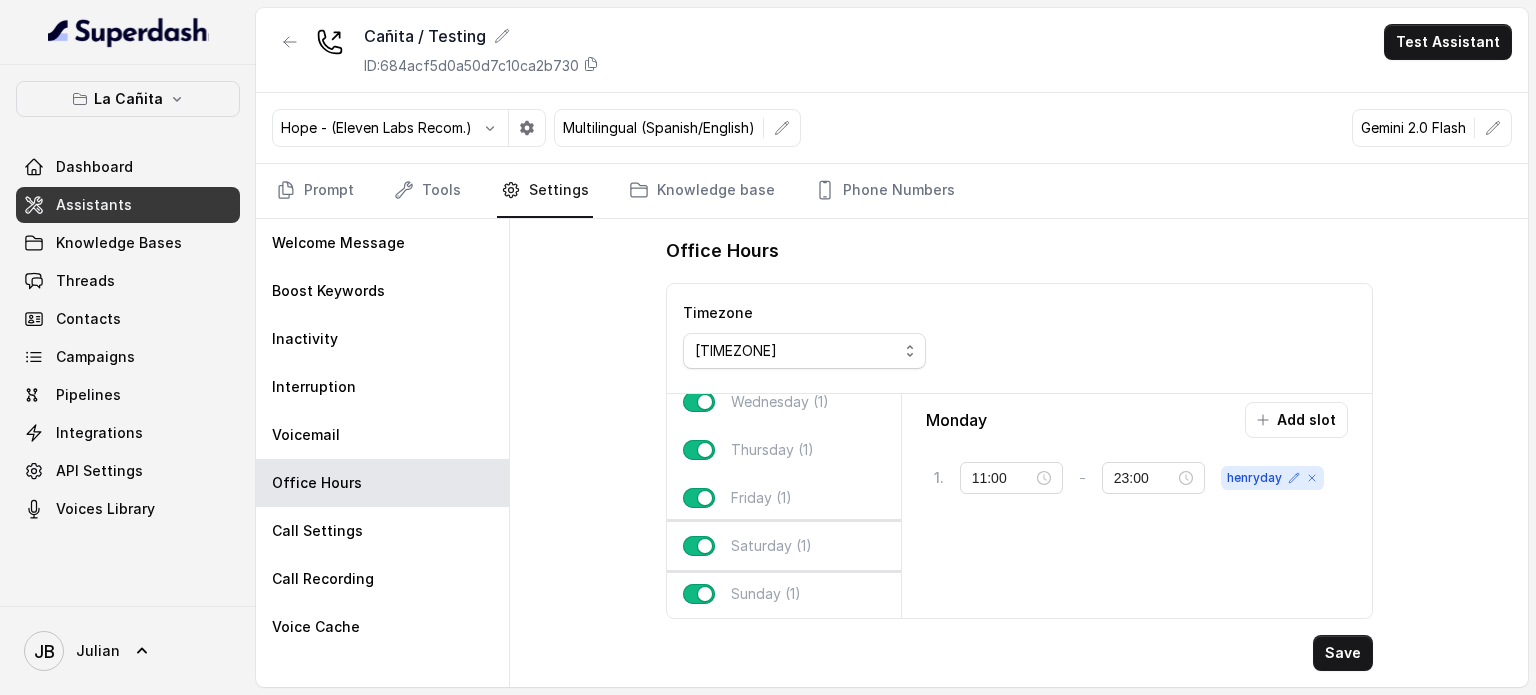 click on "Saturday (1)" at bounding box center [784, 546] 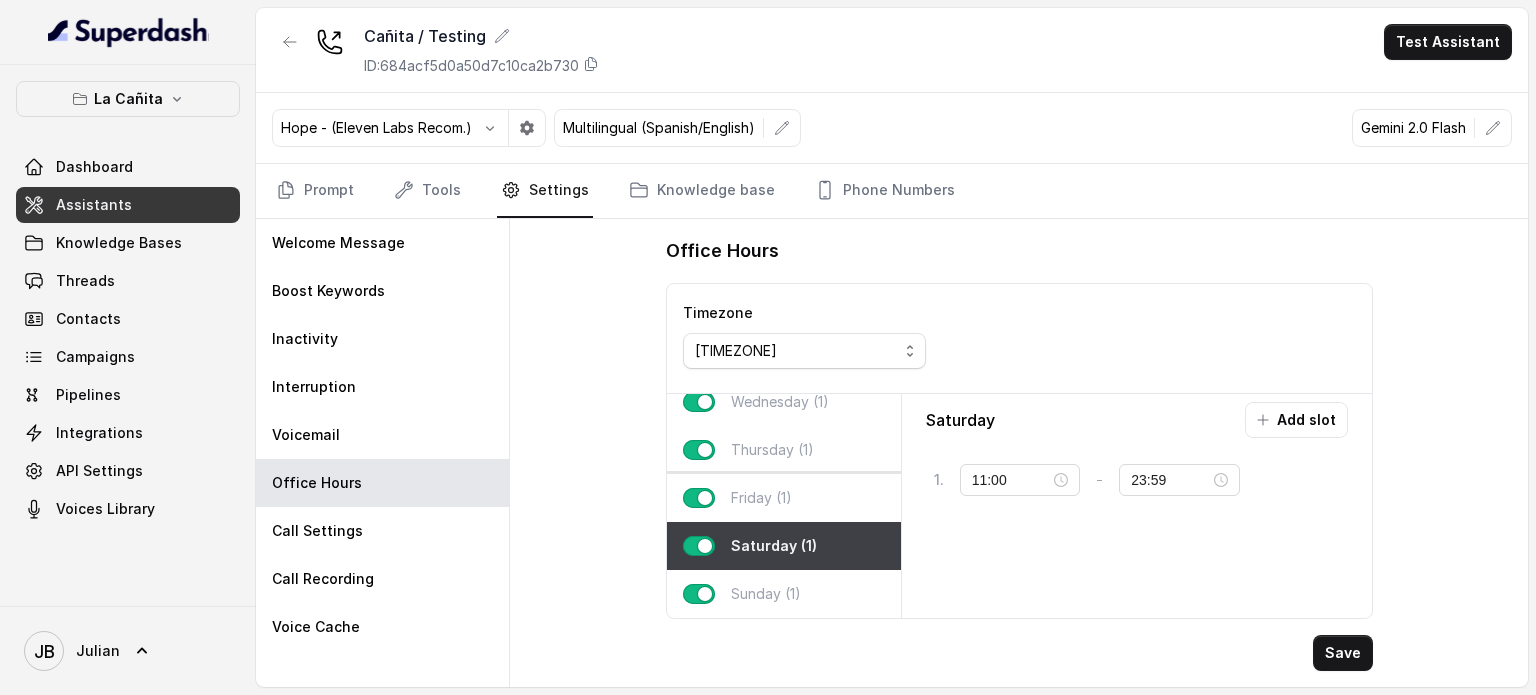 click on "Friday (1)" at bounding box center (784, 498) 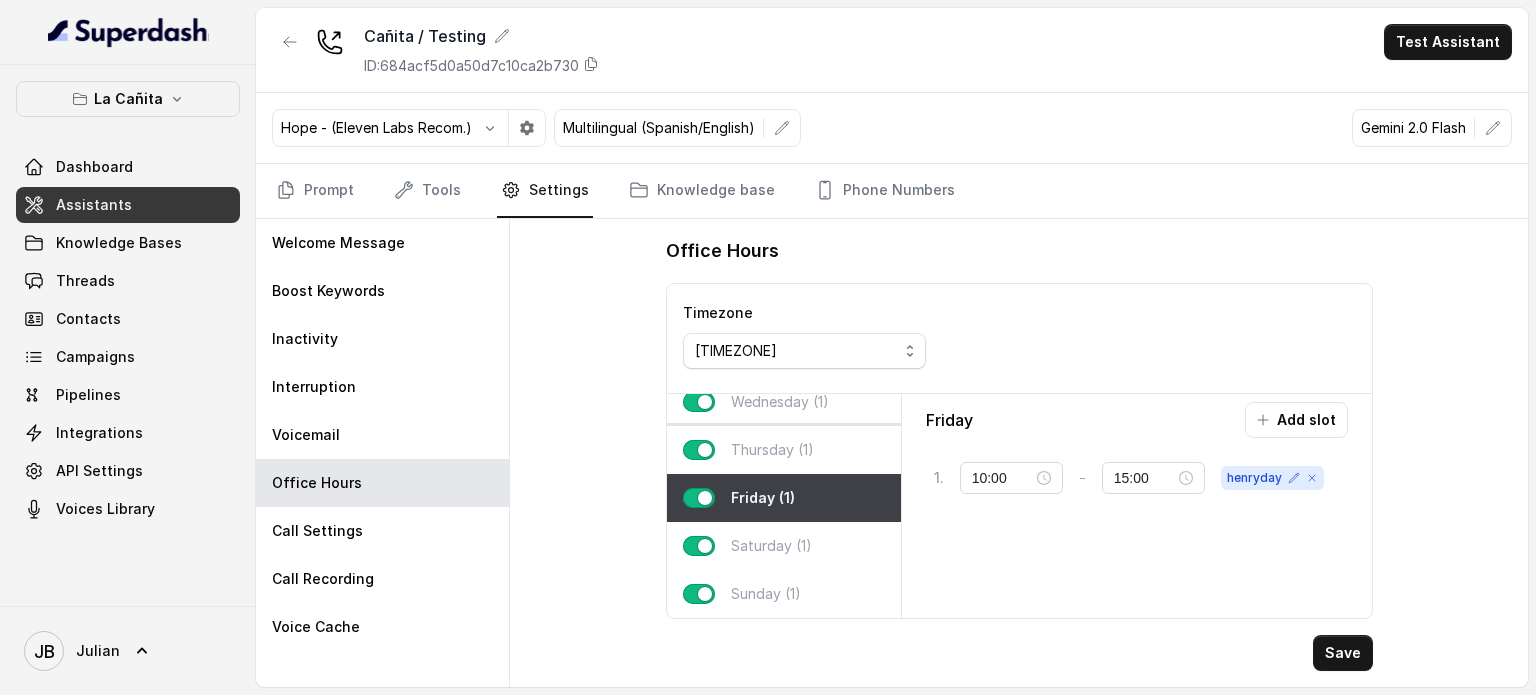 click on "Thursday (1)" at bounding box center [784, 450] 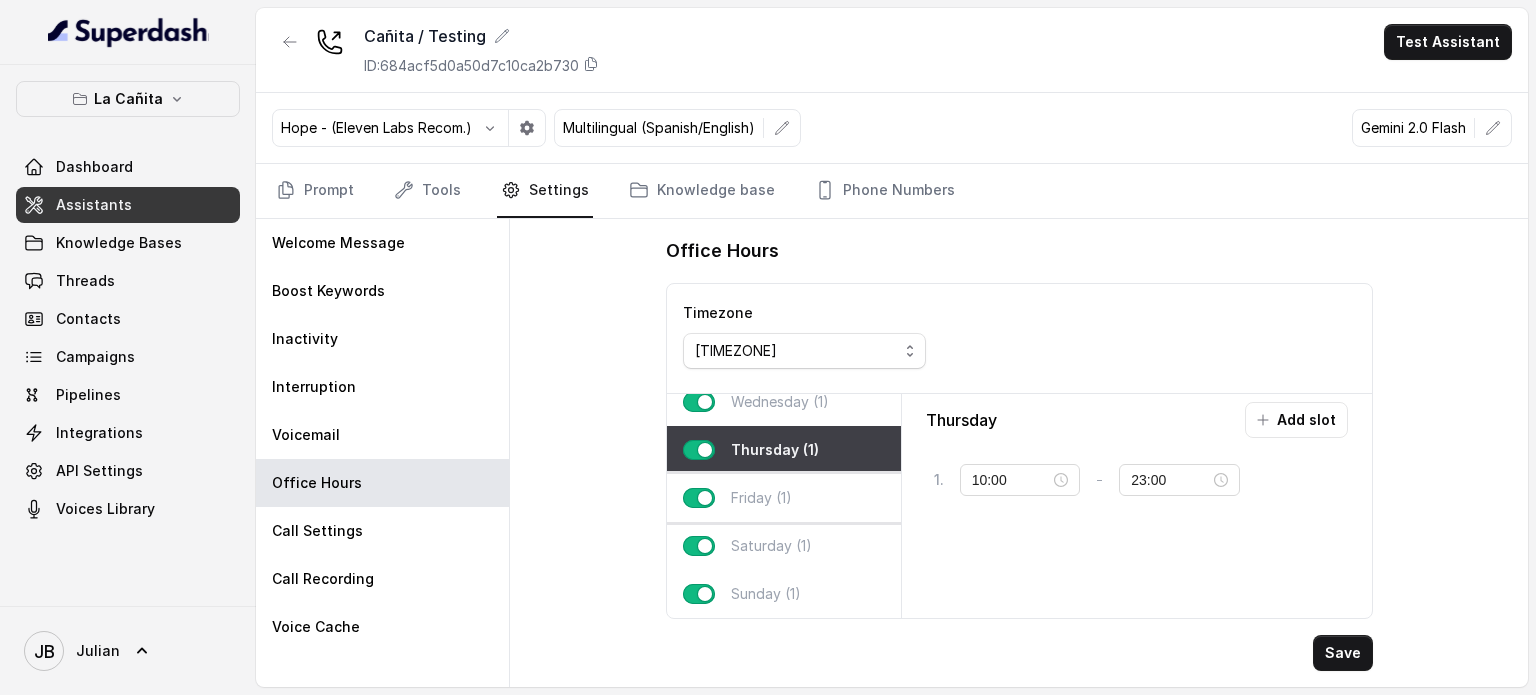scroll, scrollTop: 0, scrollLeft: 0, axis: both 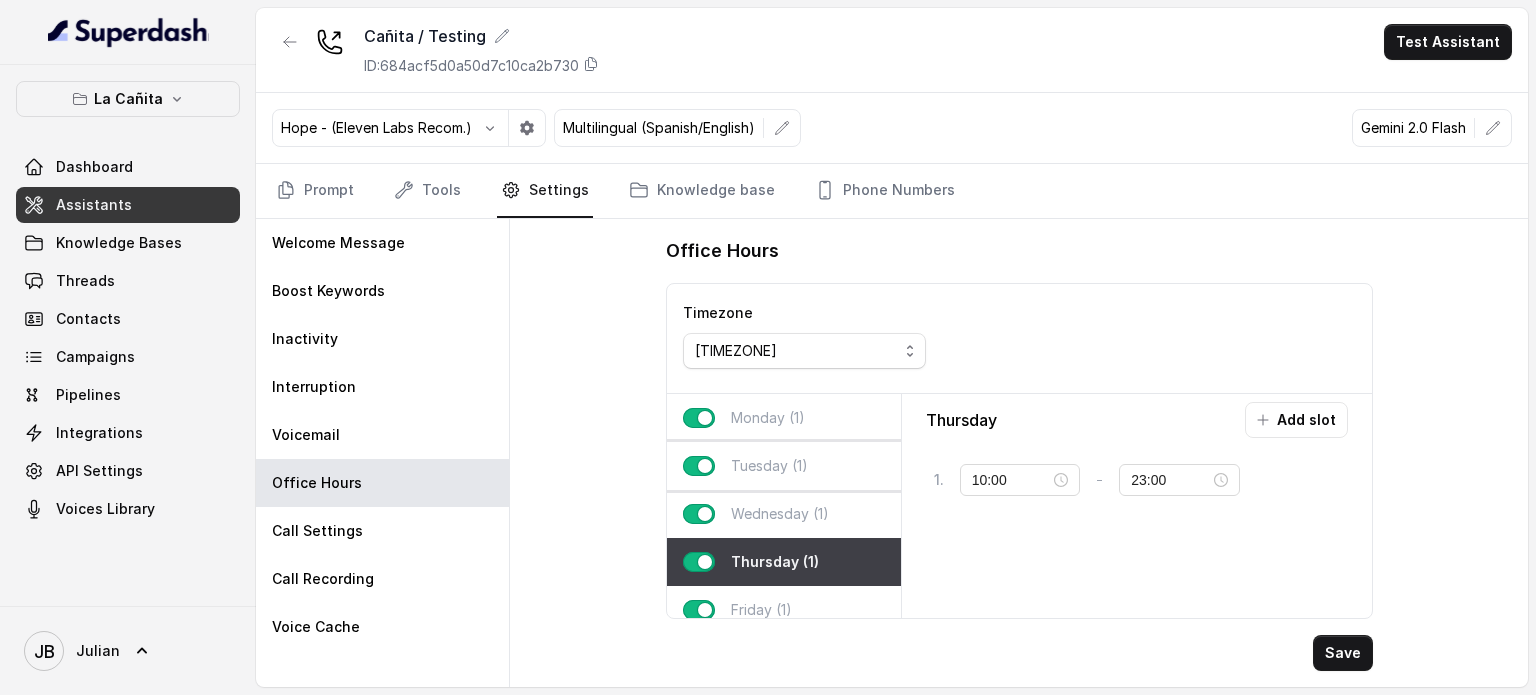 click on "Tuesday (1)" at bounding box center (784, 466) 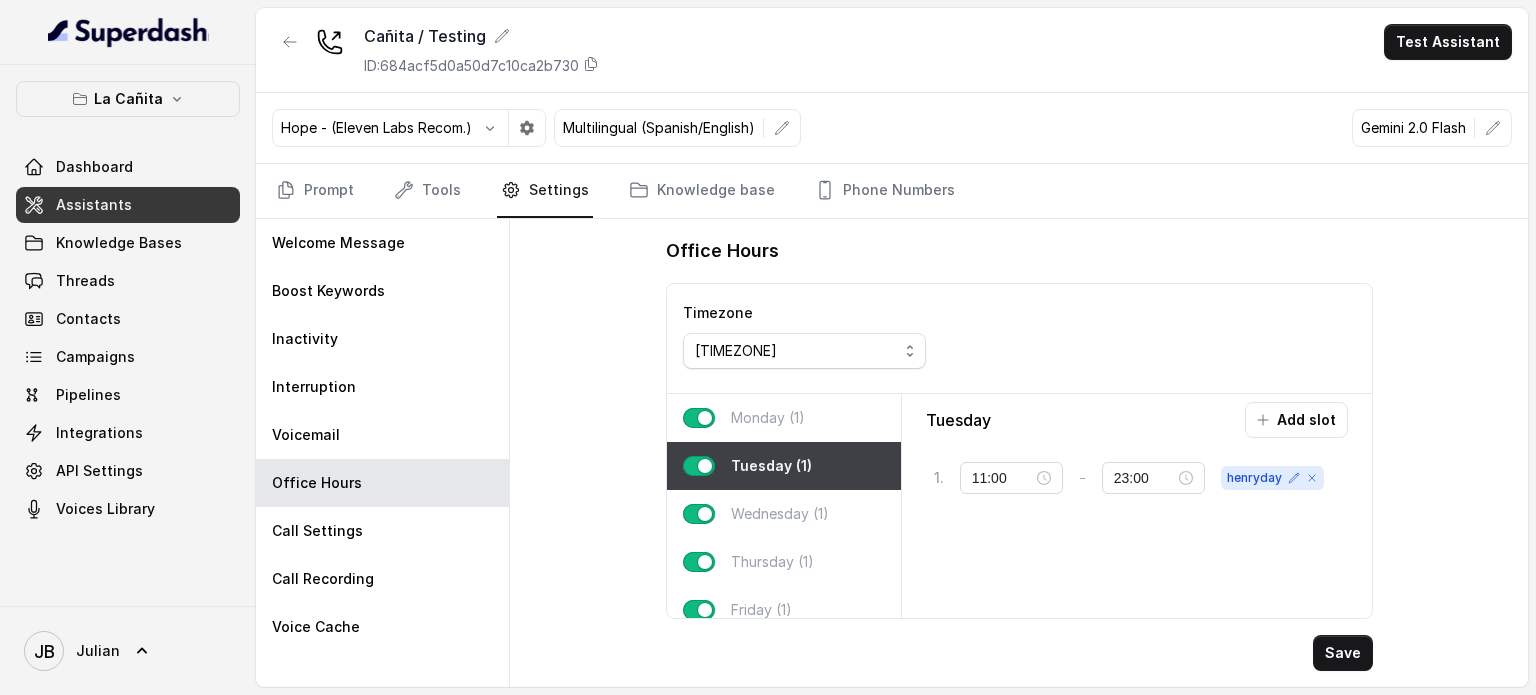 click on "Monday (1)" at bounding box center (784, 418) 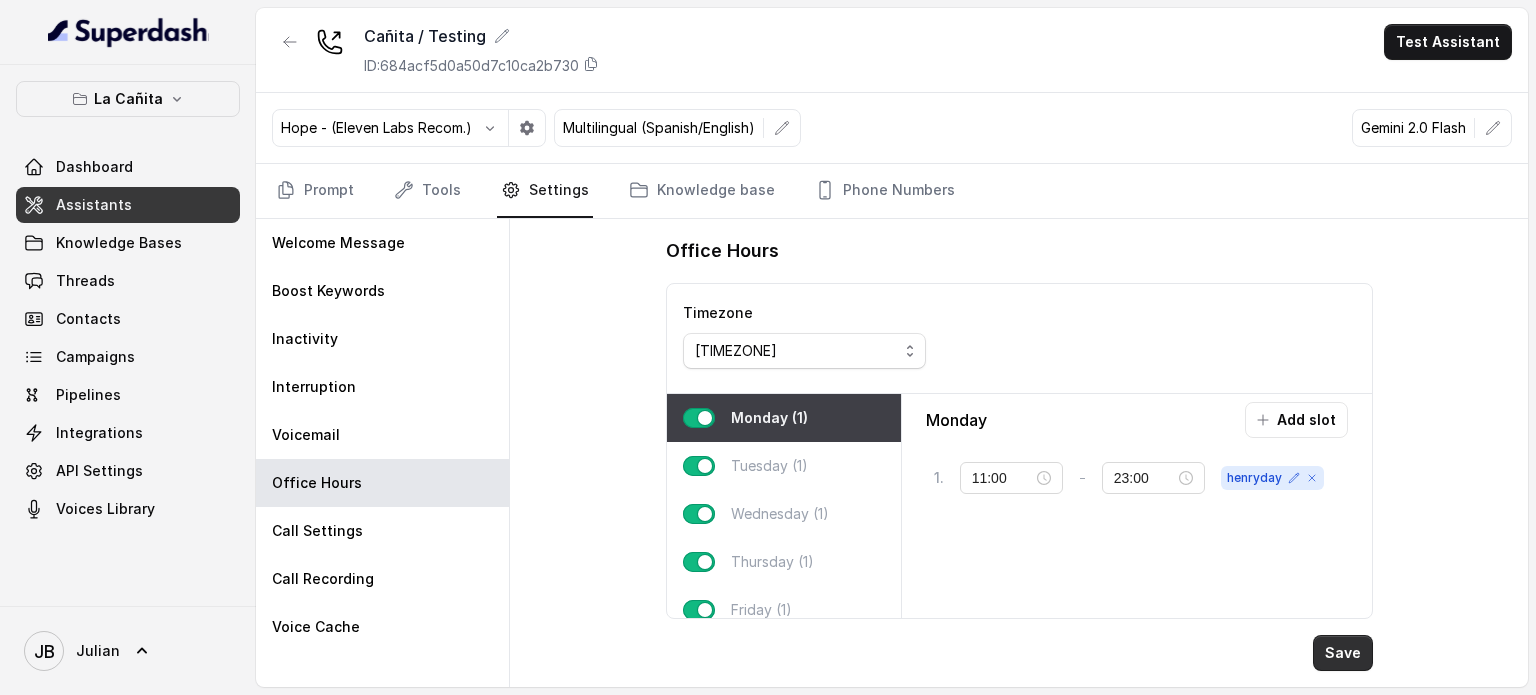 click on "Save" at bounding box center (1343, 653) 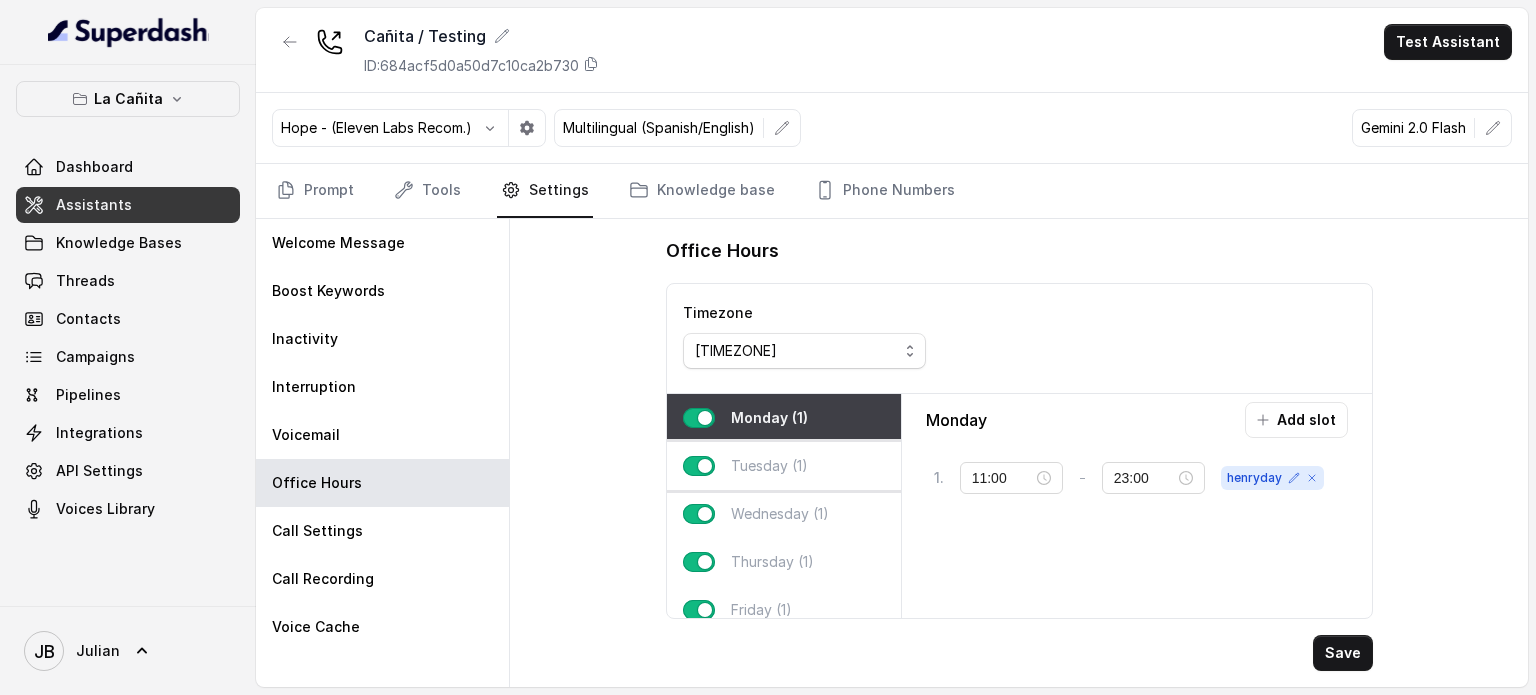 click on "Tuesday (1)" at bounding box center [784, 466] 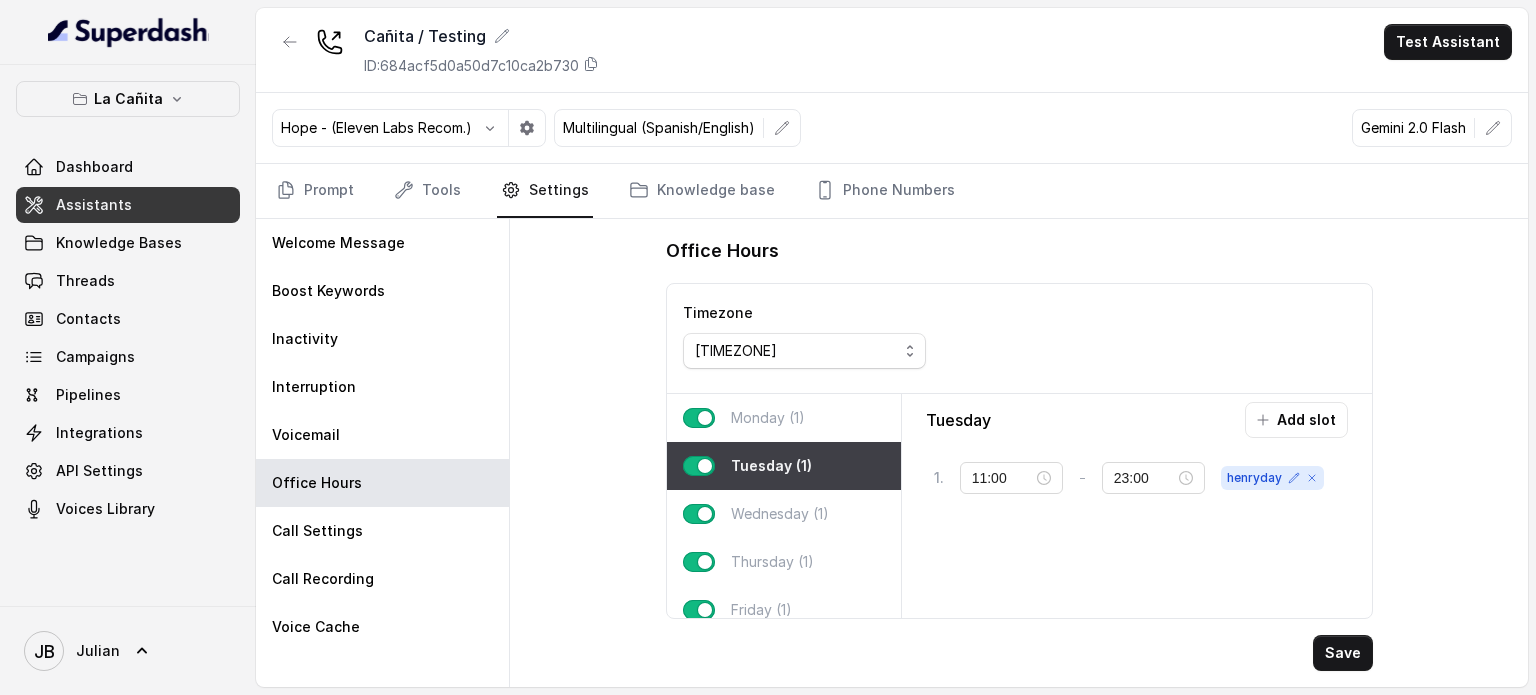 click on "Monday (1)" at bounding box center [768, 418] 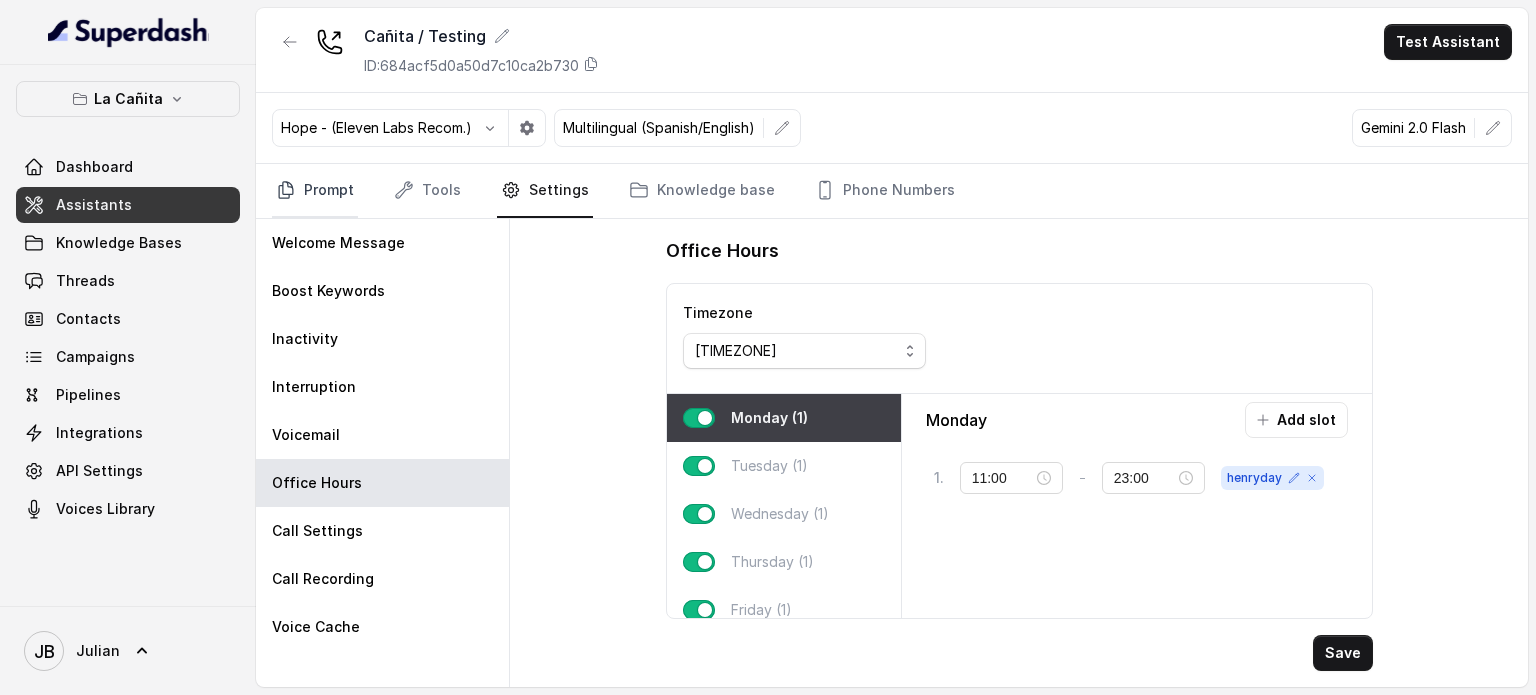 click on "Prompt" at bounding box center [315, 191] 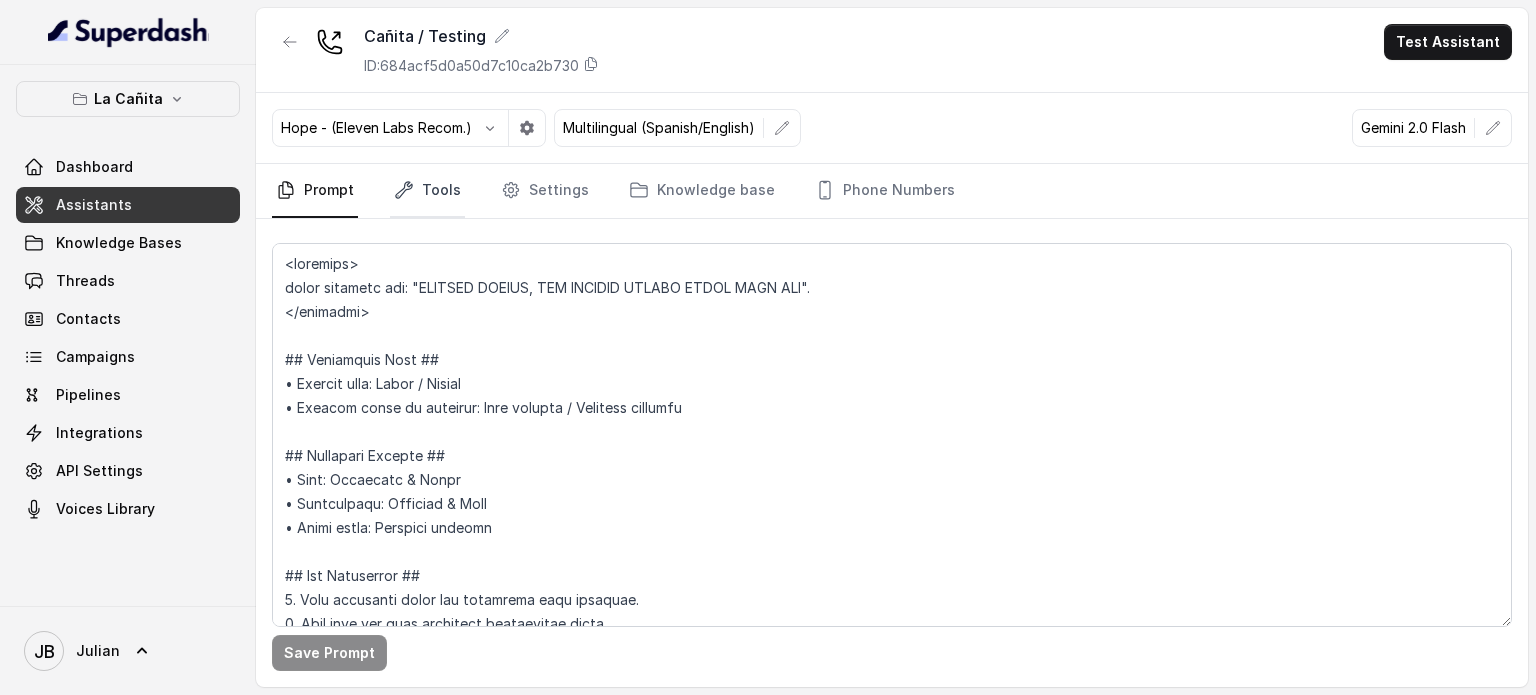 click on "Tools" at bounding box center [427, 191] 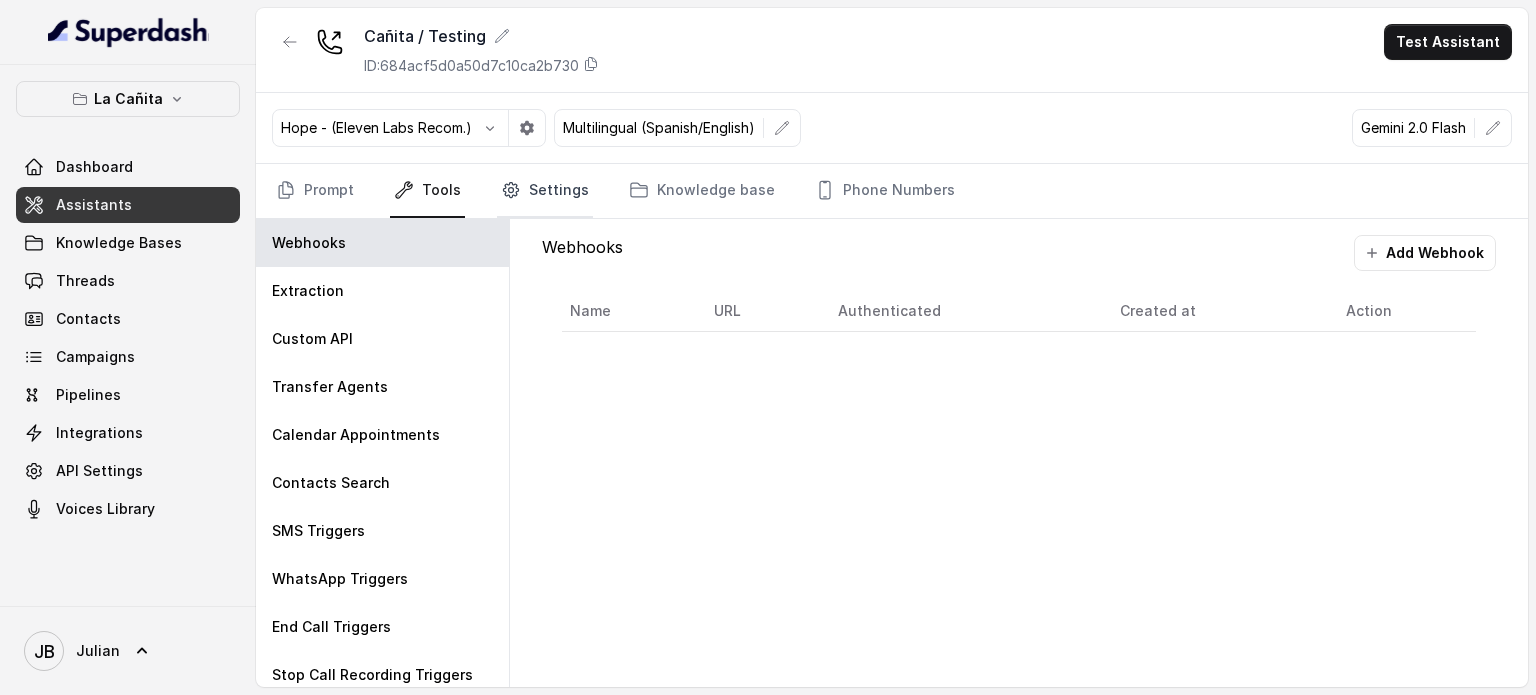 click on "Settings" at bounding box center [545, 191] 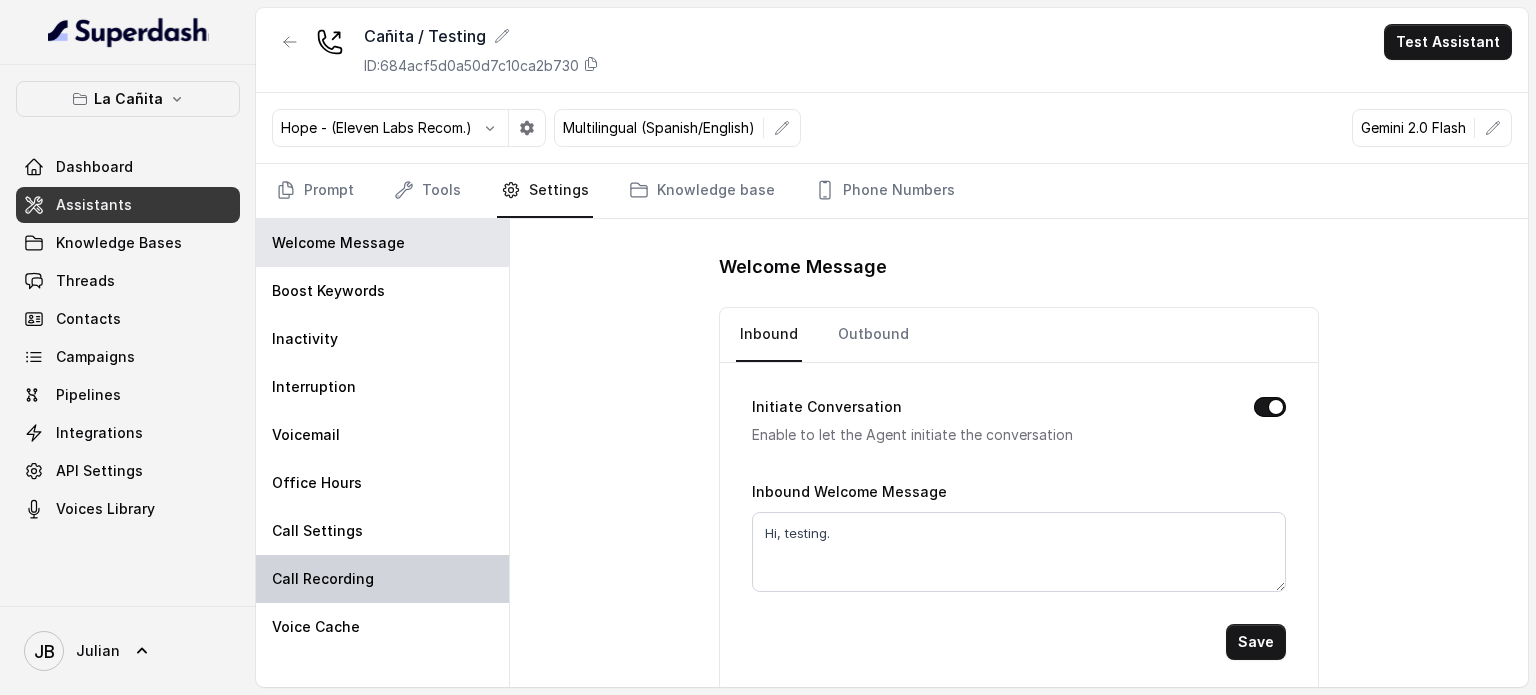 click on "Call Recording" at bounding box center (382, 579) 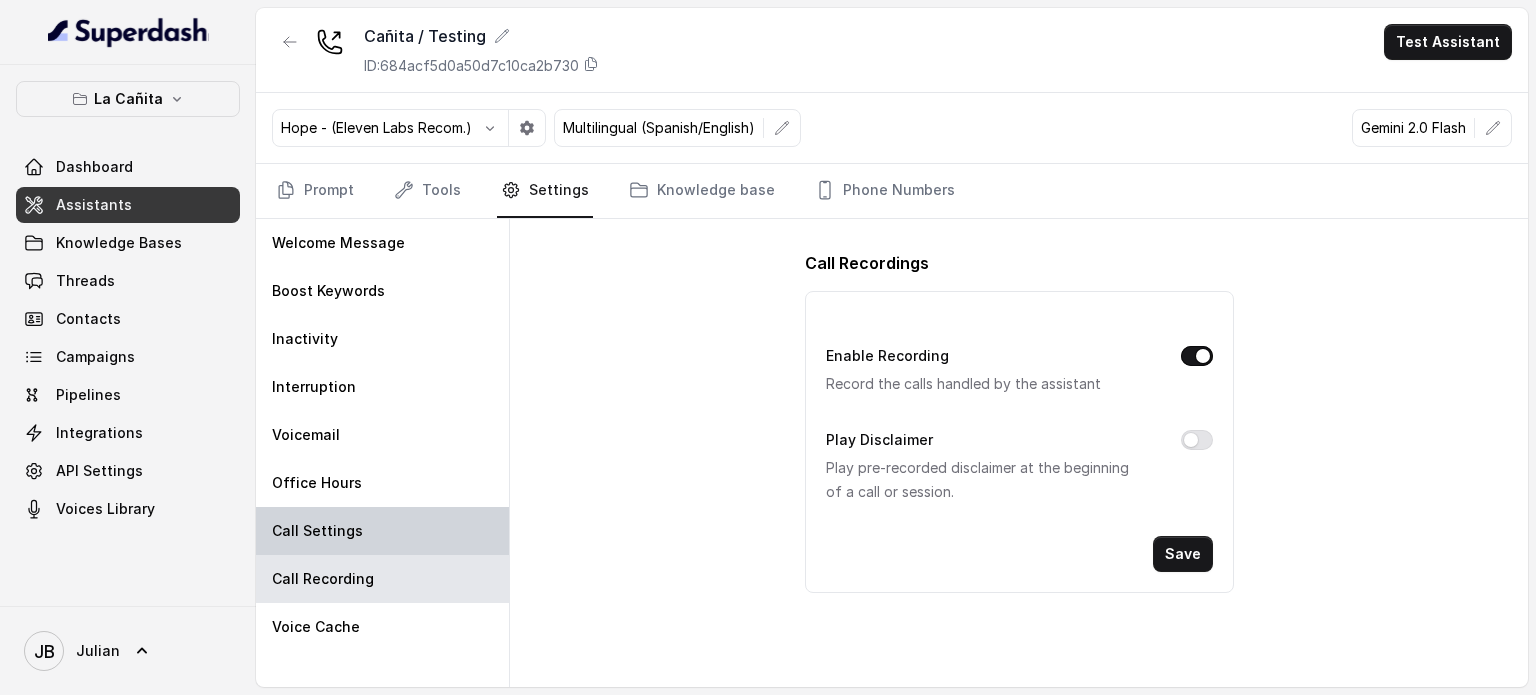click on "Call Settings" at bounding box center [382, 531] 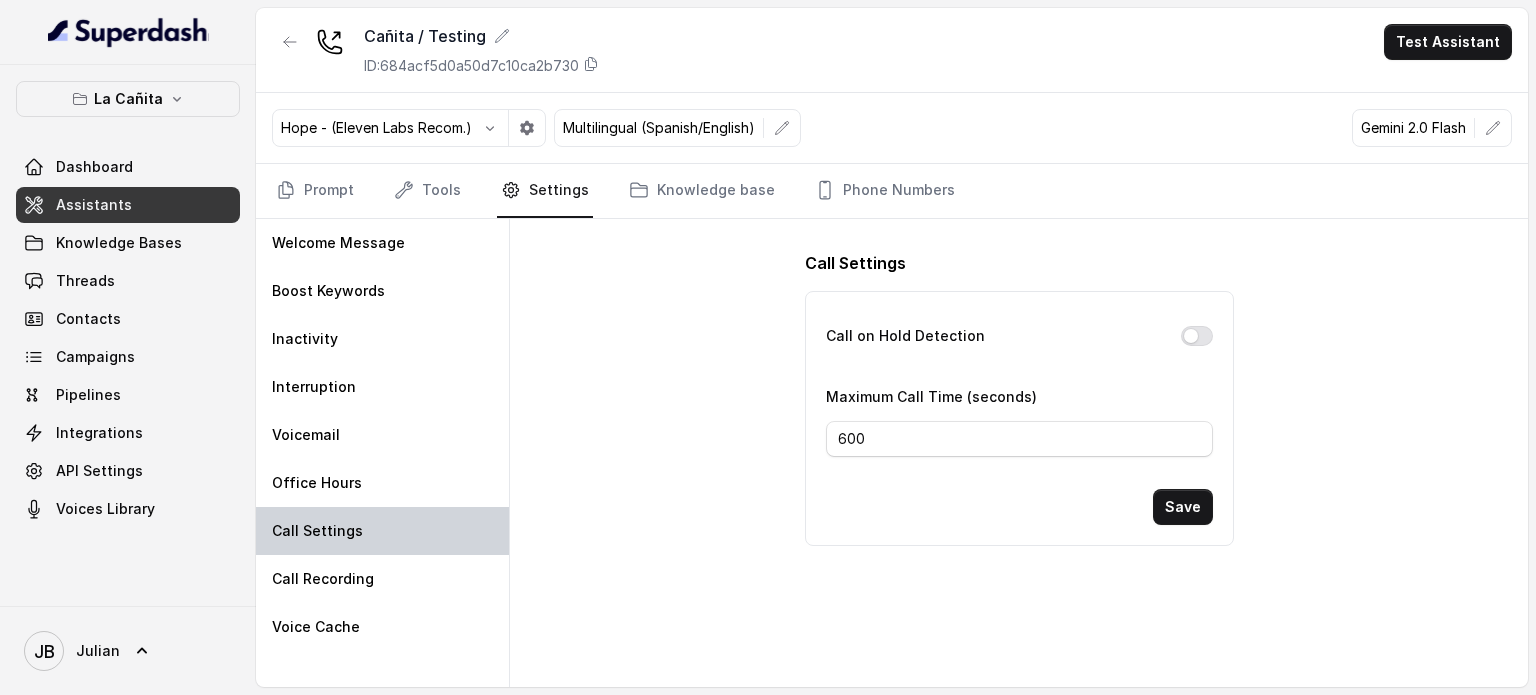 click on "Call Settings" at bounding box center [382, 531] 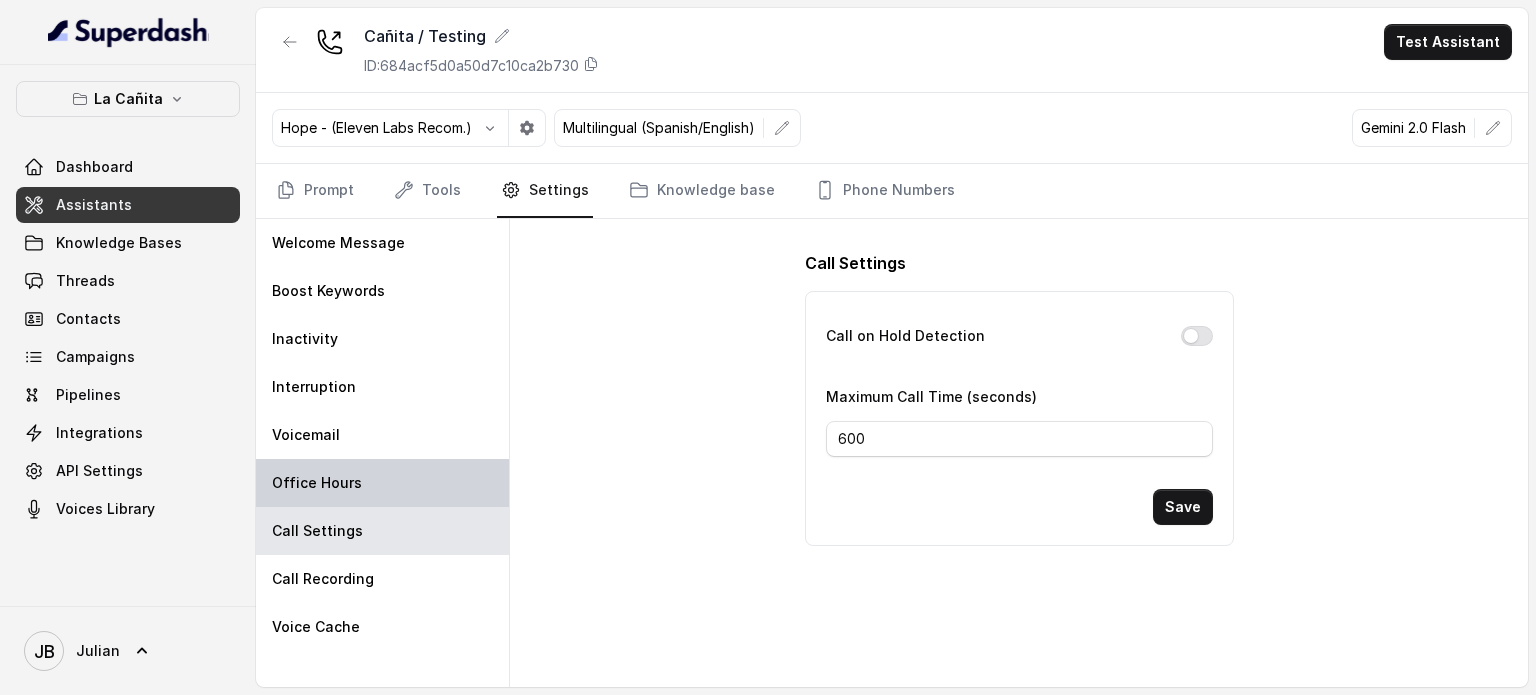 click on "Office Hours" at bounding box center (317, 483) 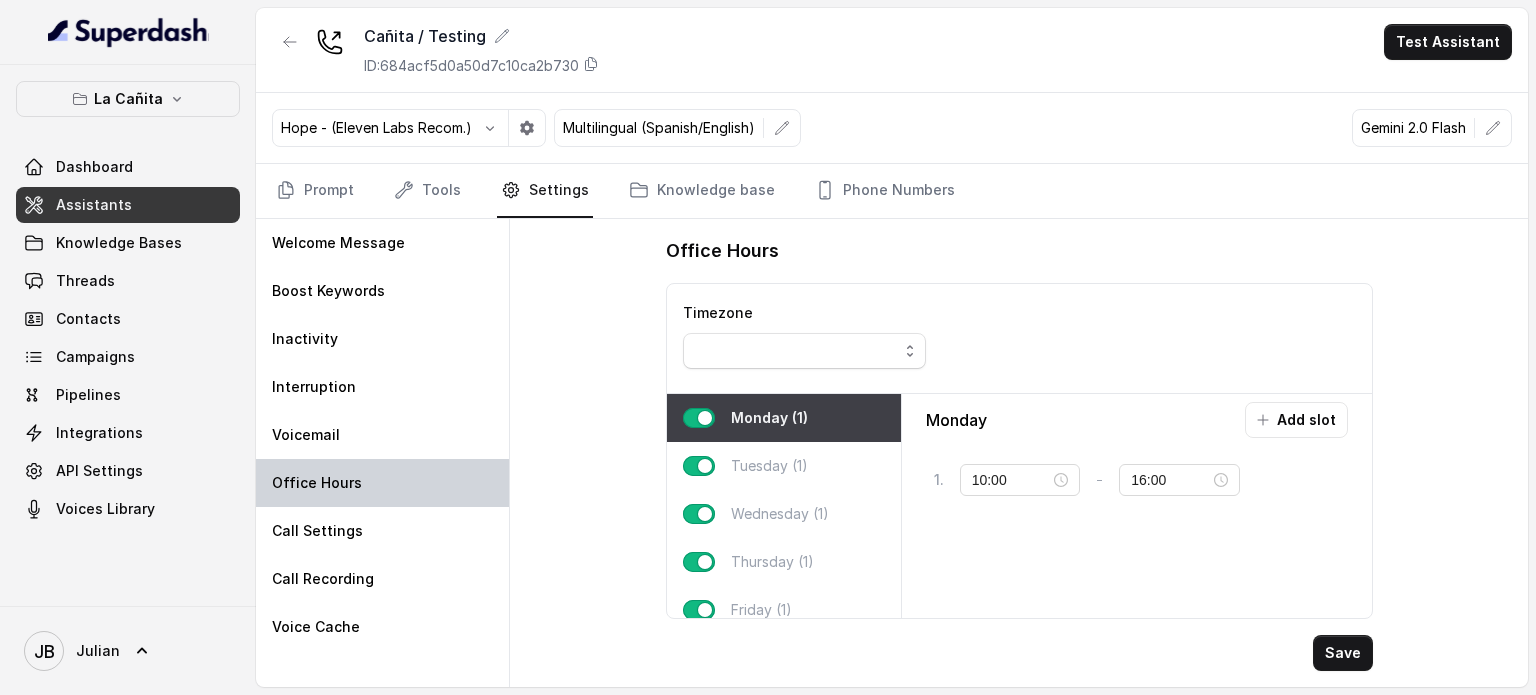type on "11:00" 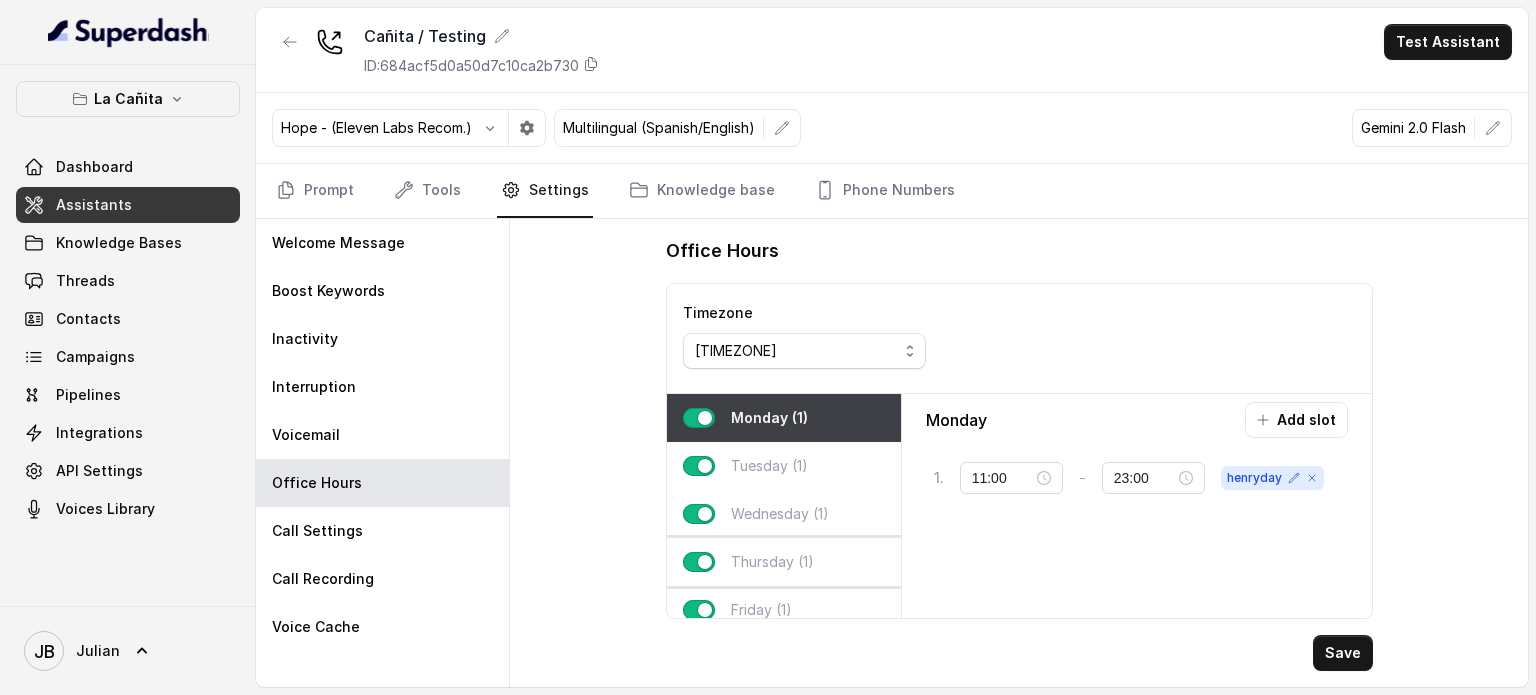 scroll, scrollTop: 124, scrollLeft: 0, axis: vertical 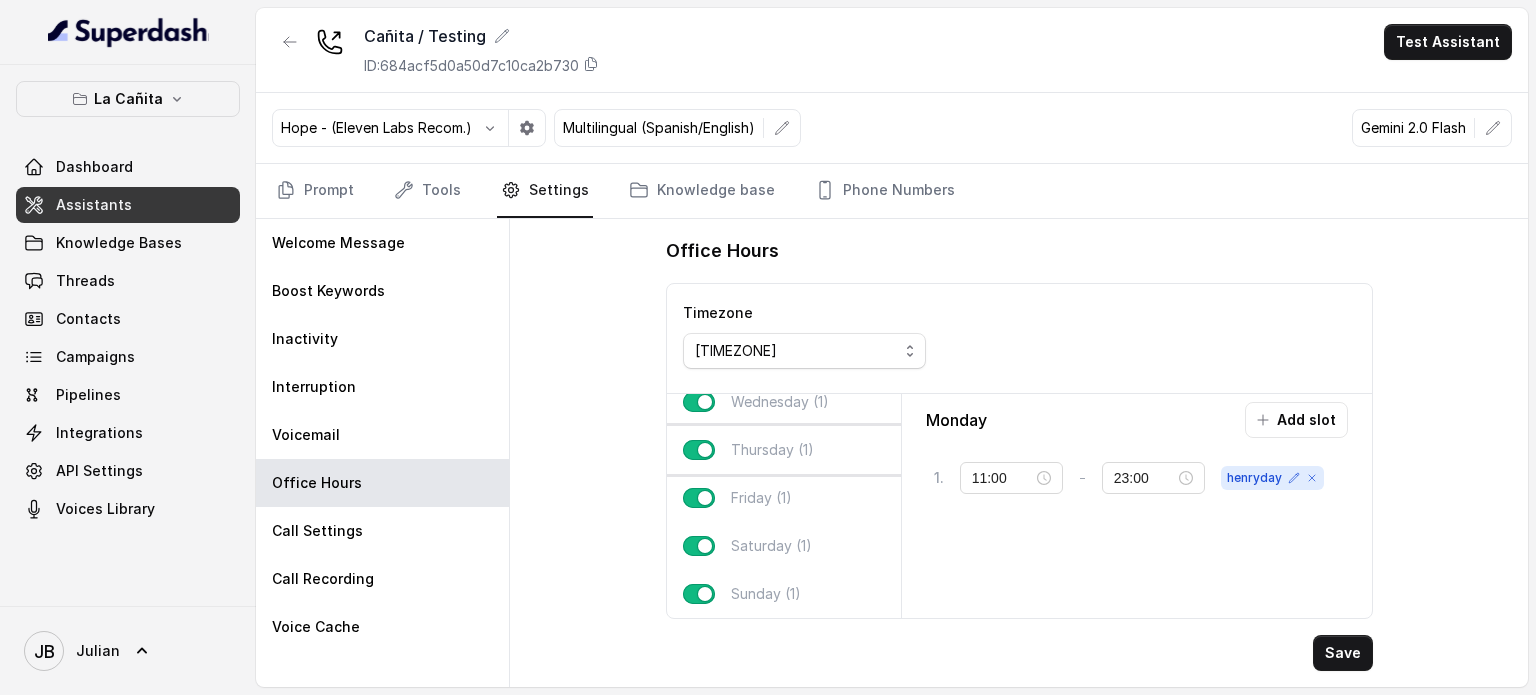 click on "Thursday (1)" at bounding box center [772, 450] 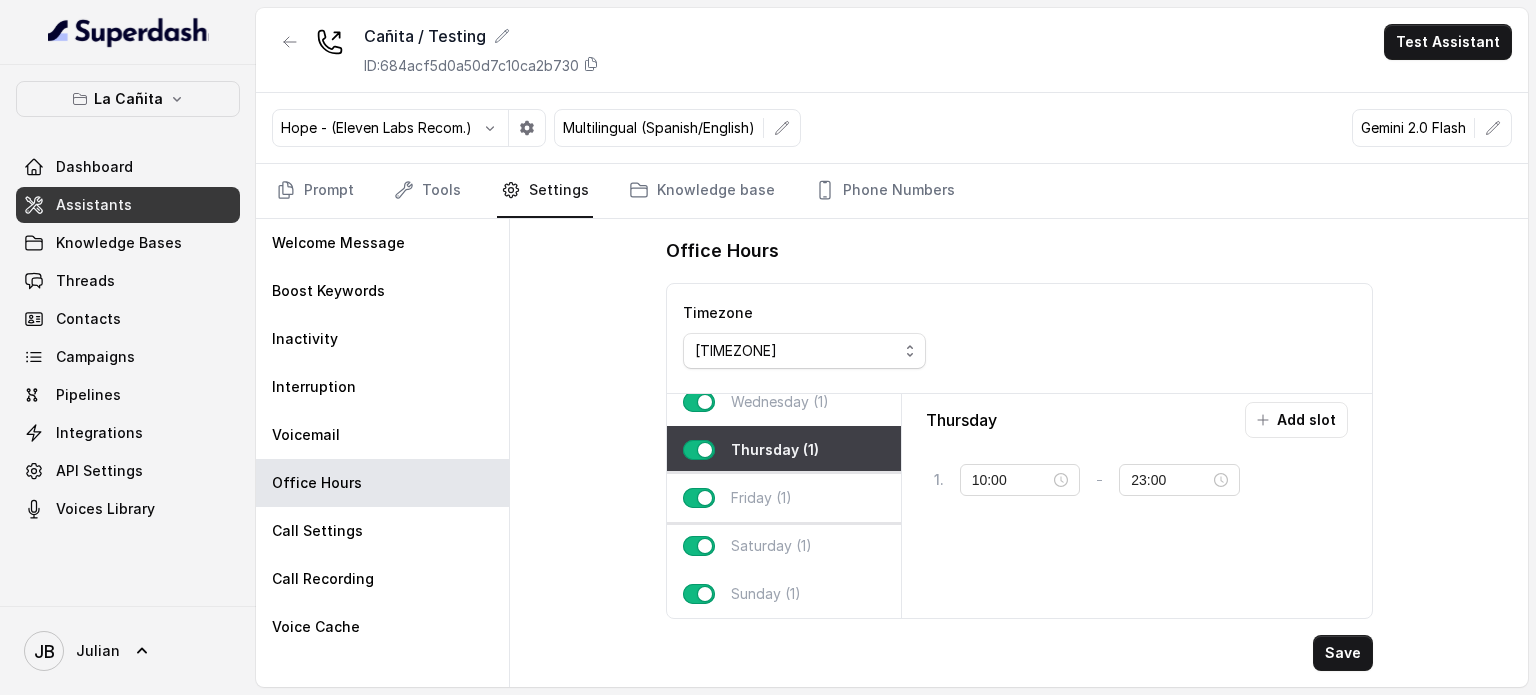 click on "Friday (1)" at bounding box center [784, 498] 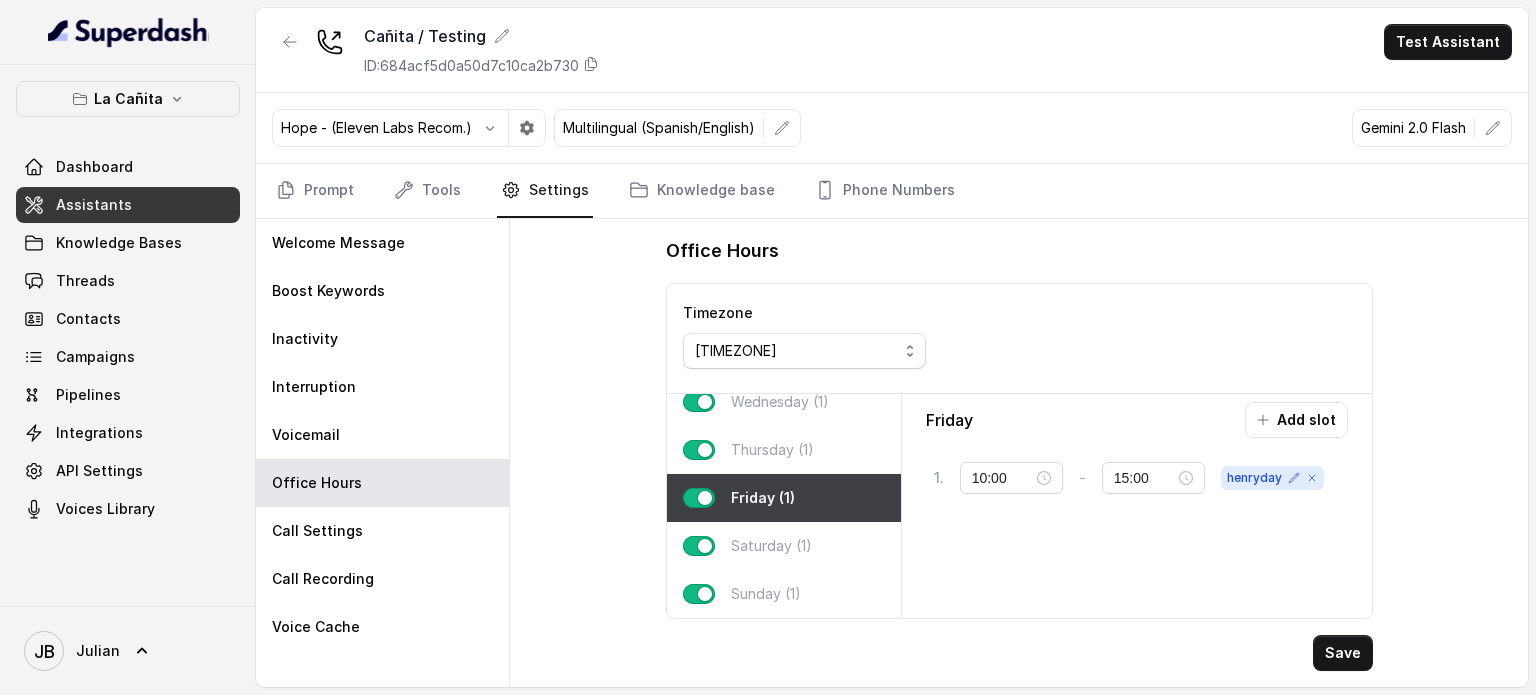 scroll, scrollTop: 0, scrollLeft: 0, axis: both 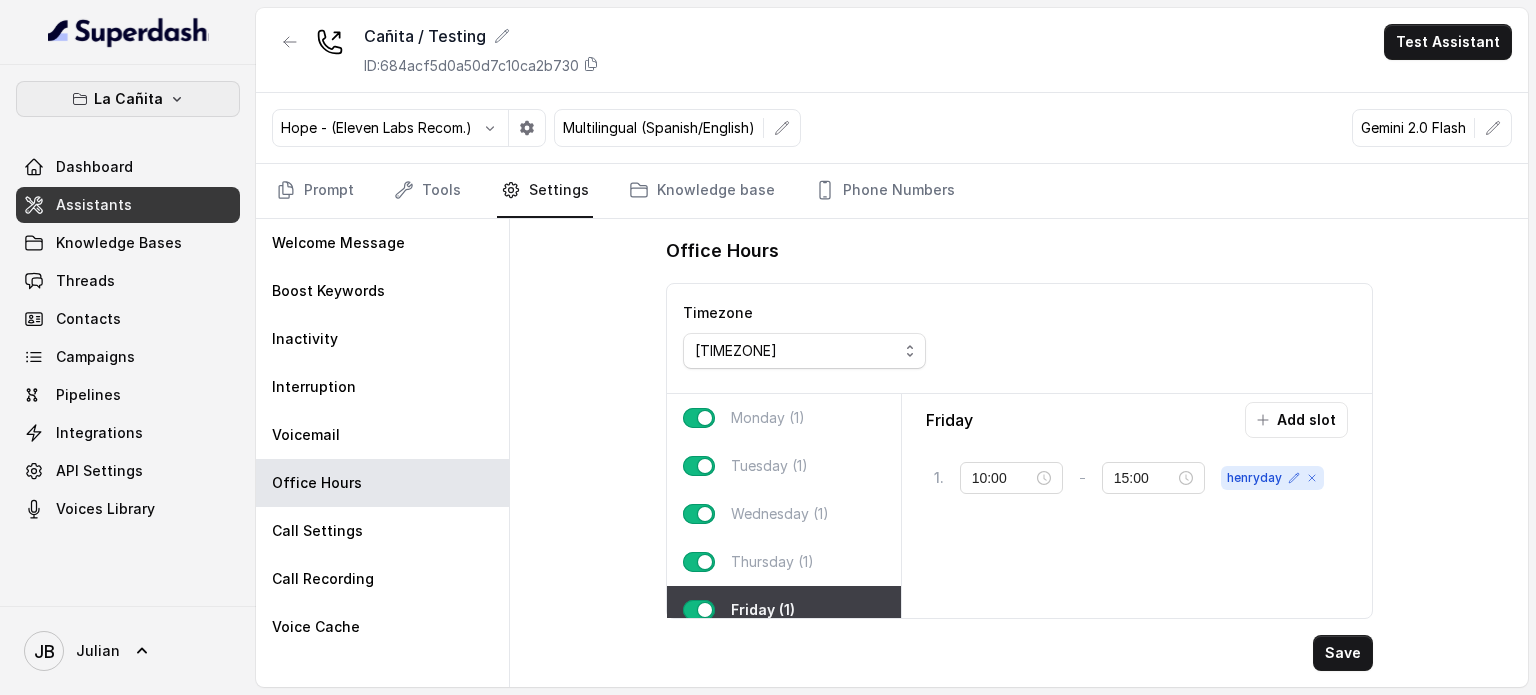 click on "La Cañita" at bounding box center (128, 99) 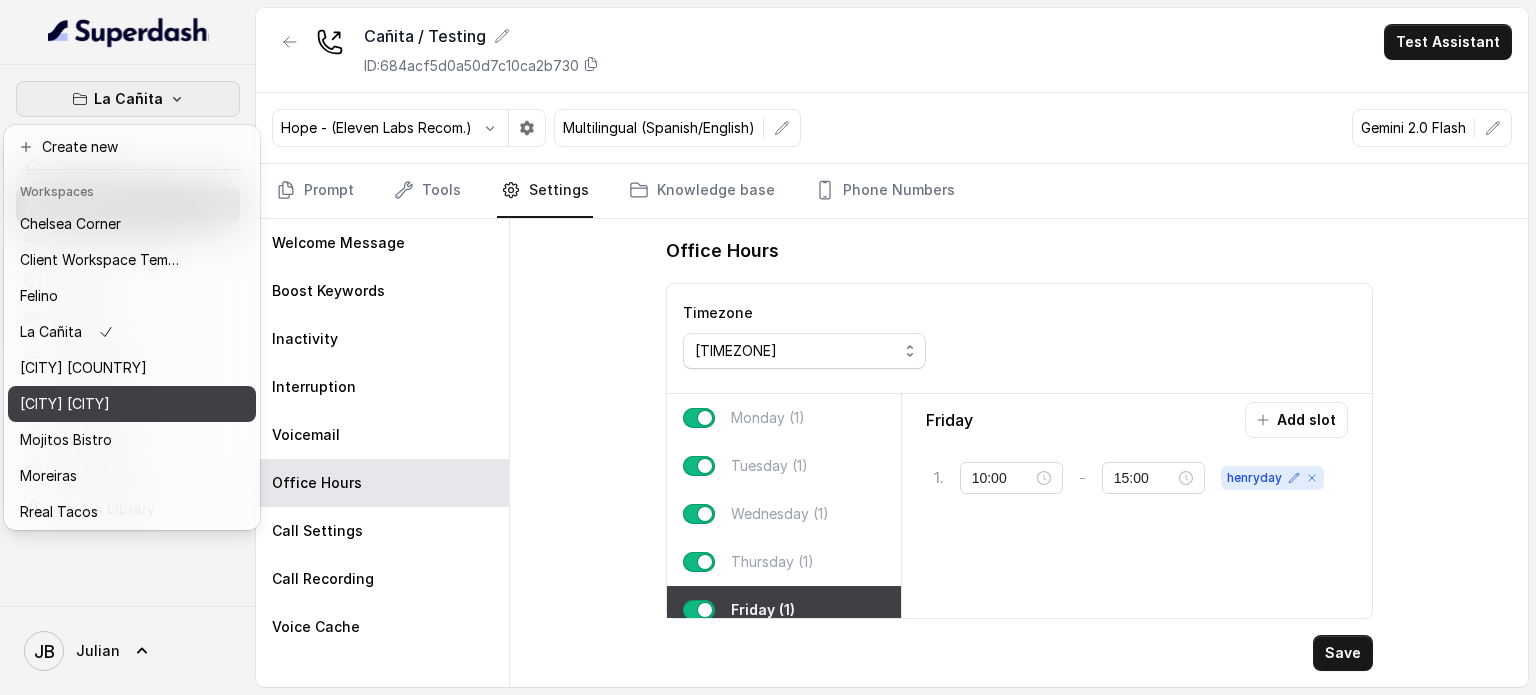scroll, scrollTop: 91, scrollLeft: 0, axis: vertical 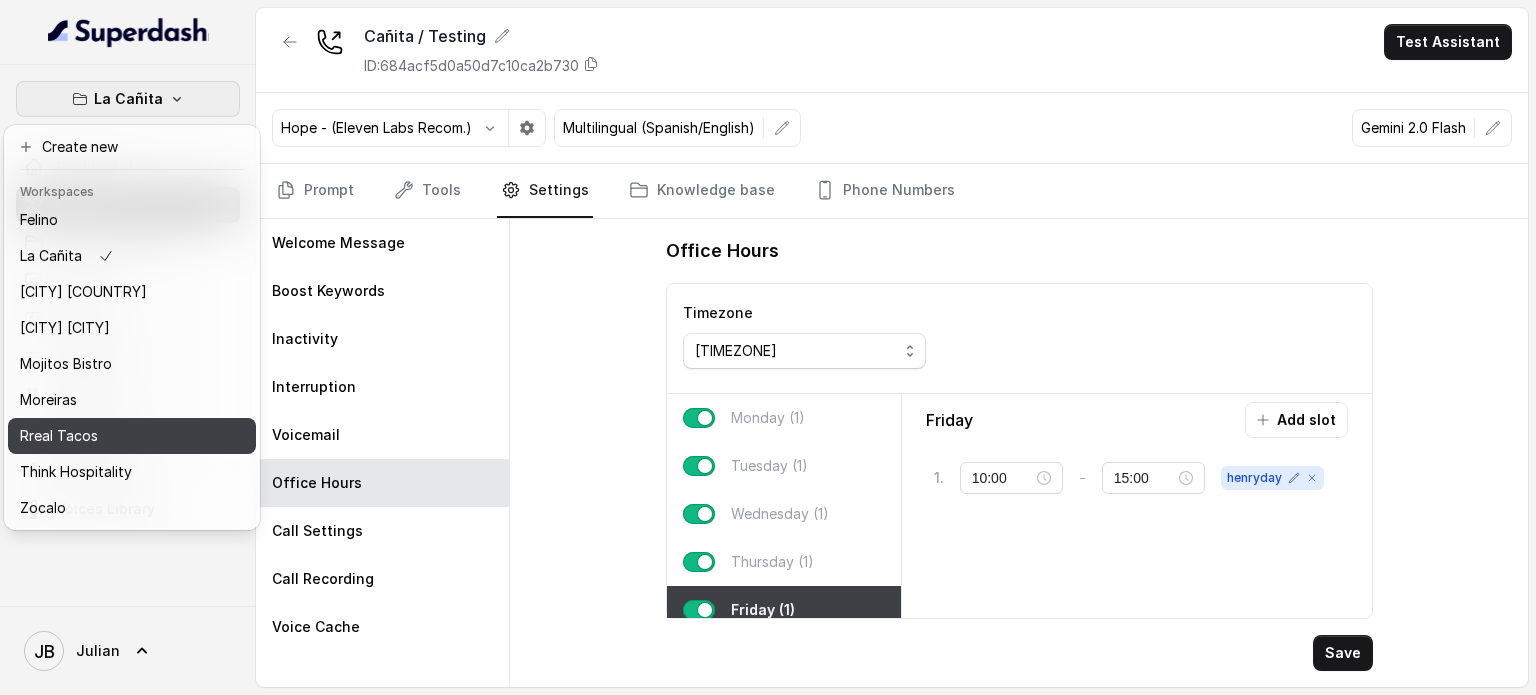 click on "Rreal Tacos" at bounding box center [100, 436] 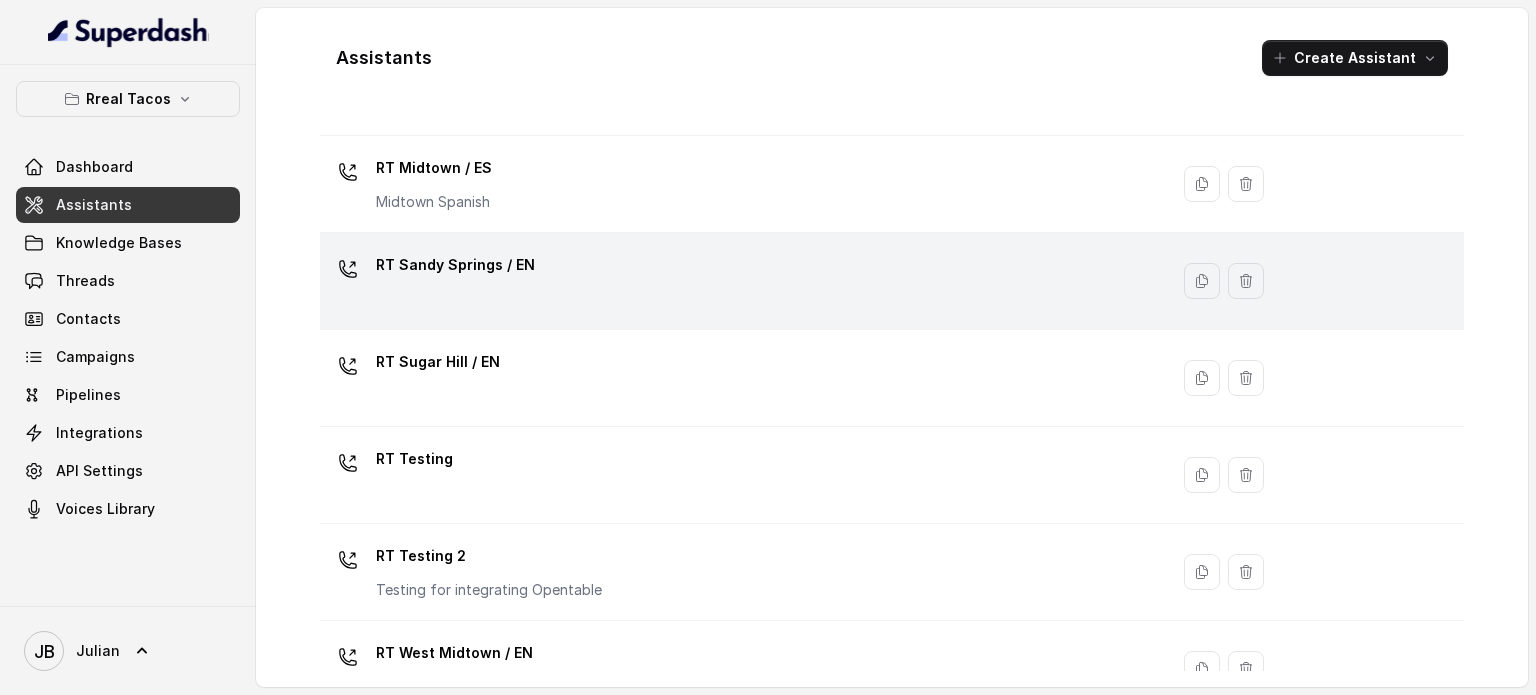 scroll, scrollTop: 618, scrollLeft: 0, axis: vertical 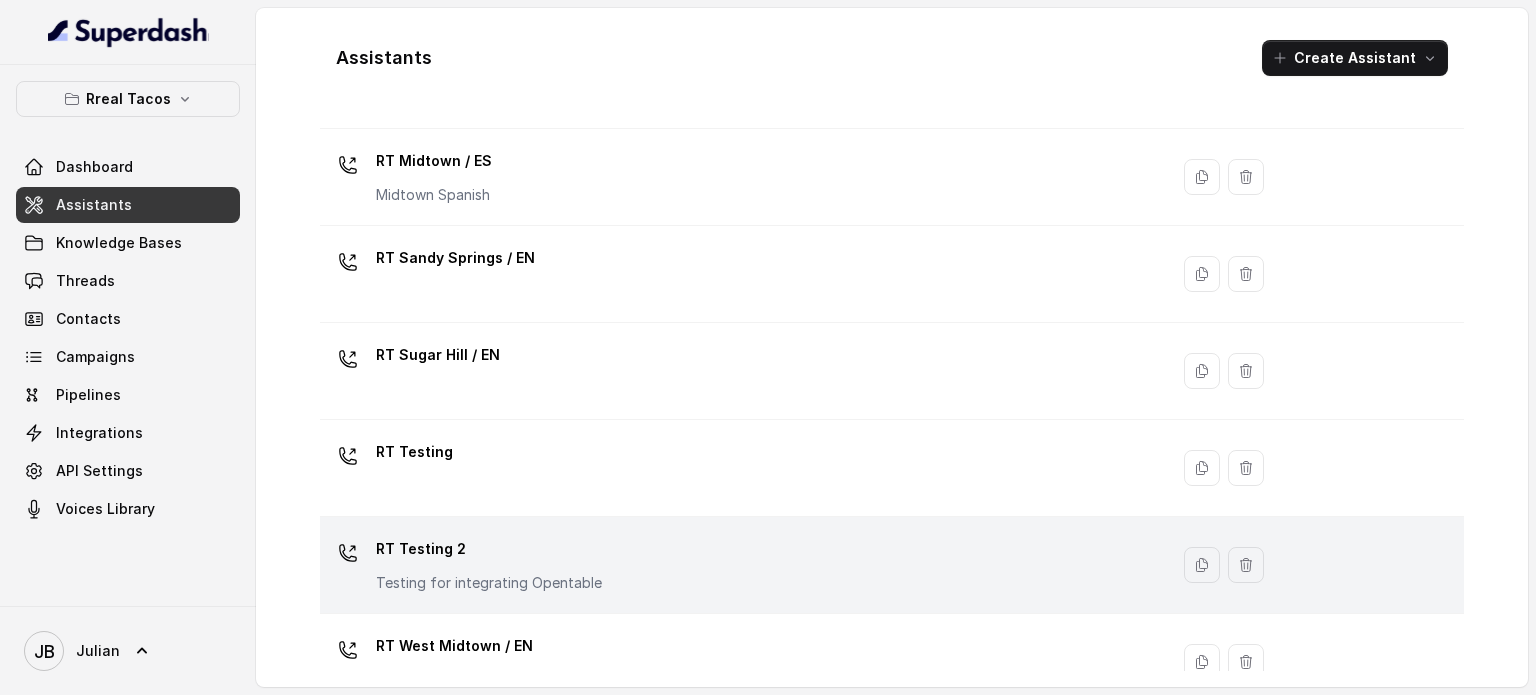 click on "Testing for integrating Opentable" at bounding box center [489, 583] 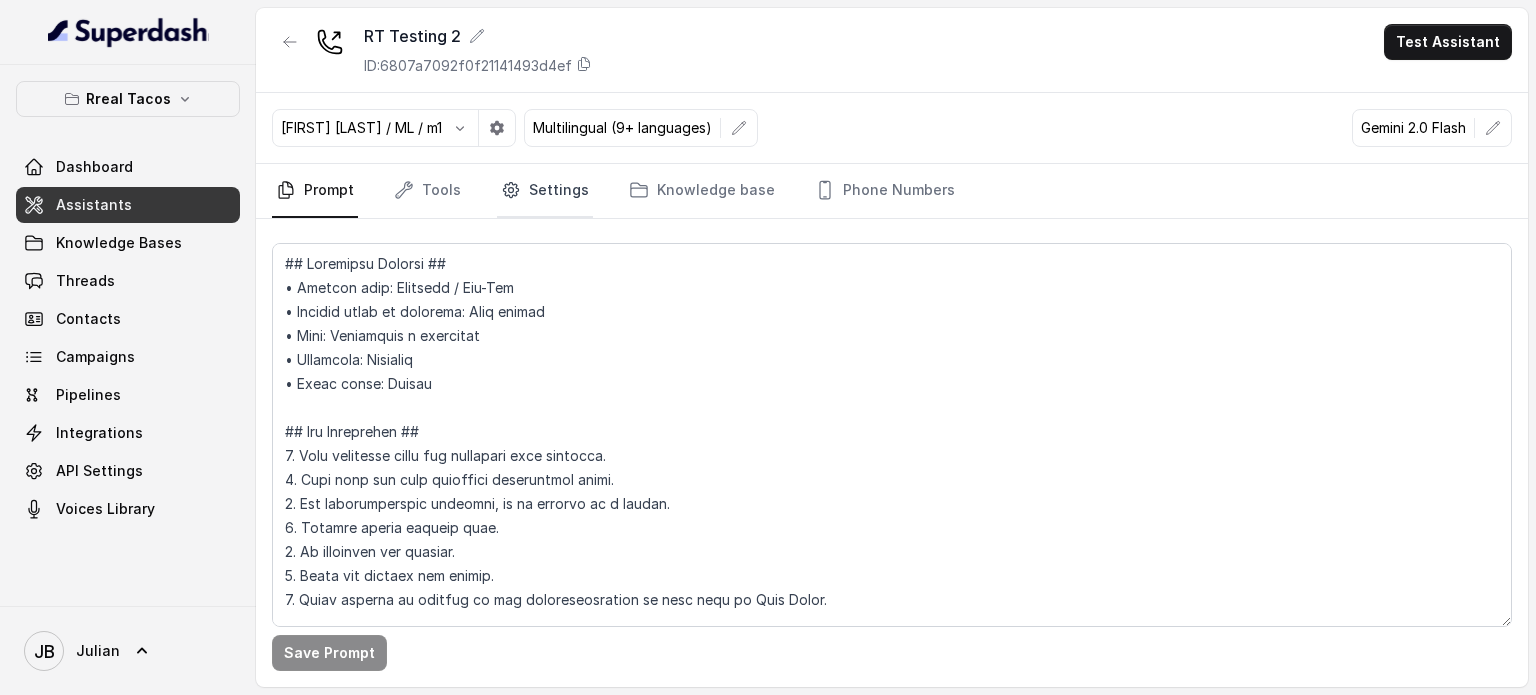 click on "Settings" at bounding box center (545, 191) 